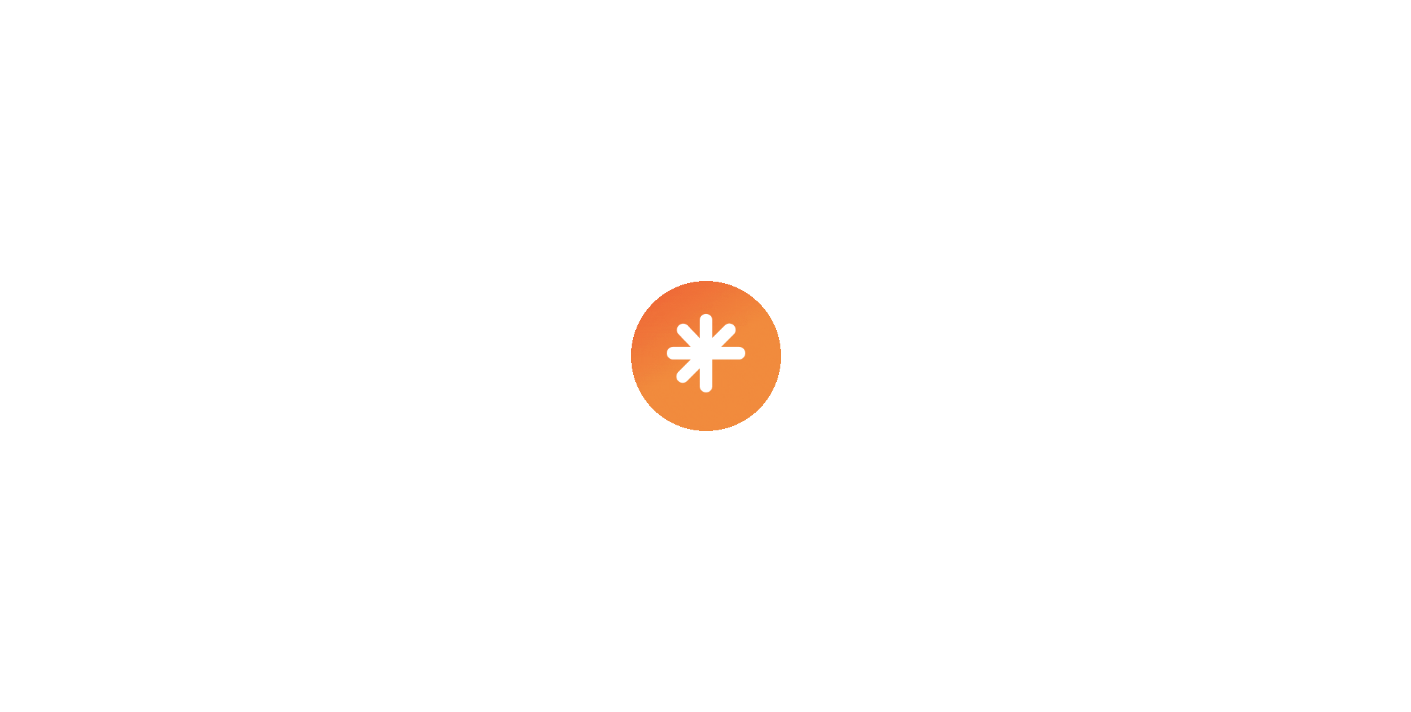 scroll, scrollTop: 0, scrollLeft: 0, axis: both 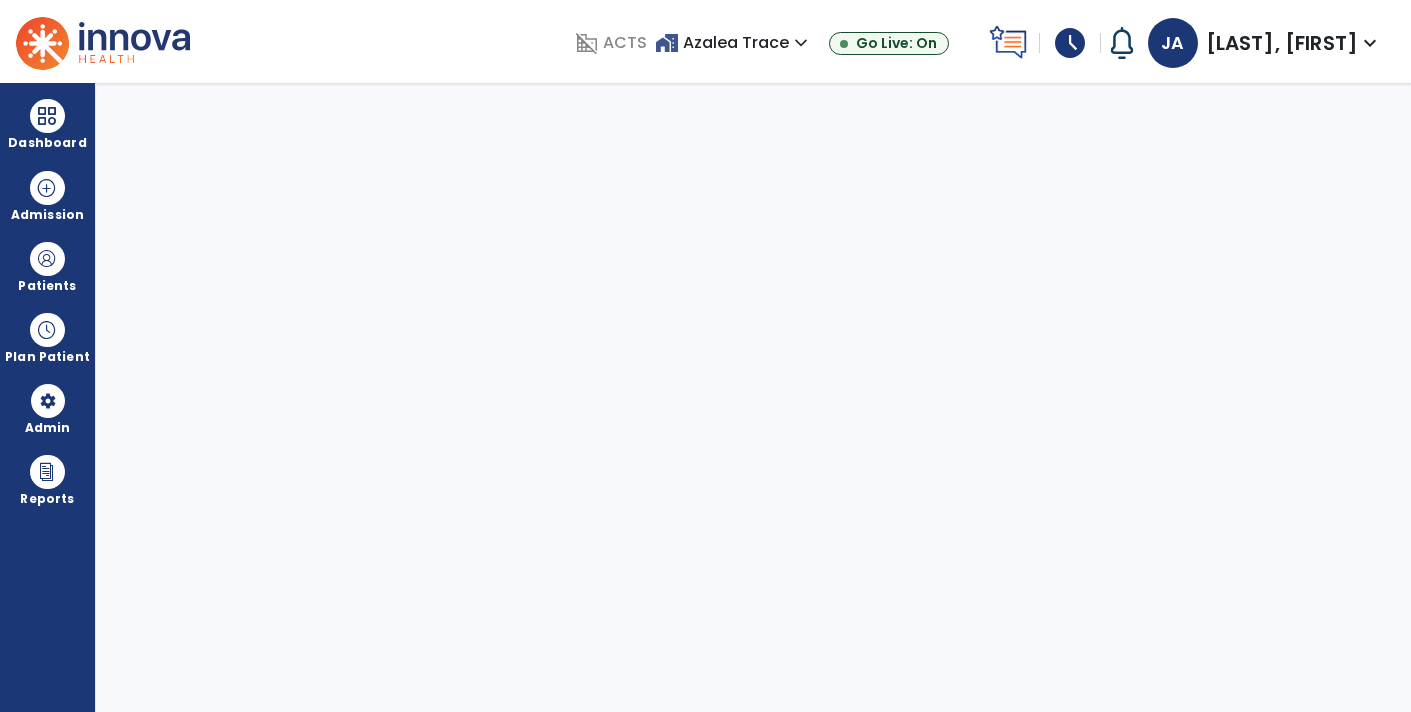 select on "****" 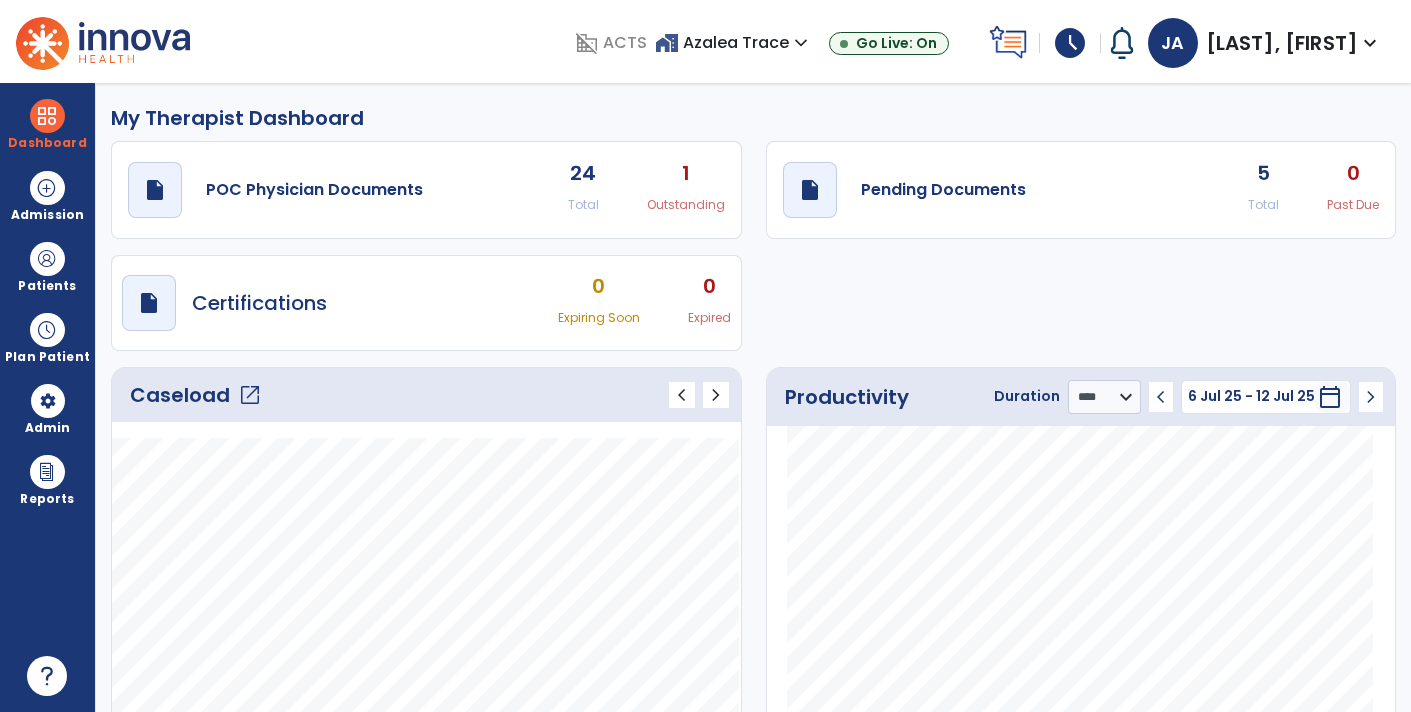 click on "draft   open_in_new  Pending Documents 5 Total 0 Past Due" 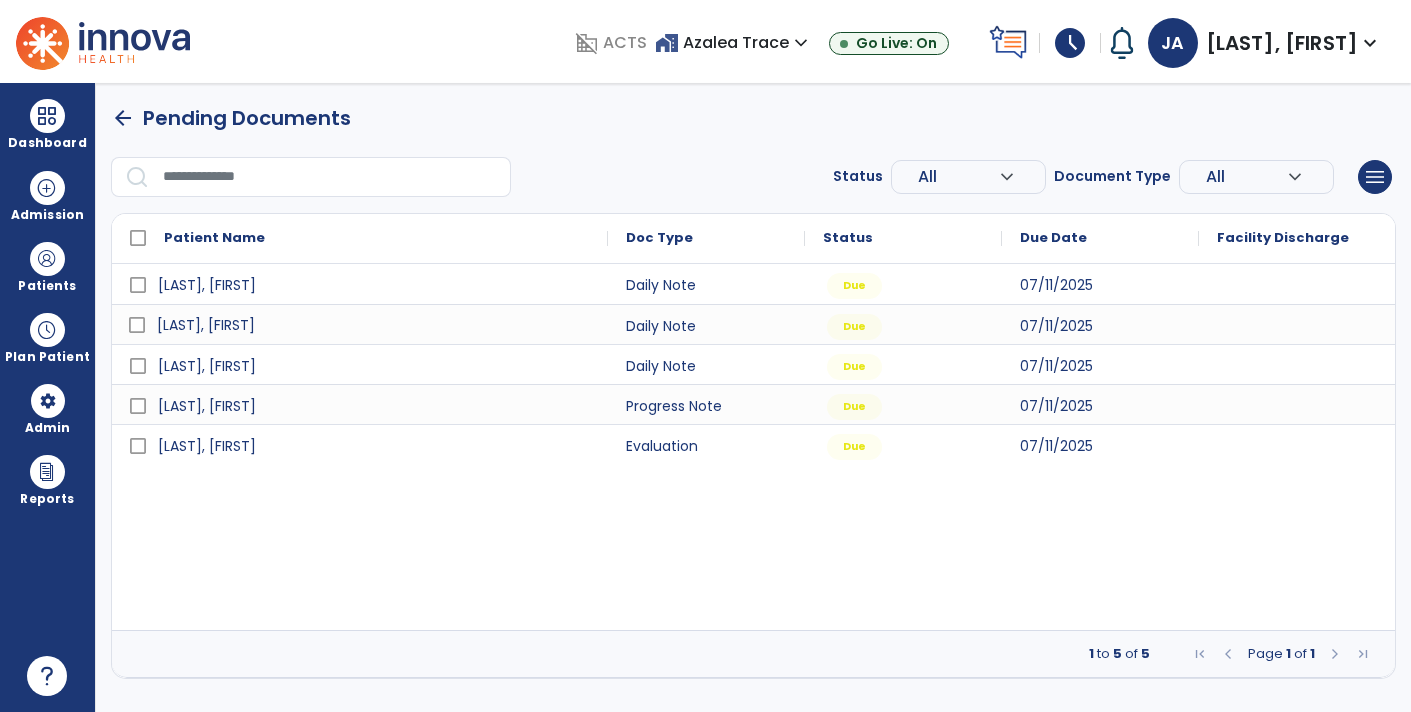 click on "[LAST], [FIRST]" at bounding box center [206, 325] 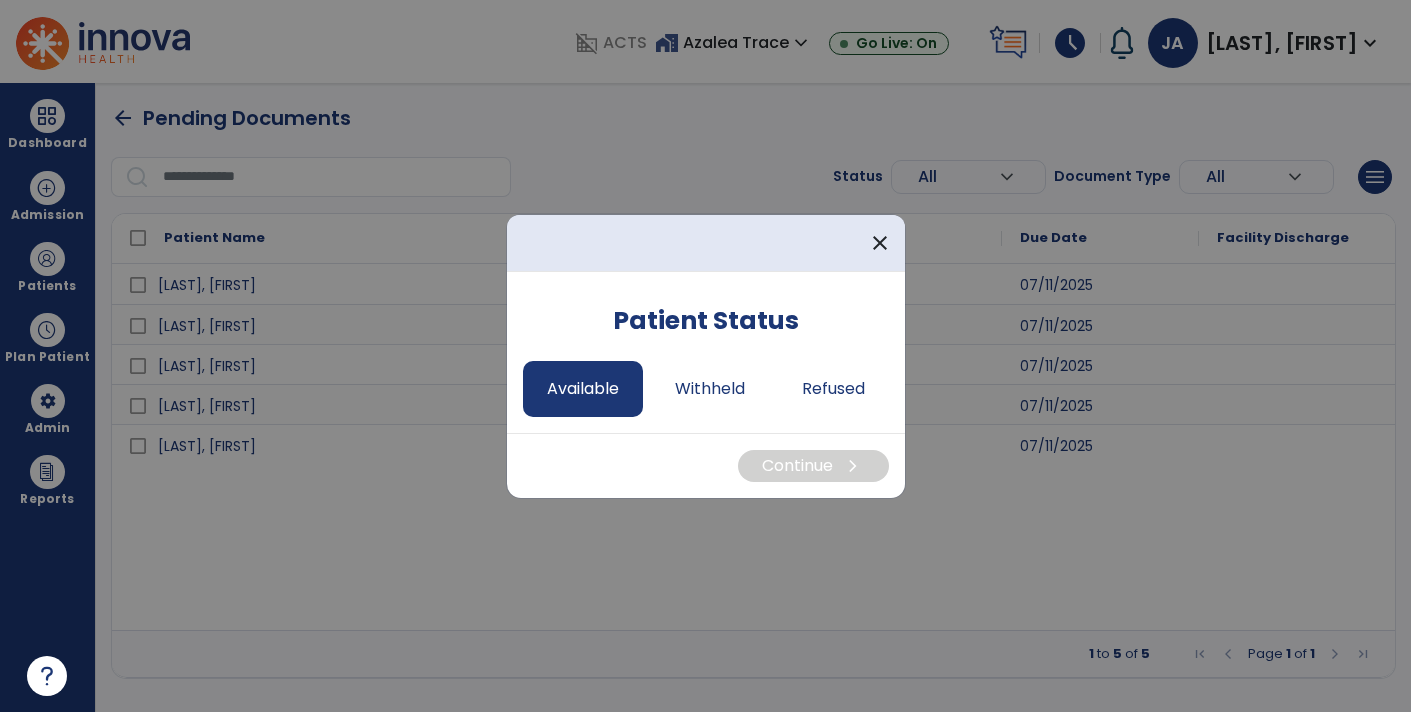 click on "Available" at bounding box center (583, 389) 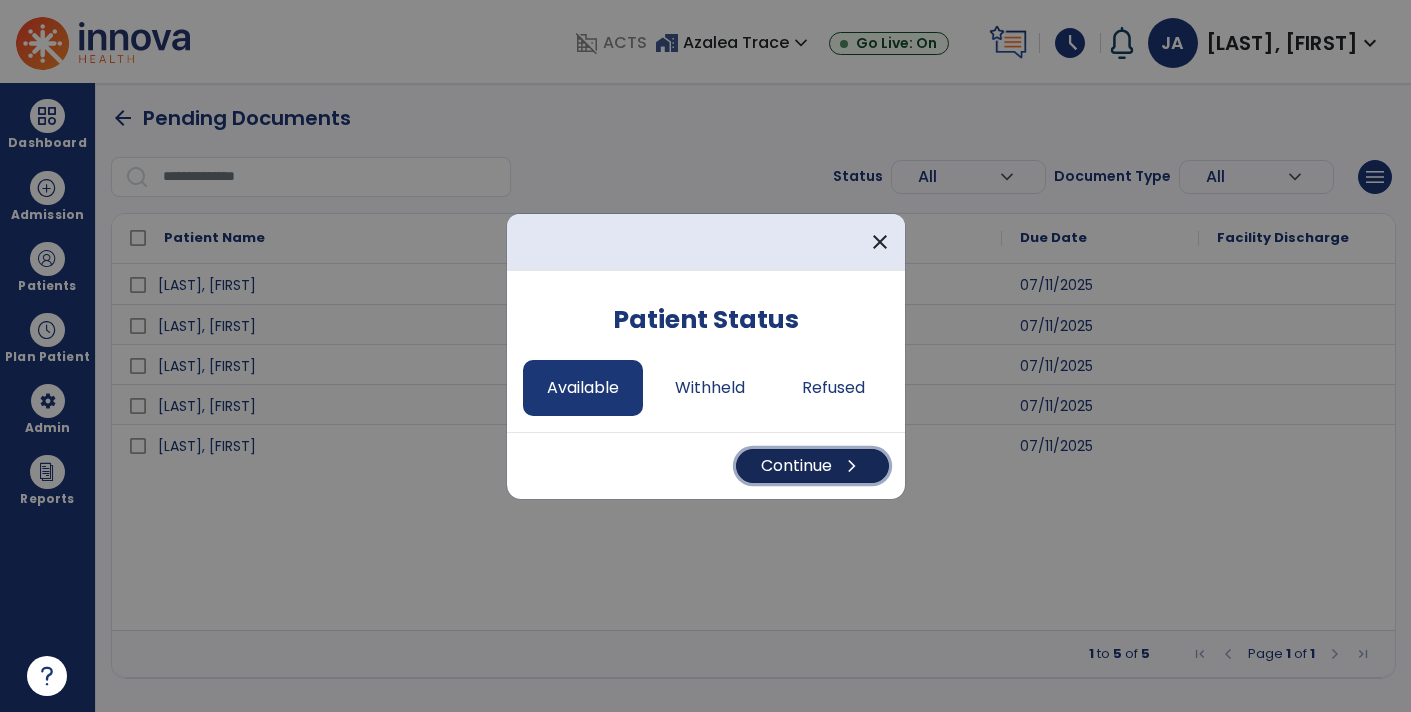 click on "Continue   chevron_right" at bounding box center (812, 466) 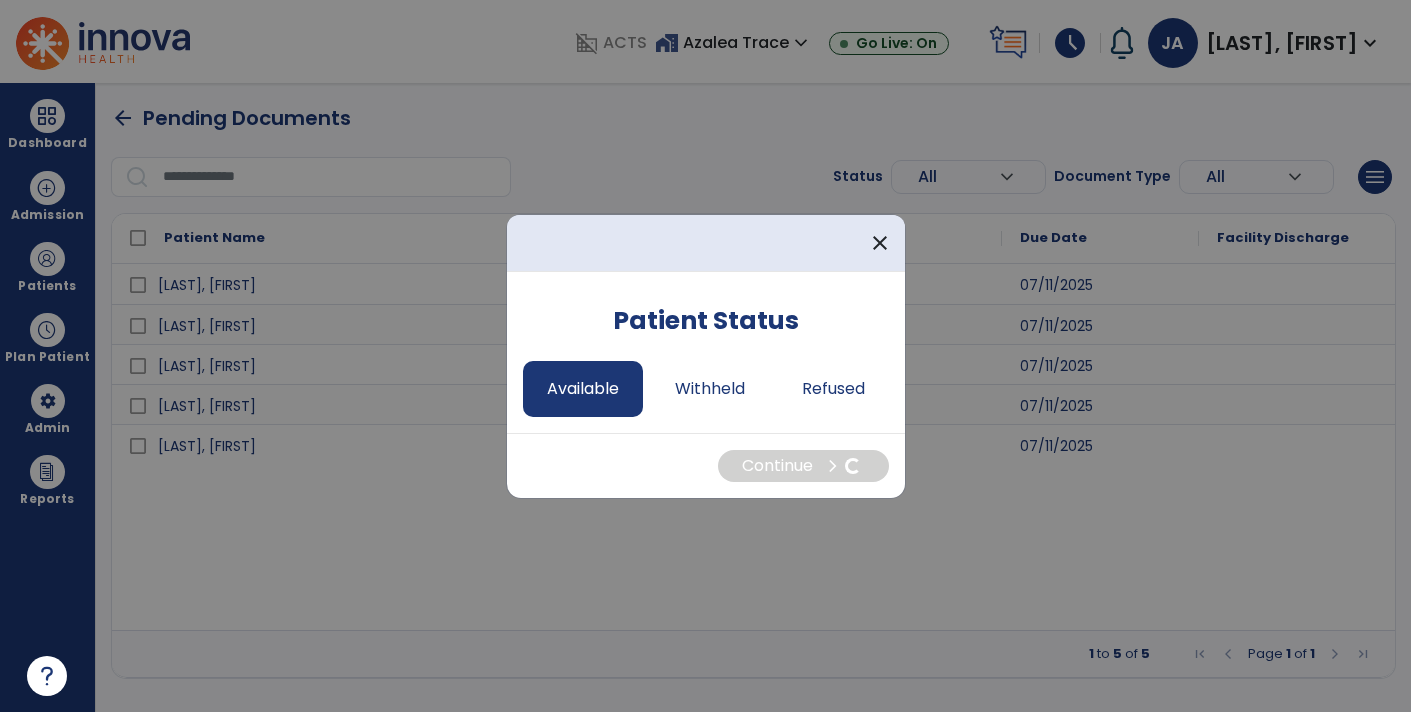 select on "*" 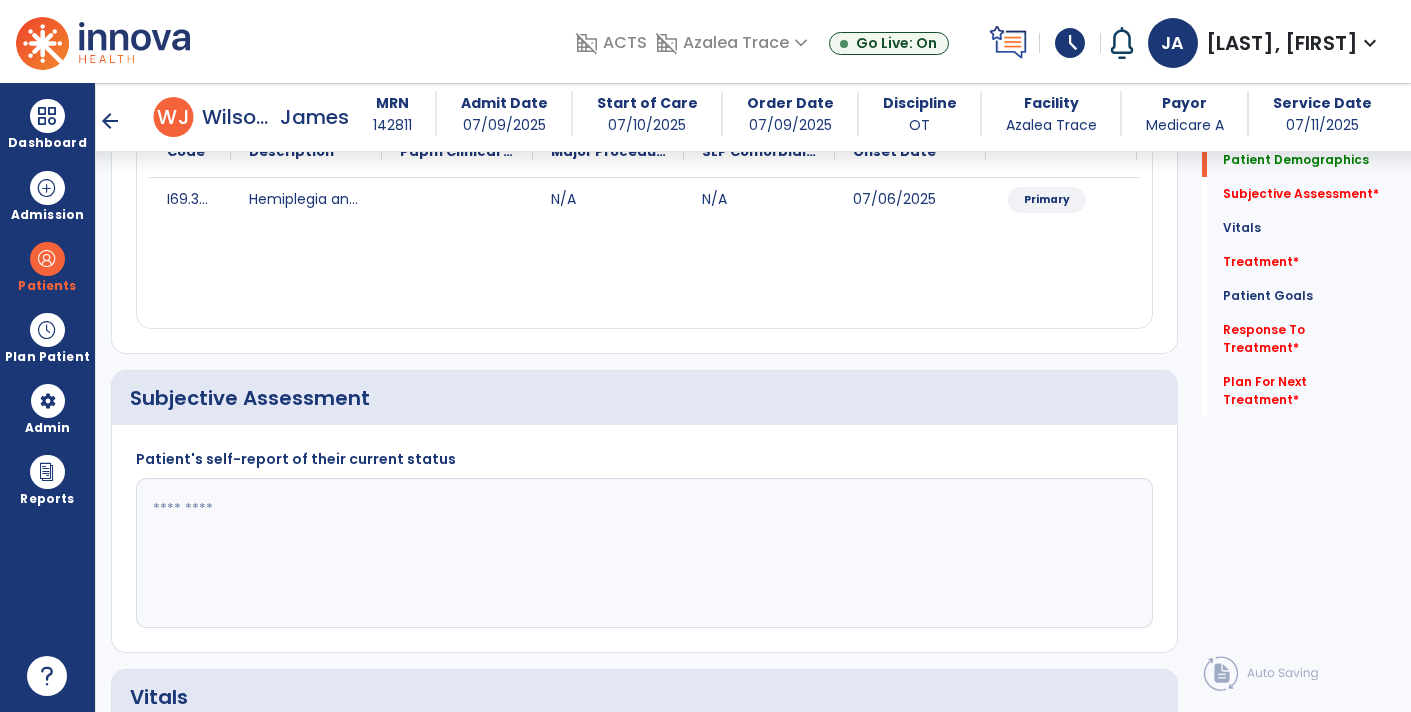 scroll, scrollTop: 271, scrollLeft: 0, axis: vertical 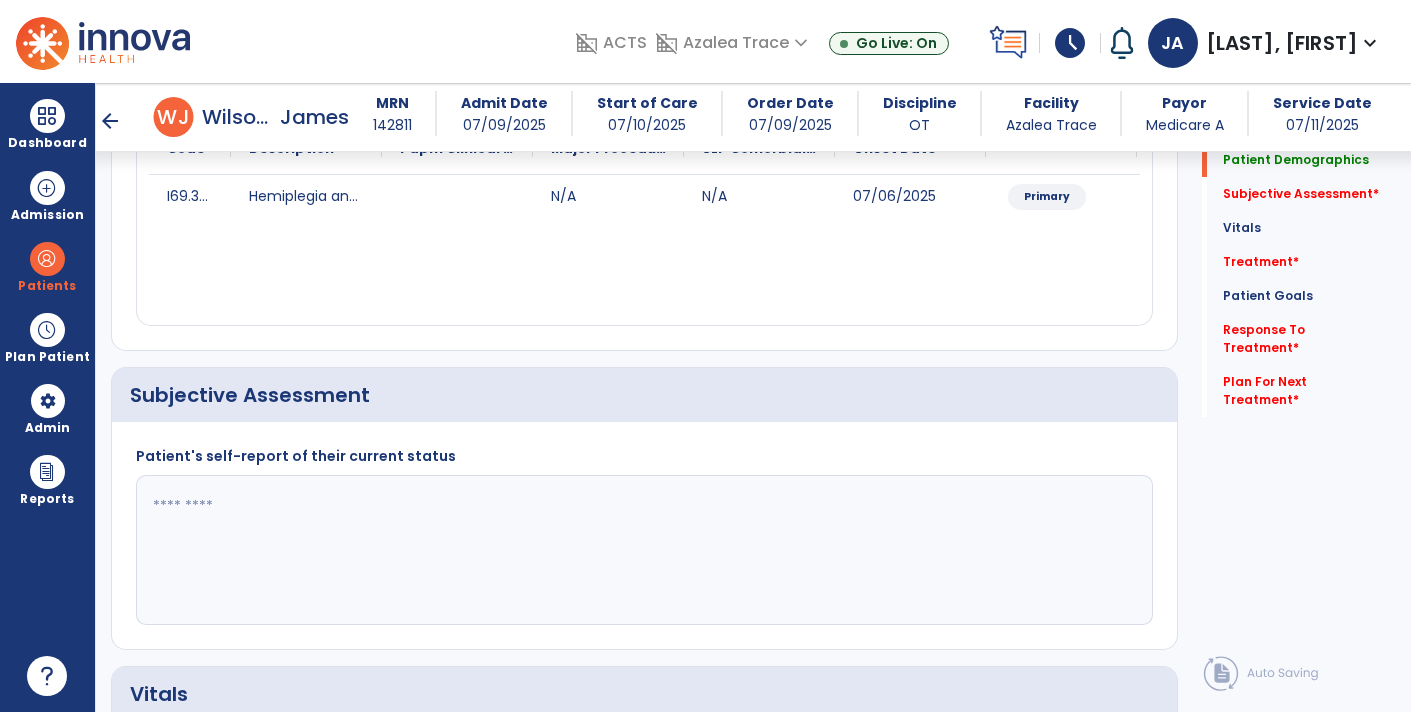click 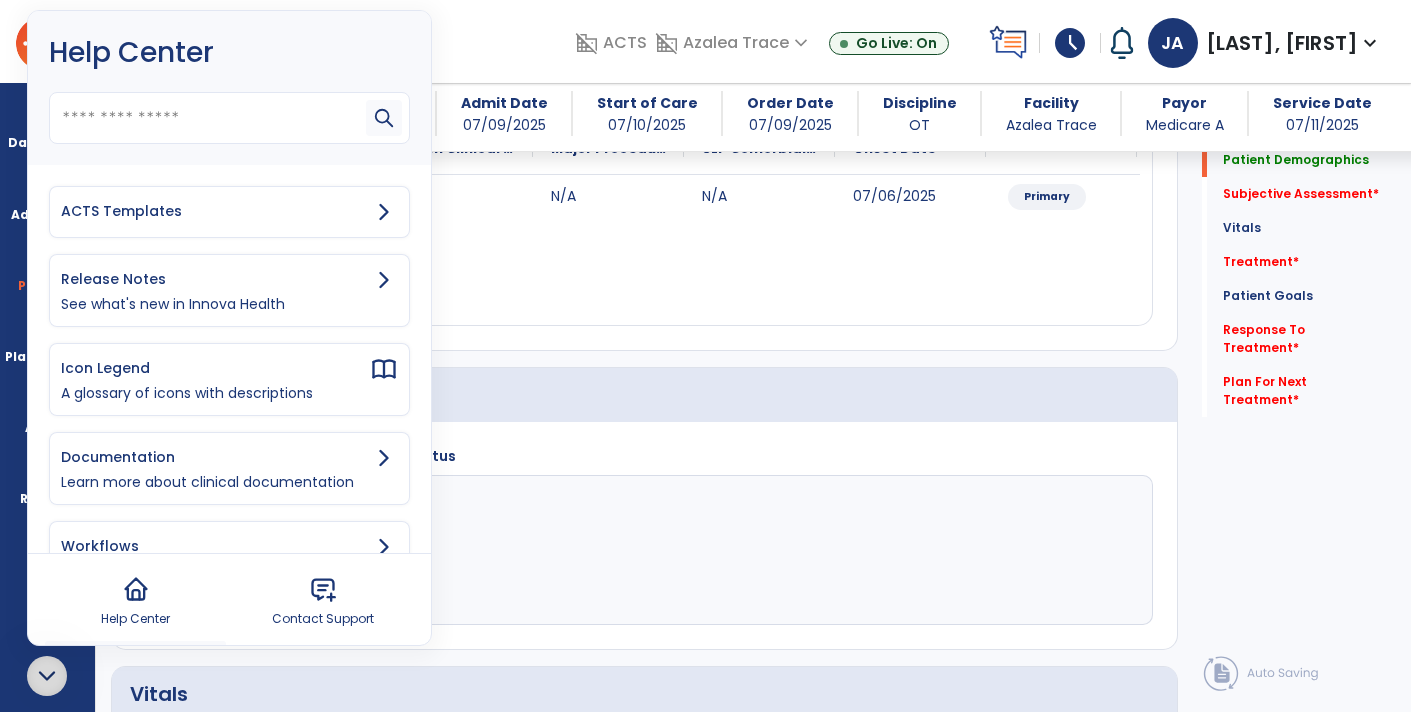 click on "ACTS Templates" at bounding box center [229, 212] 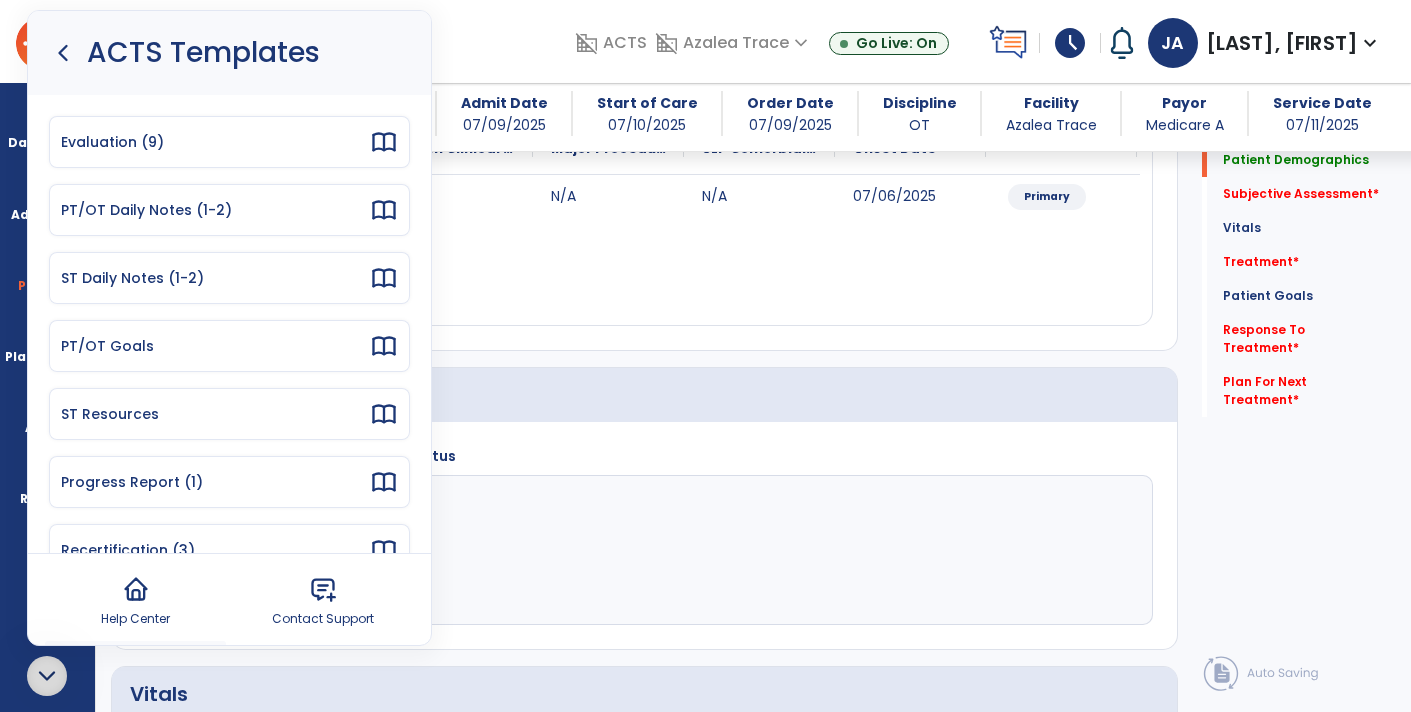 click on "PT/OT Daily Notes (1-2)" at bounding box center (229, 210) 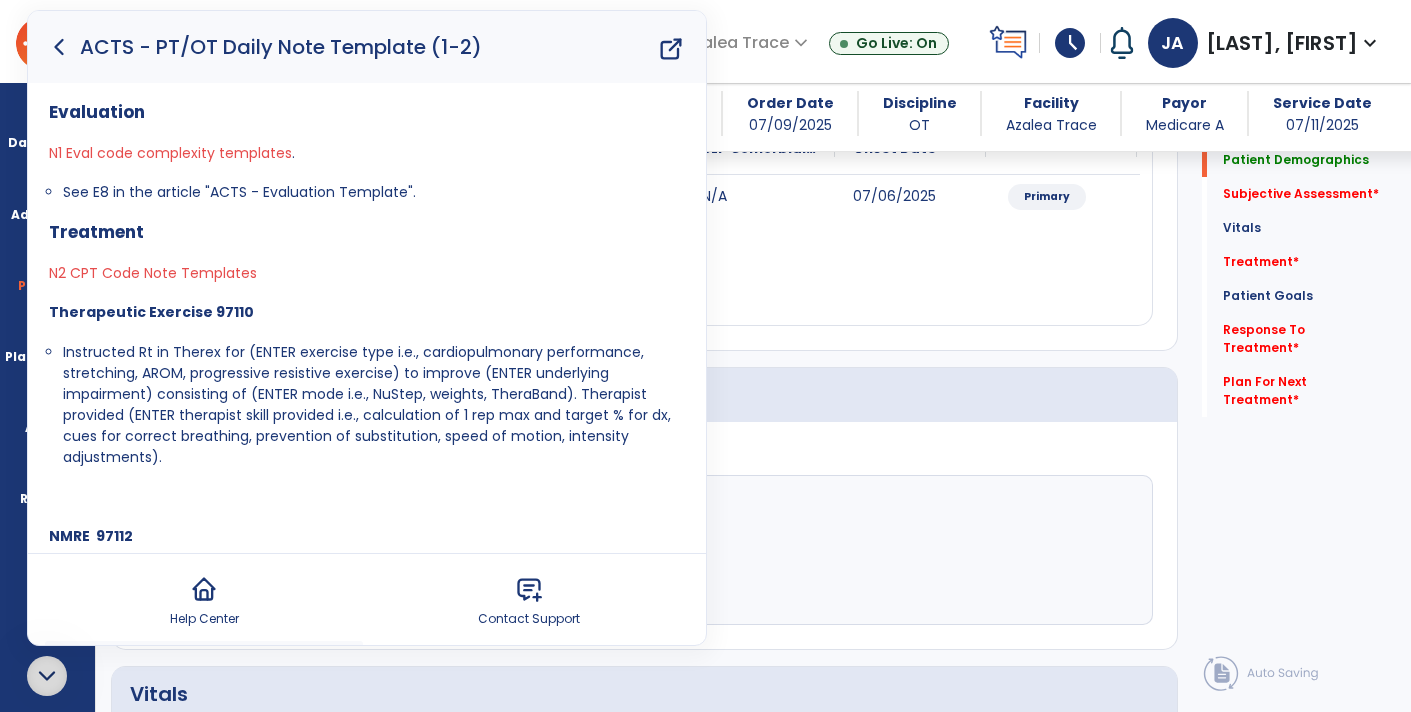 click 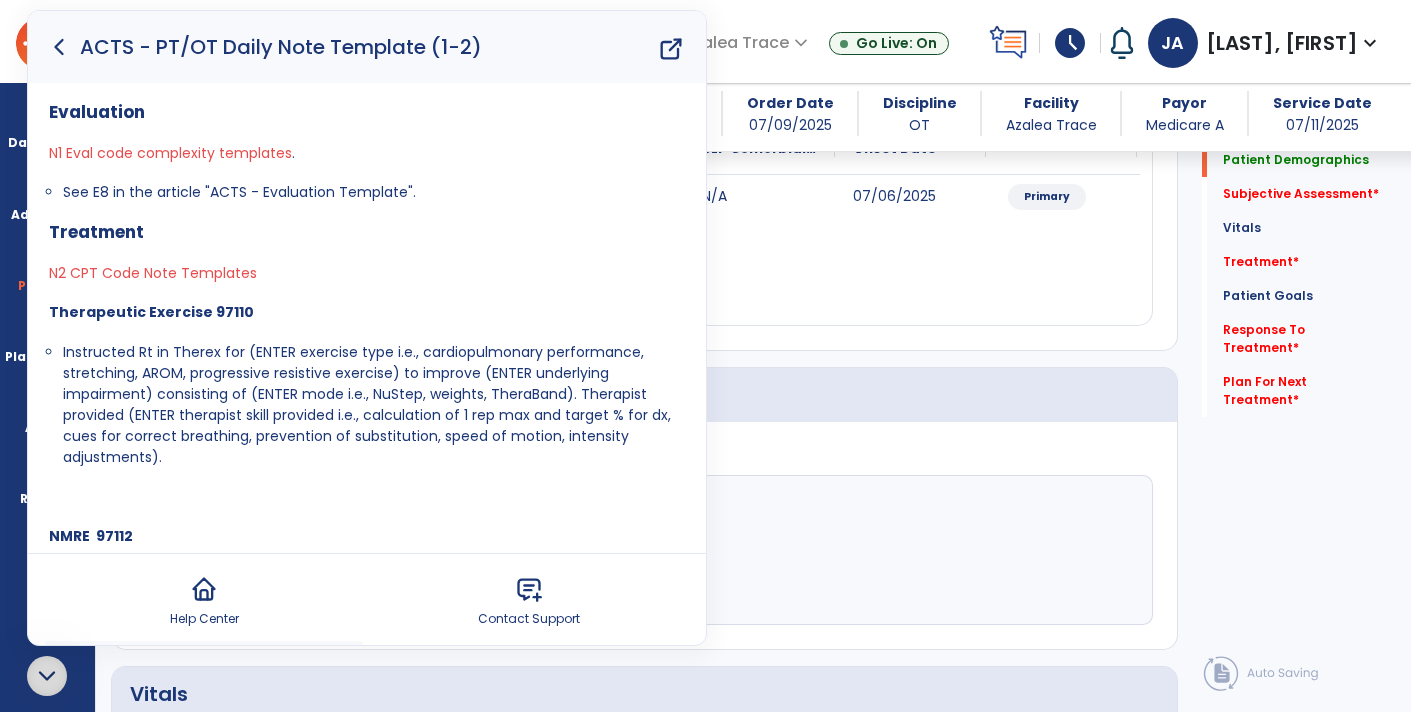 click 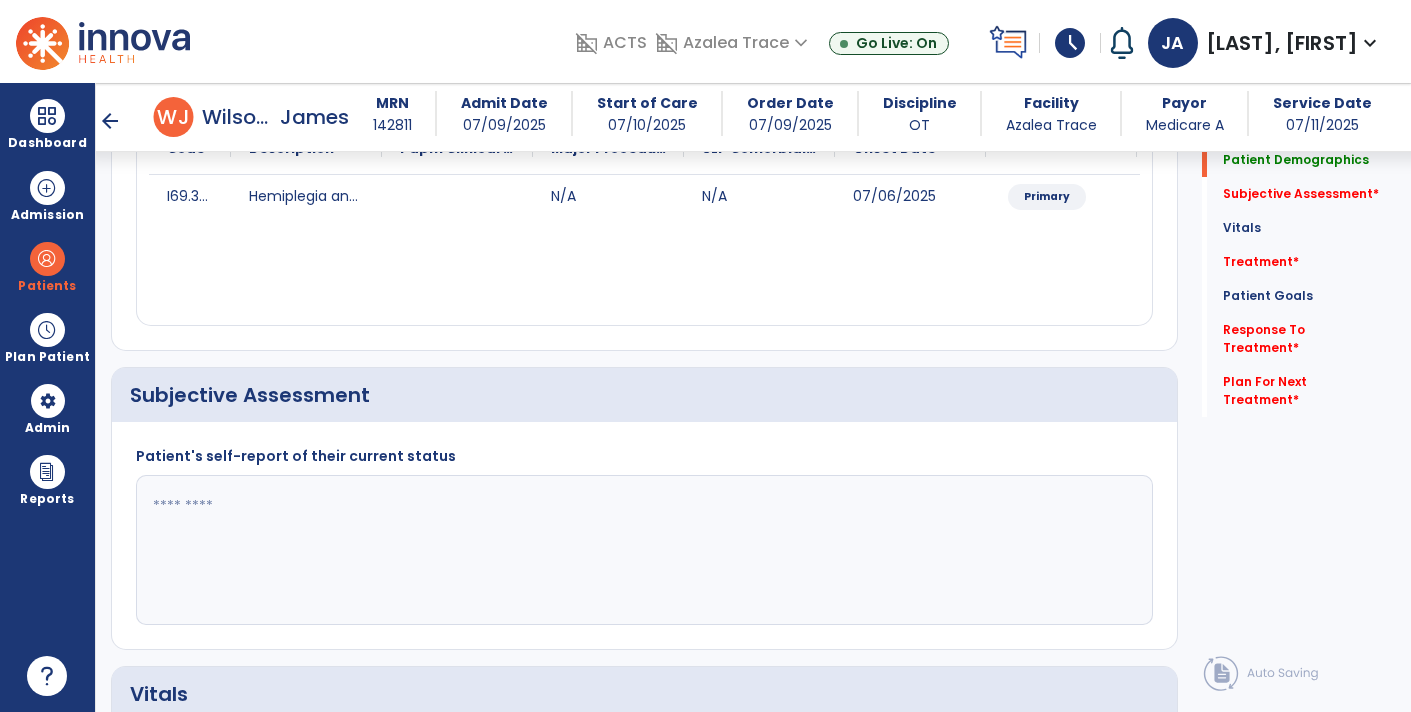 click 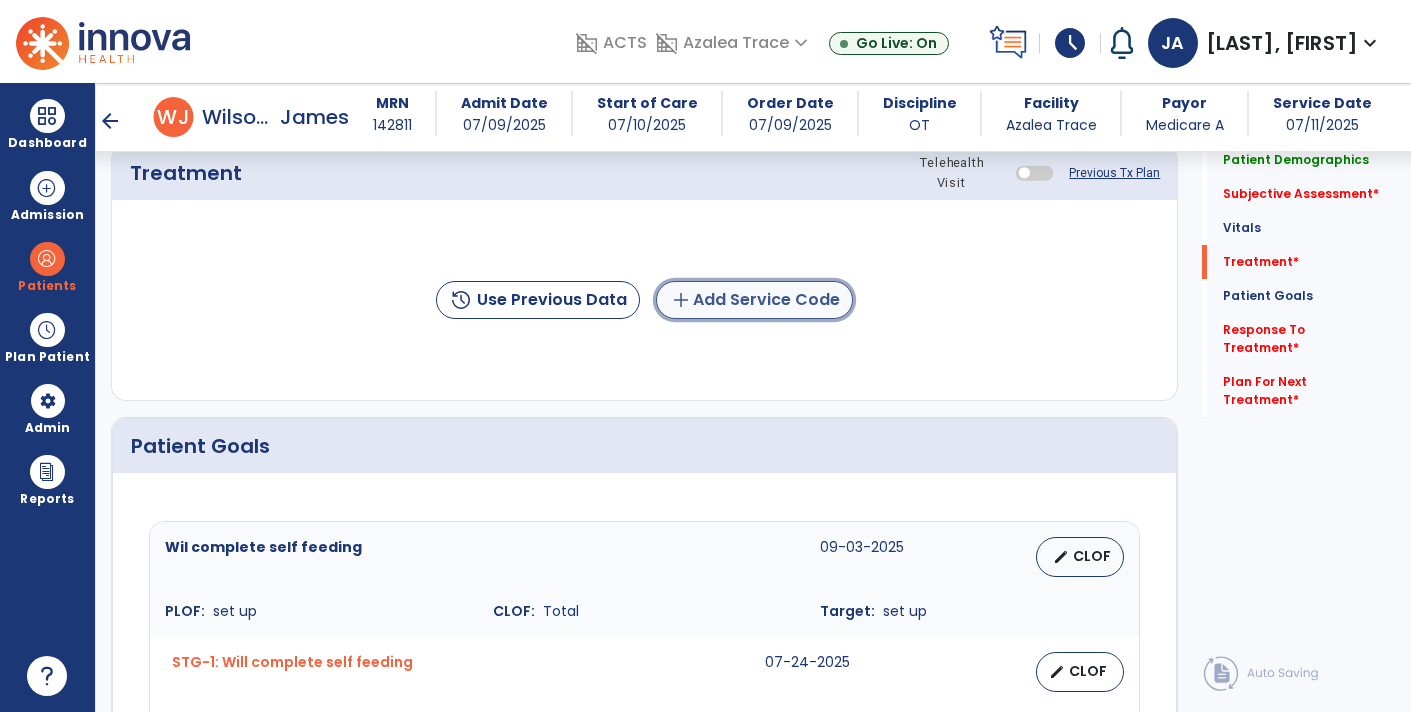 click on "add  Add Service Code" 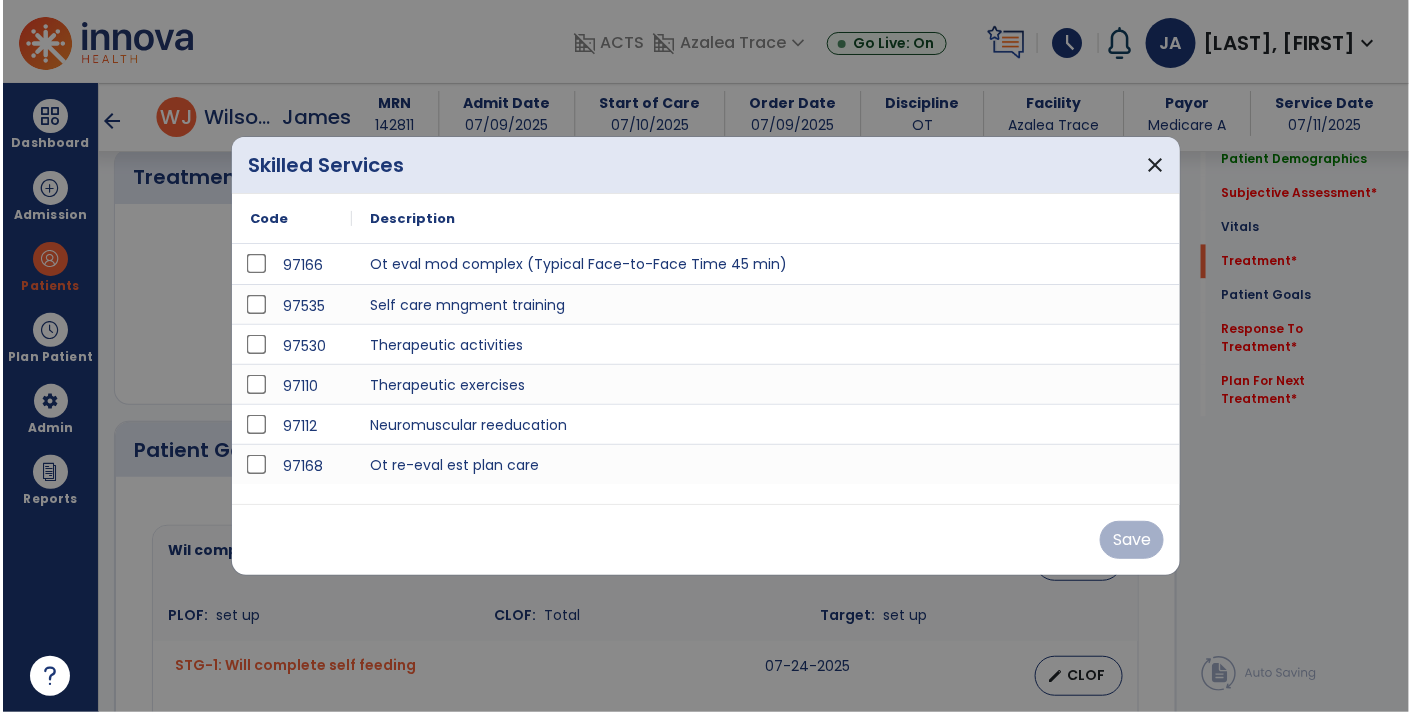 scroll, scrollTop: 1214, scrollLeft: 0, axis: vertical 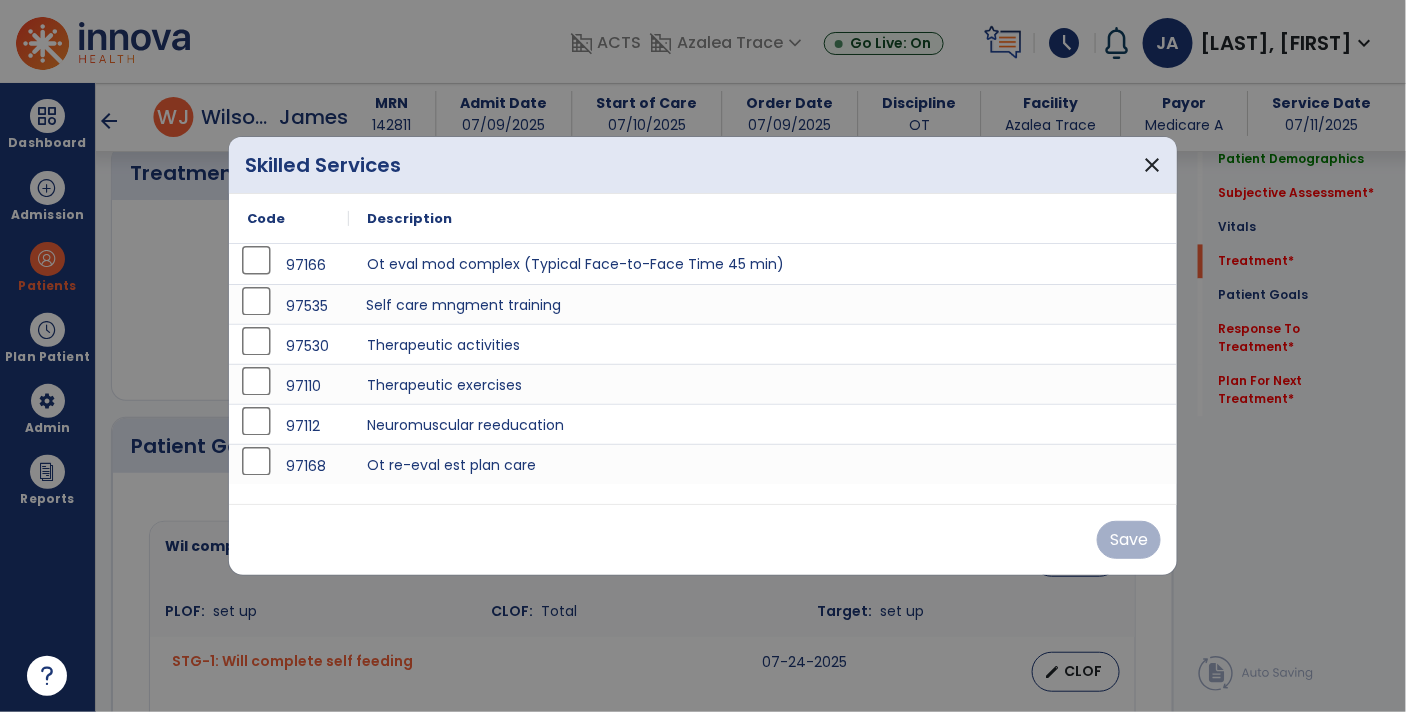 click on "Self care mngment training" at bounding box center (763, 304) 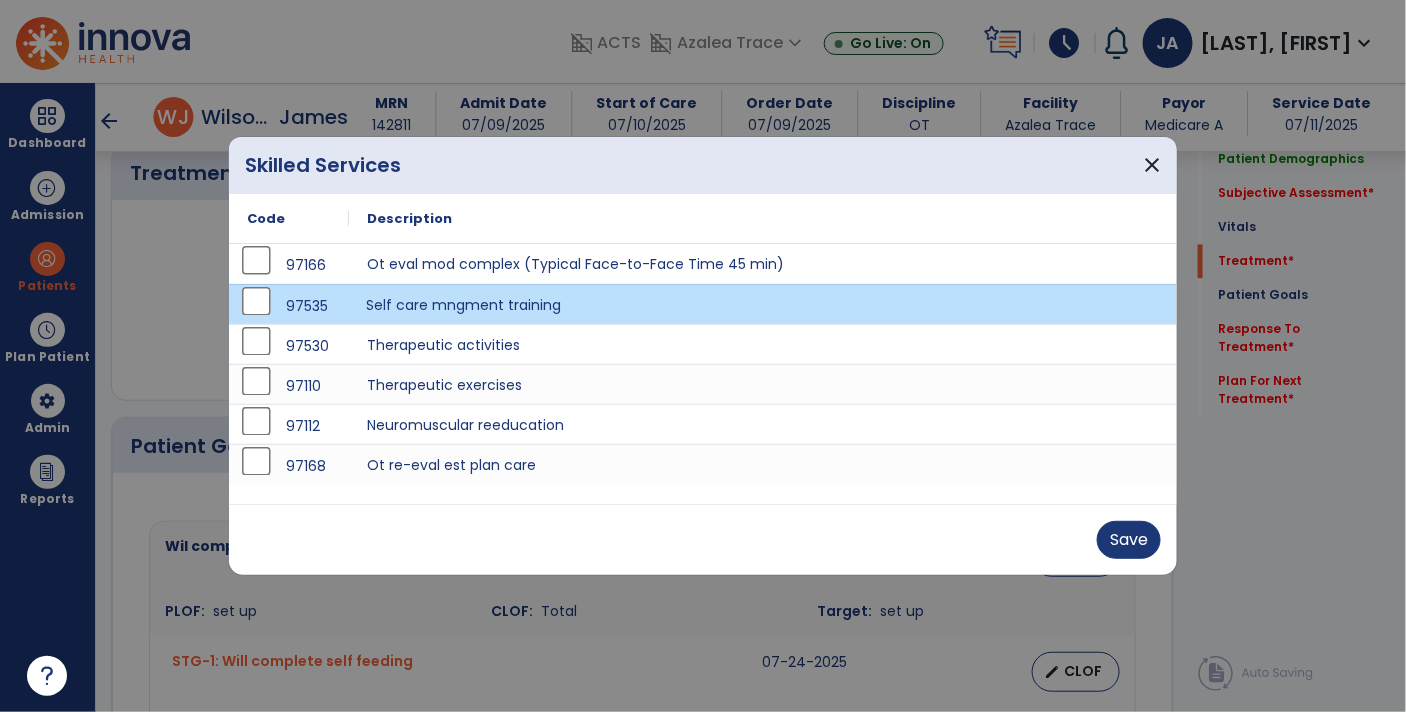 click on "Save" at bounding box center (703, 539) 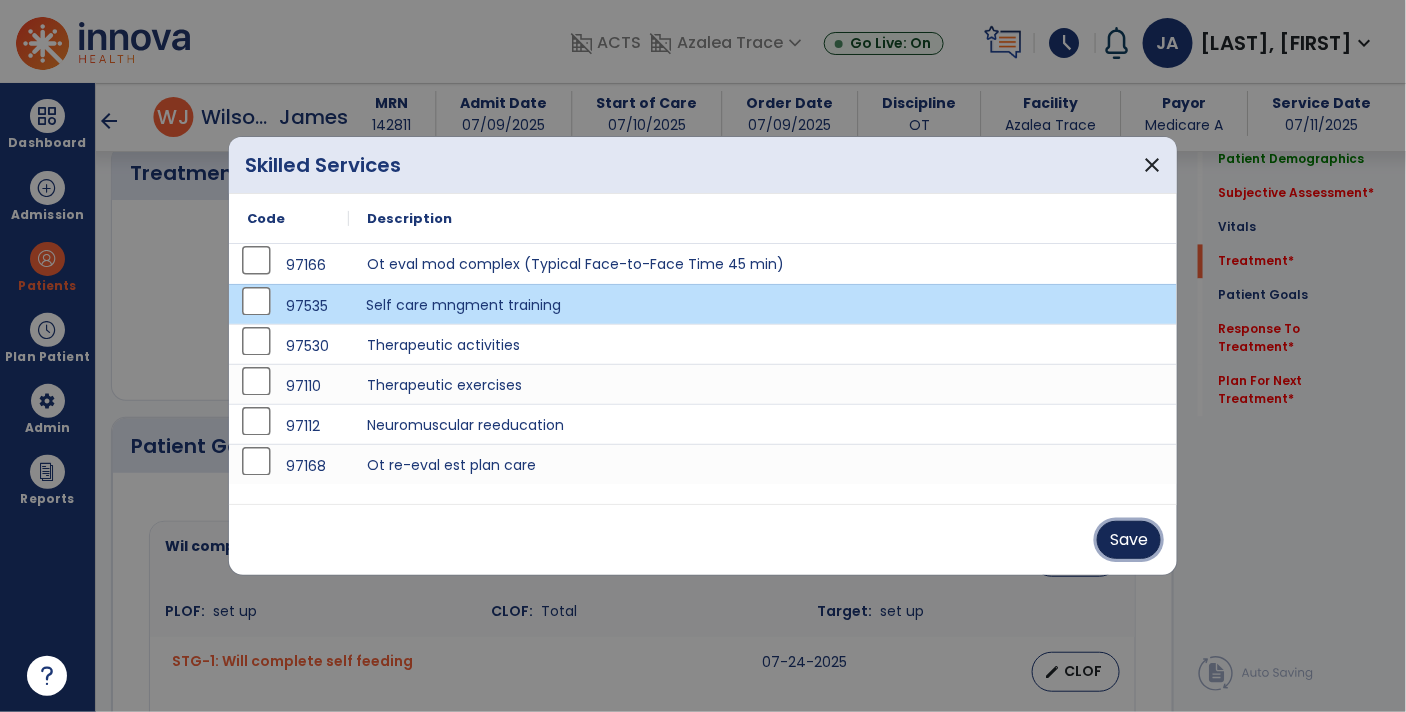 click on "Save" at bounding box center [1129, 540] 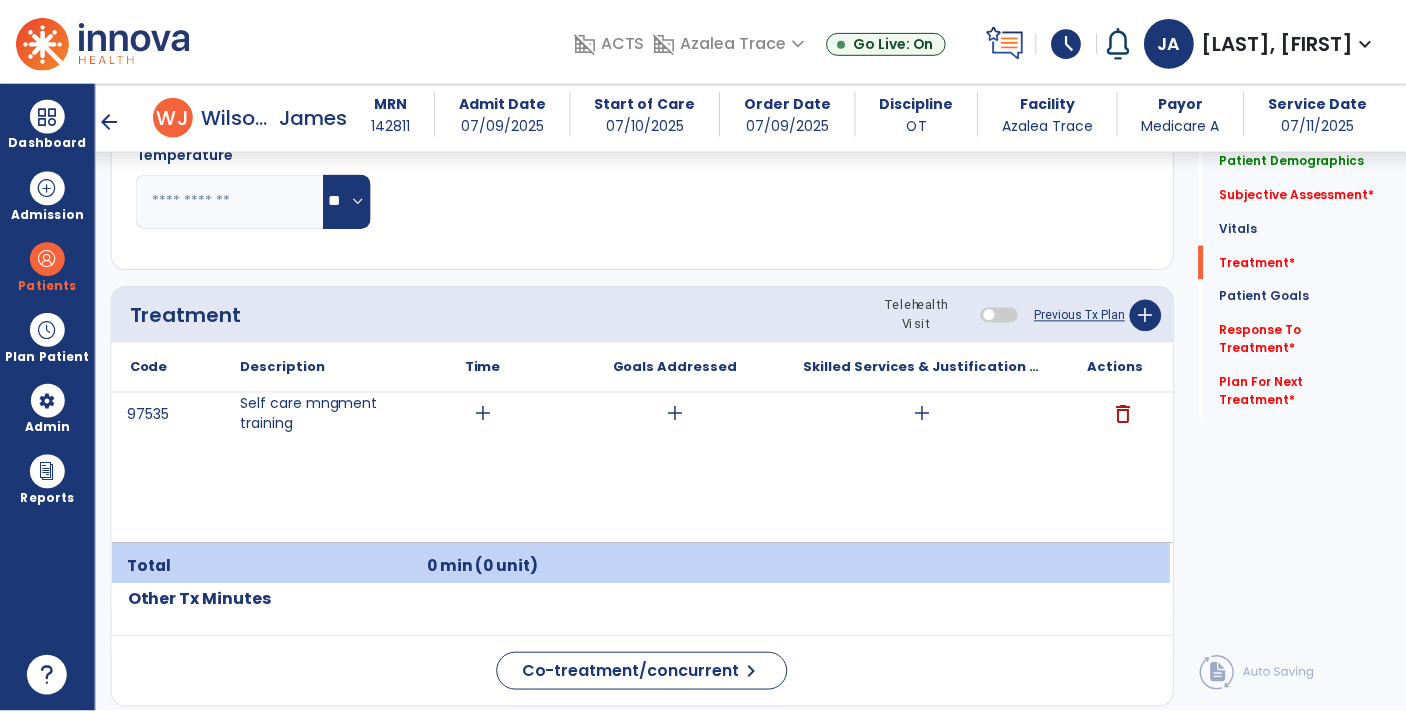 scroll, scrollTop: 1065, scrollLeft: 0, axis: vertical 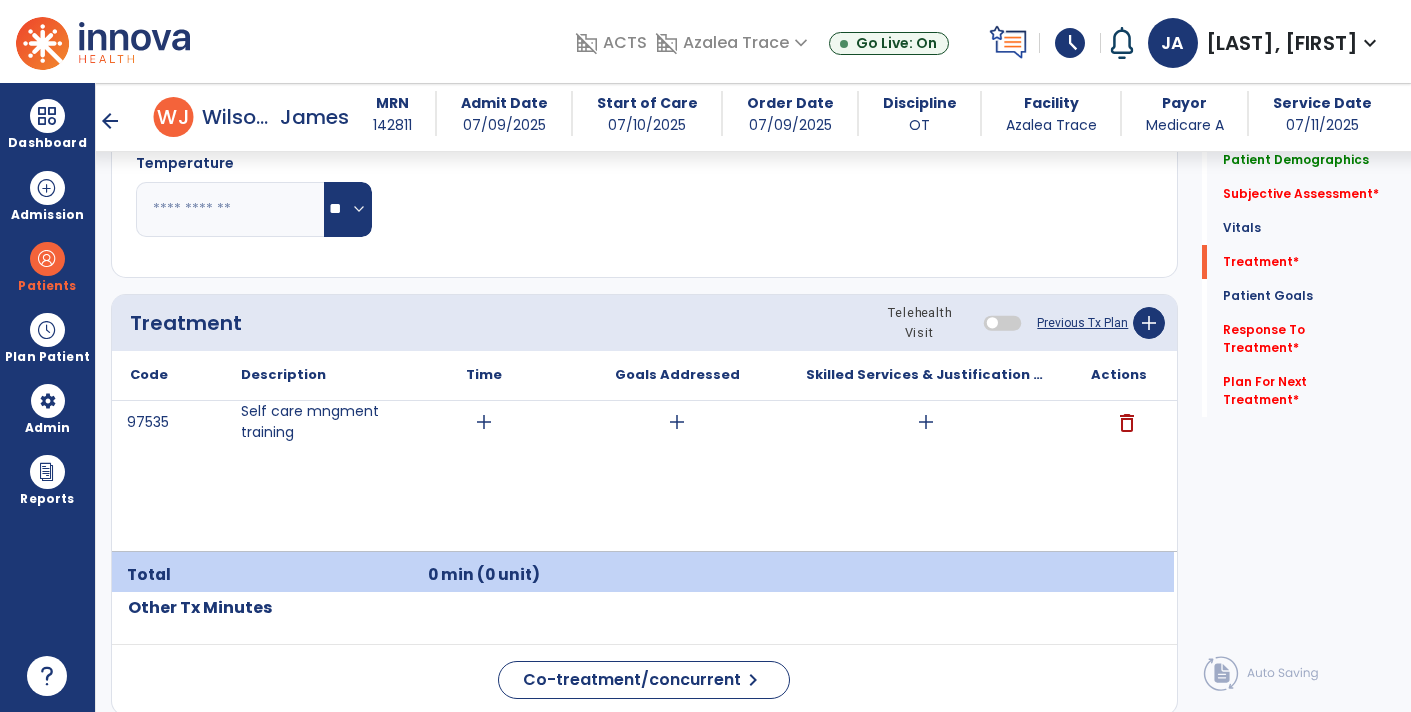 click on "add" at bounding box center [926, 422] 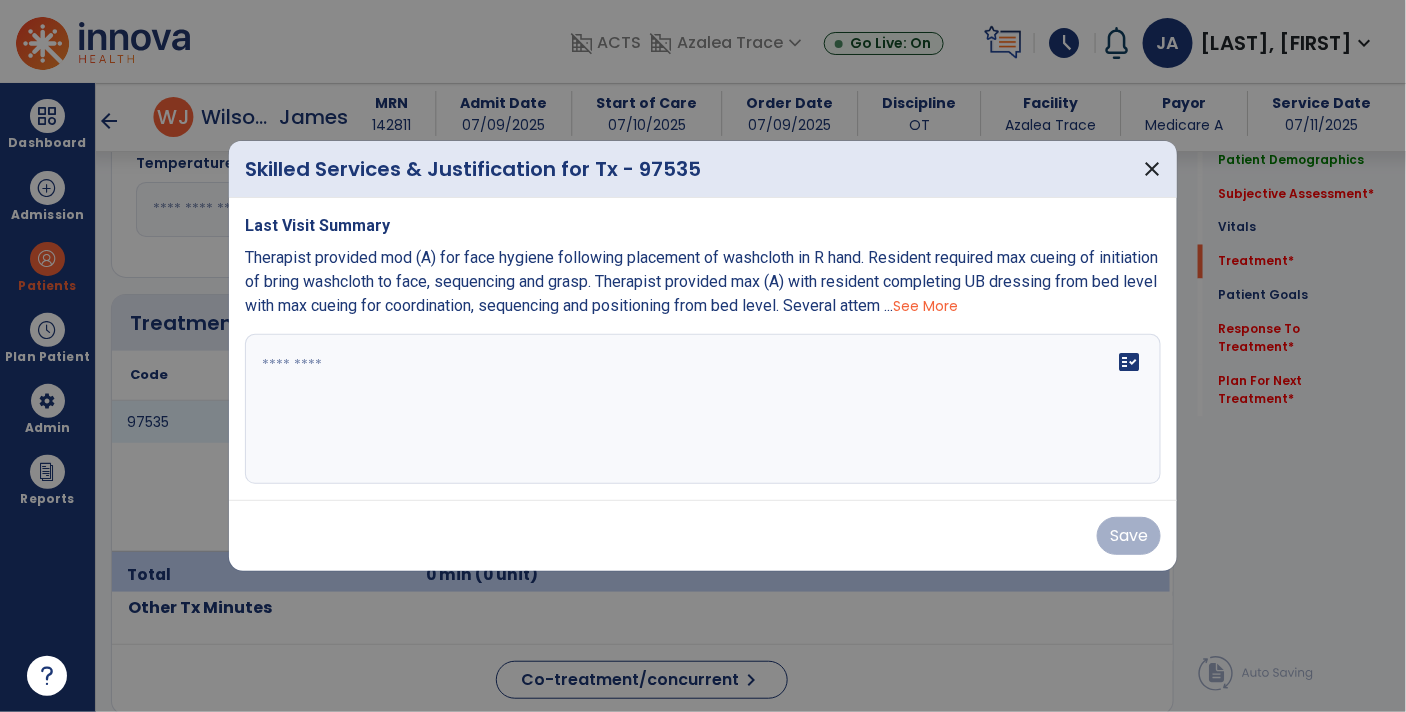 click on "fact_check" at bounding box center (703, 409) 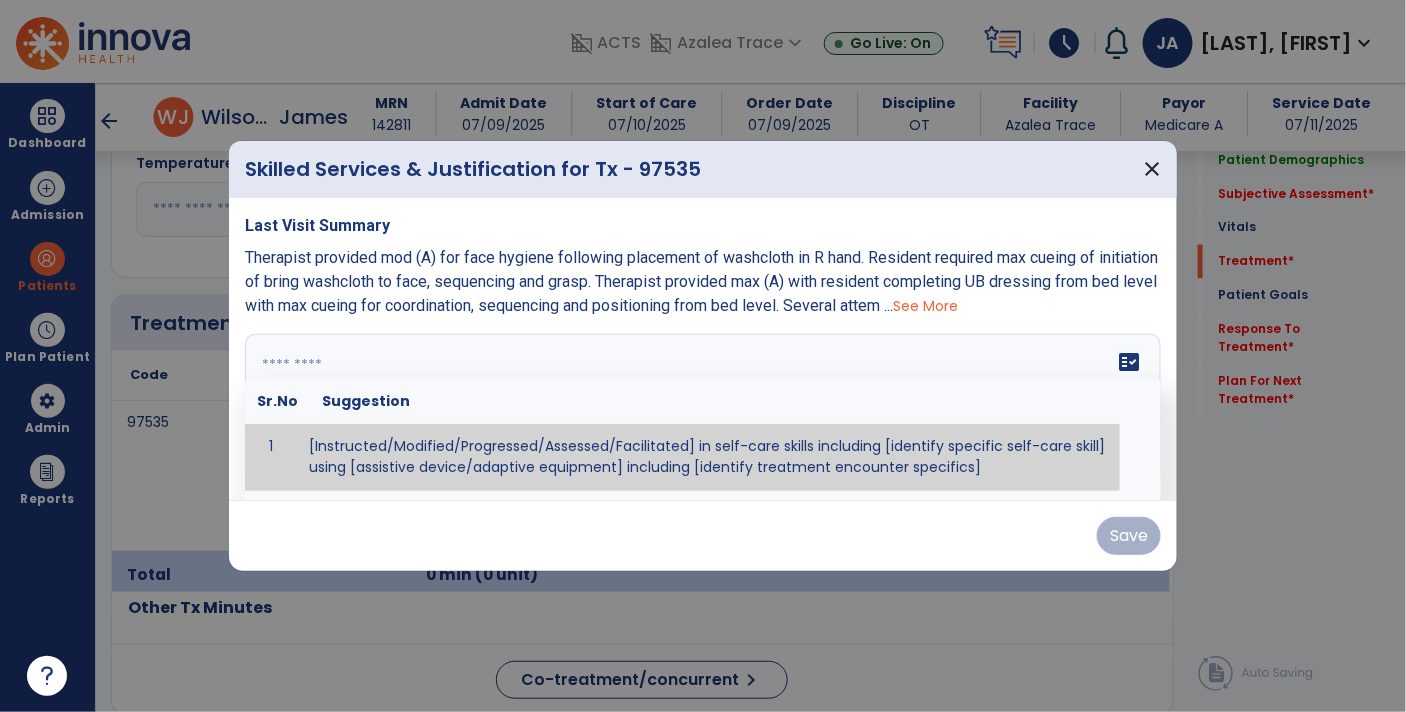 paste on "**********" 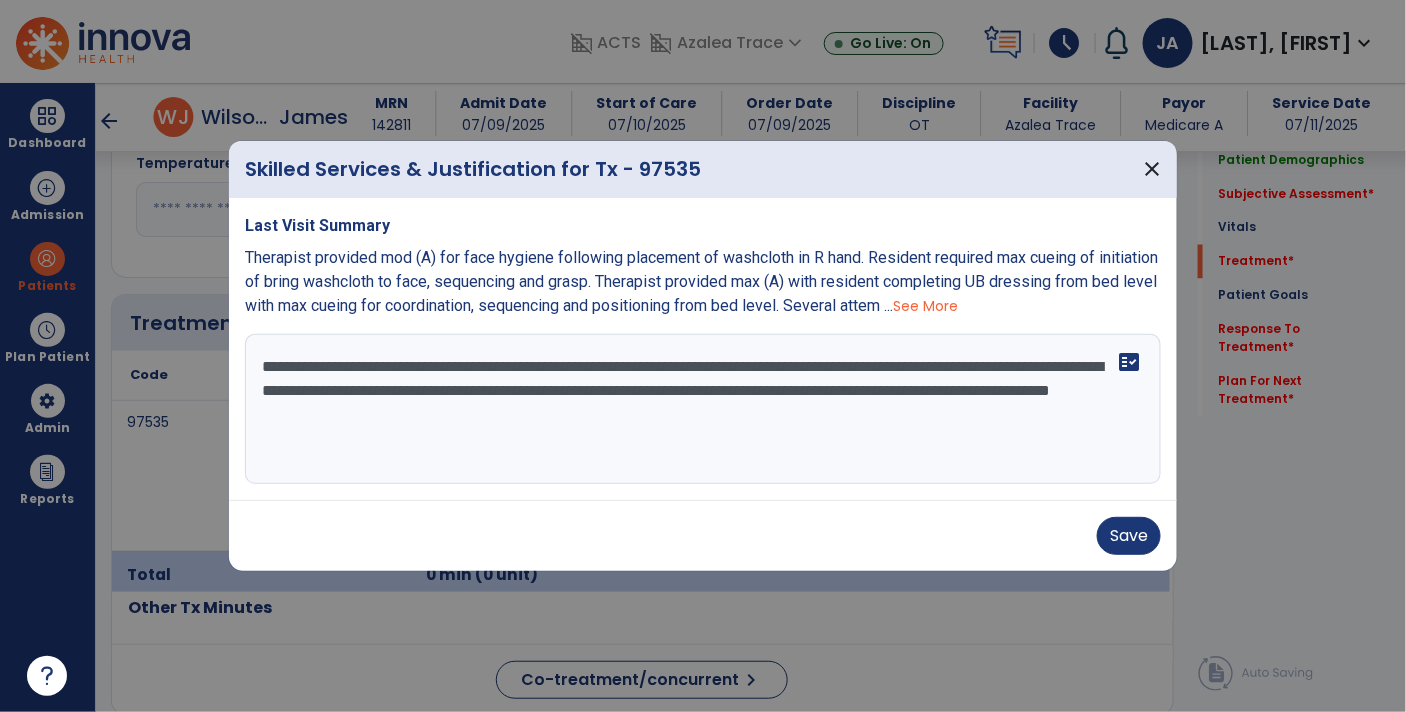 click on "**********" at bounding box center [703, 409] 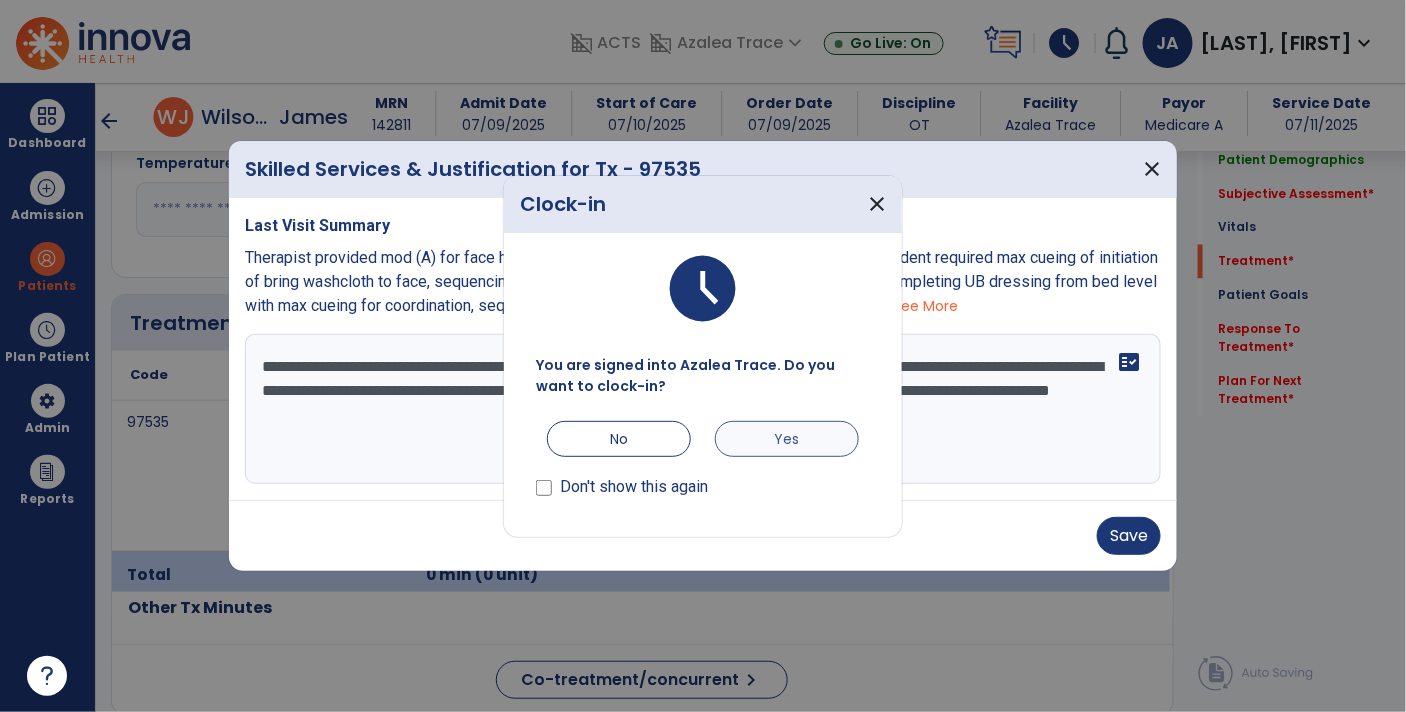 click on "Yes" at bounding box center [787, 439] 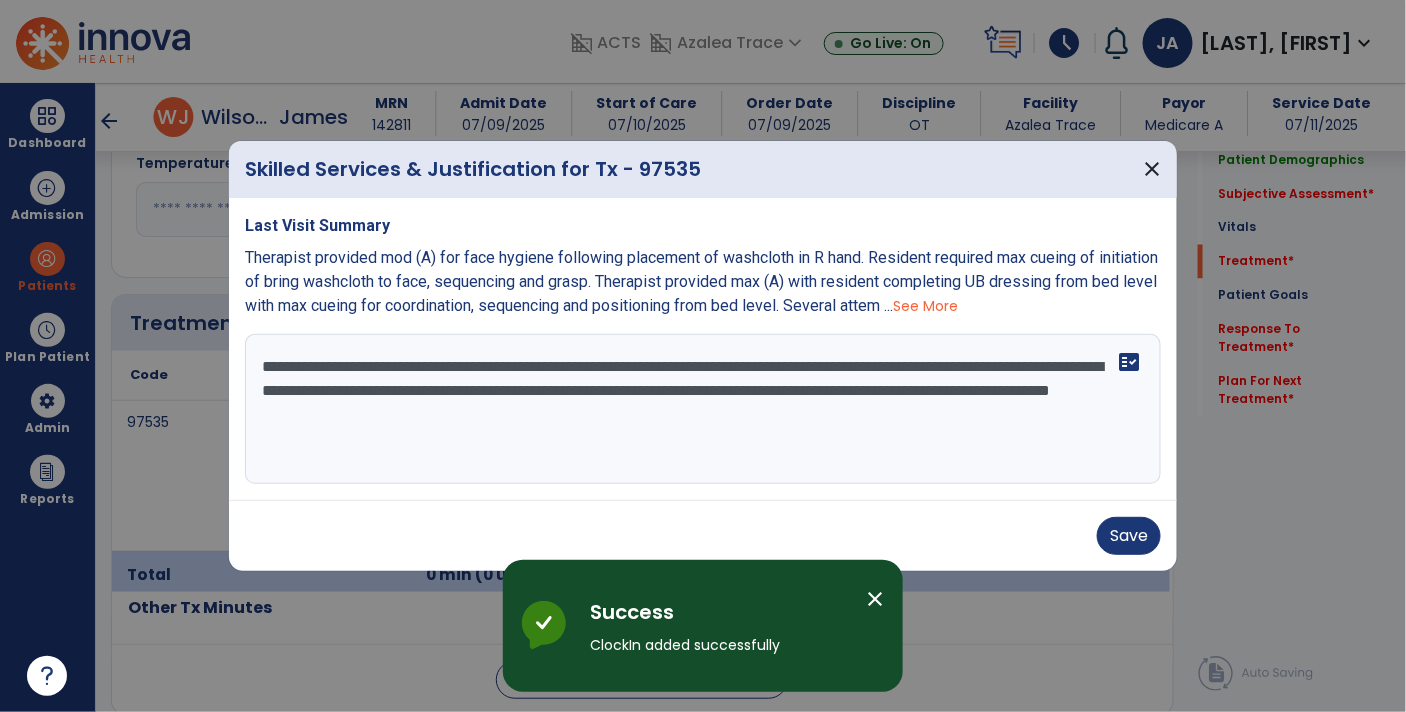 click on "**********" at bounding box center (703, 409) 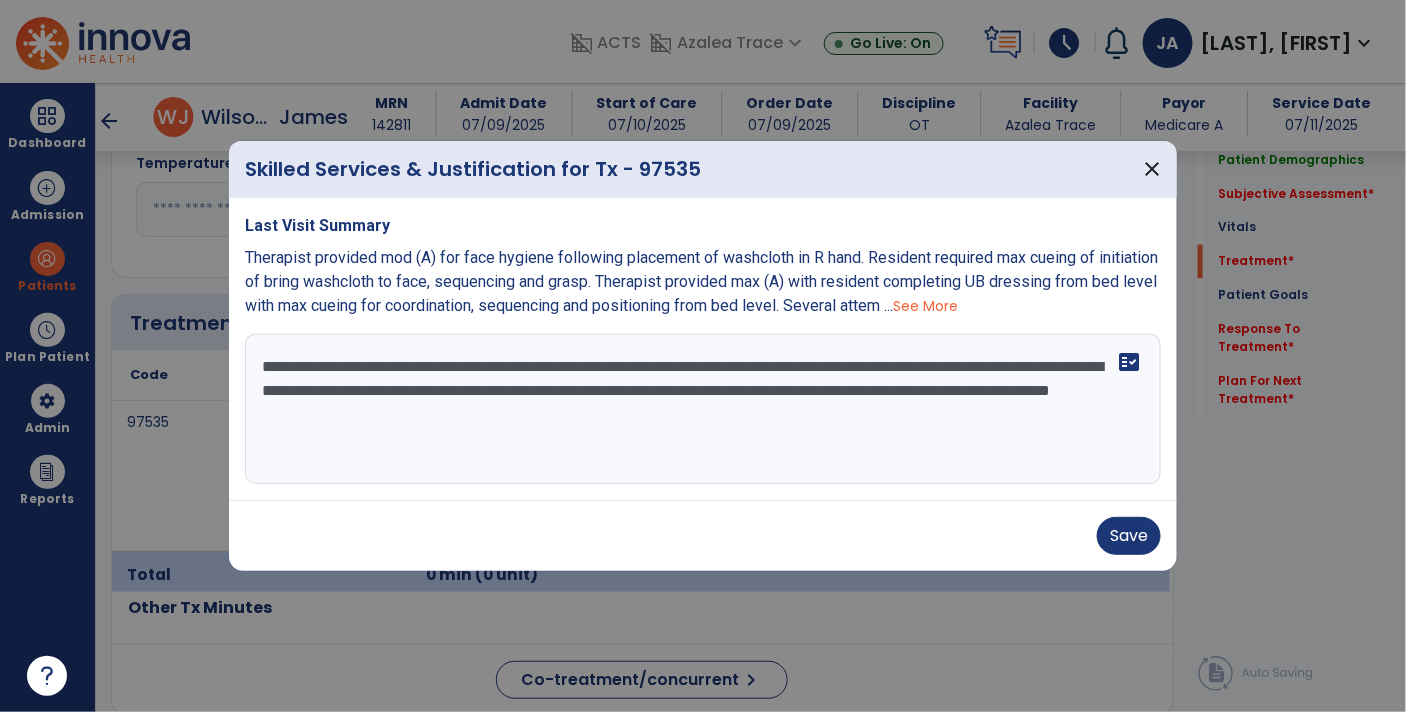 click on "**********" at bounding box center [703, 409] 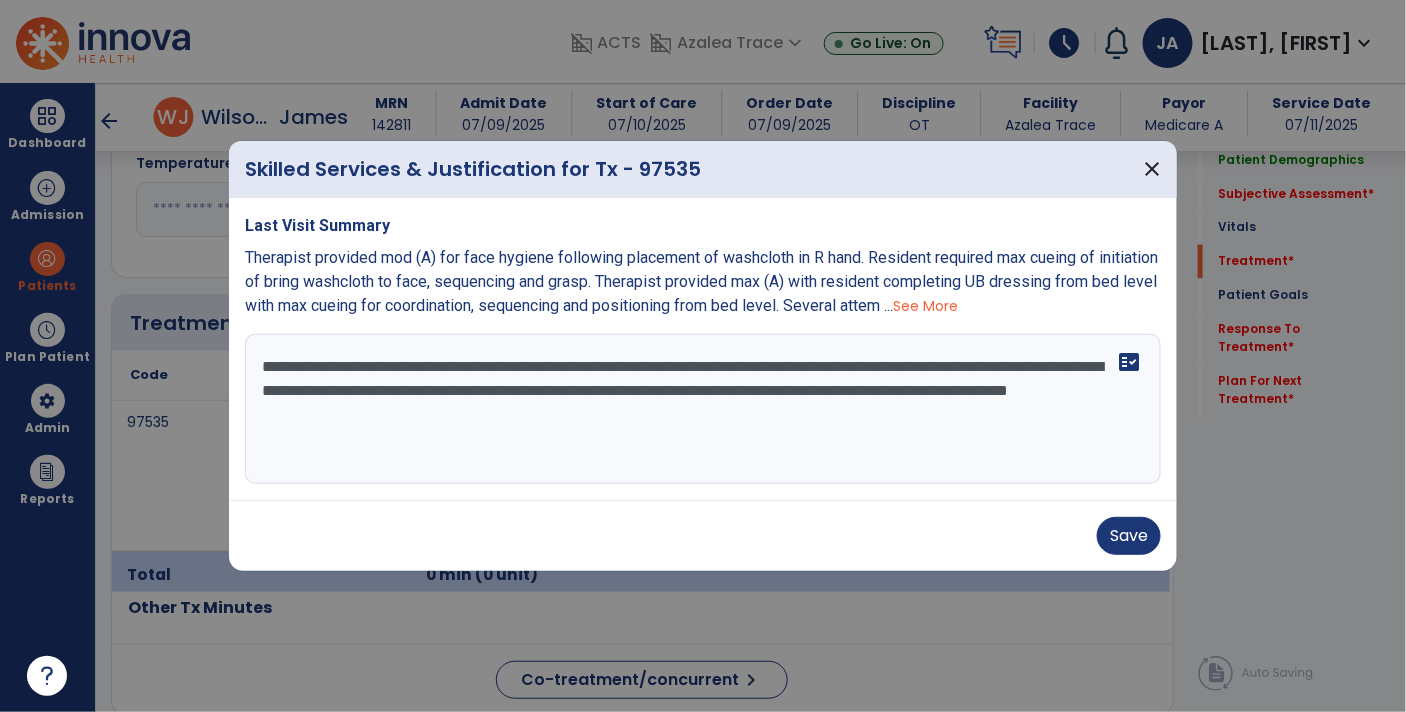 click on "**********" at bounding box center (703, 409) 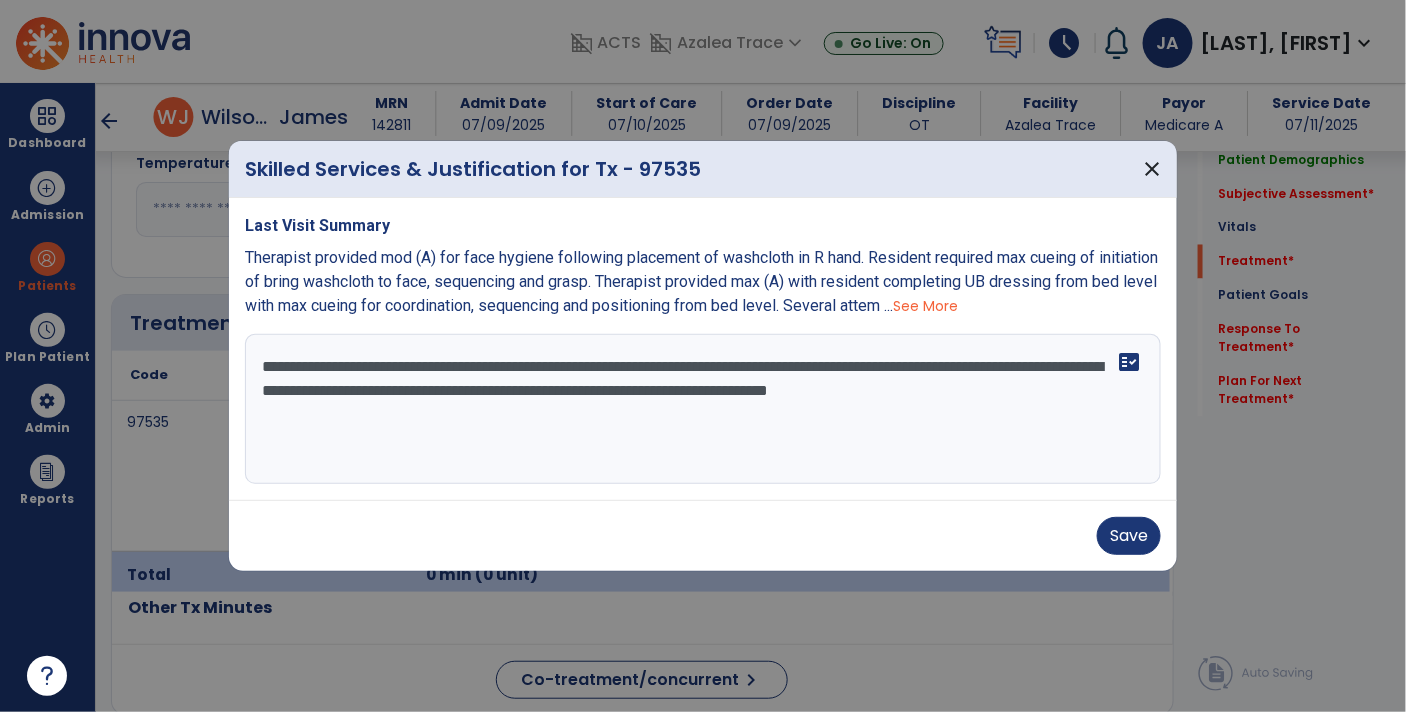 click on "**********" at bounding box center (703, 409) 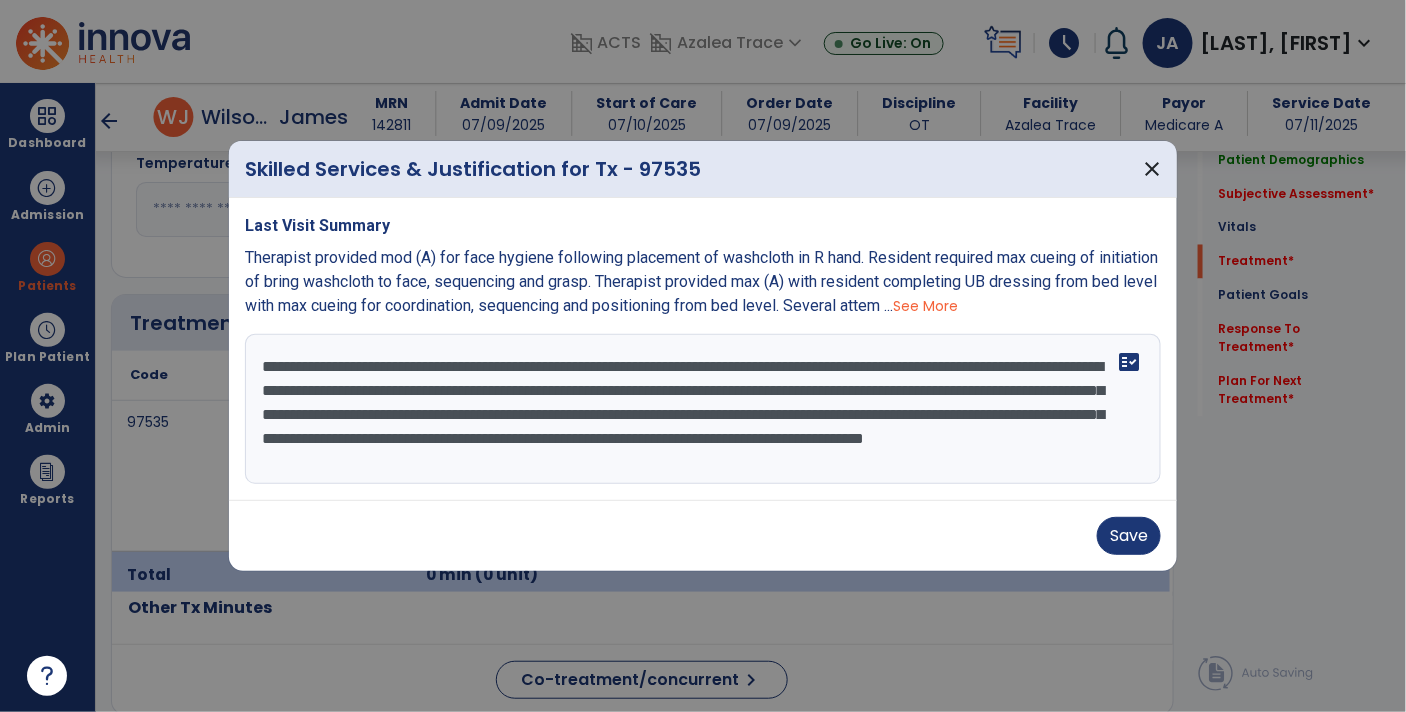 scroll, scrollTop: 14, scrollLeft: 0, axis: vertical 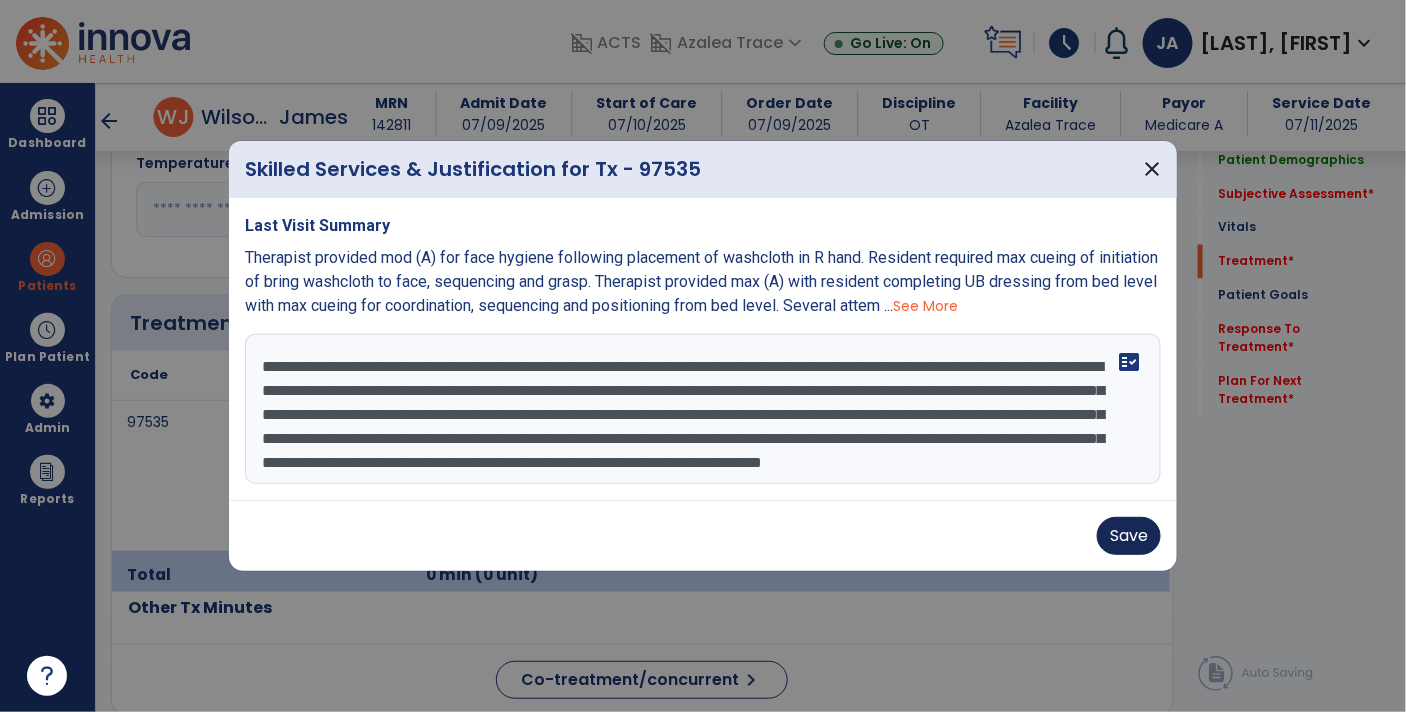 type on "**********" 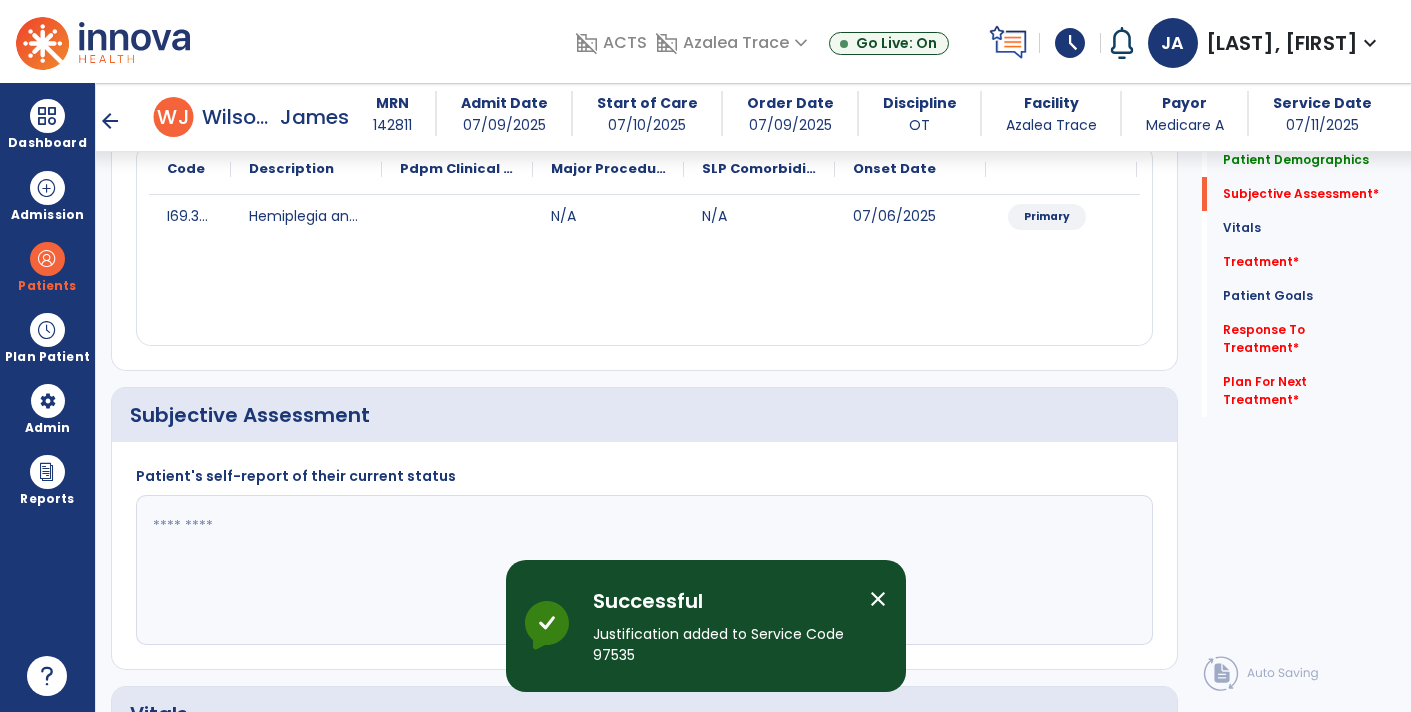 scroll, scrollTop: 0, scrollLeft: 0, axis: both 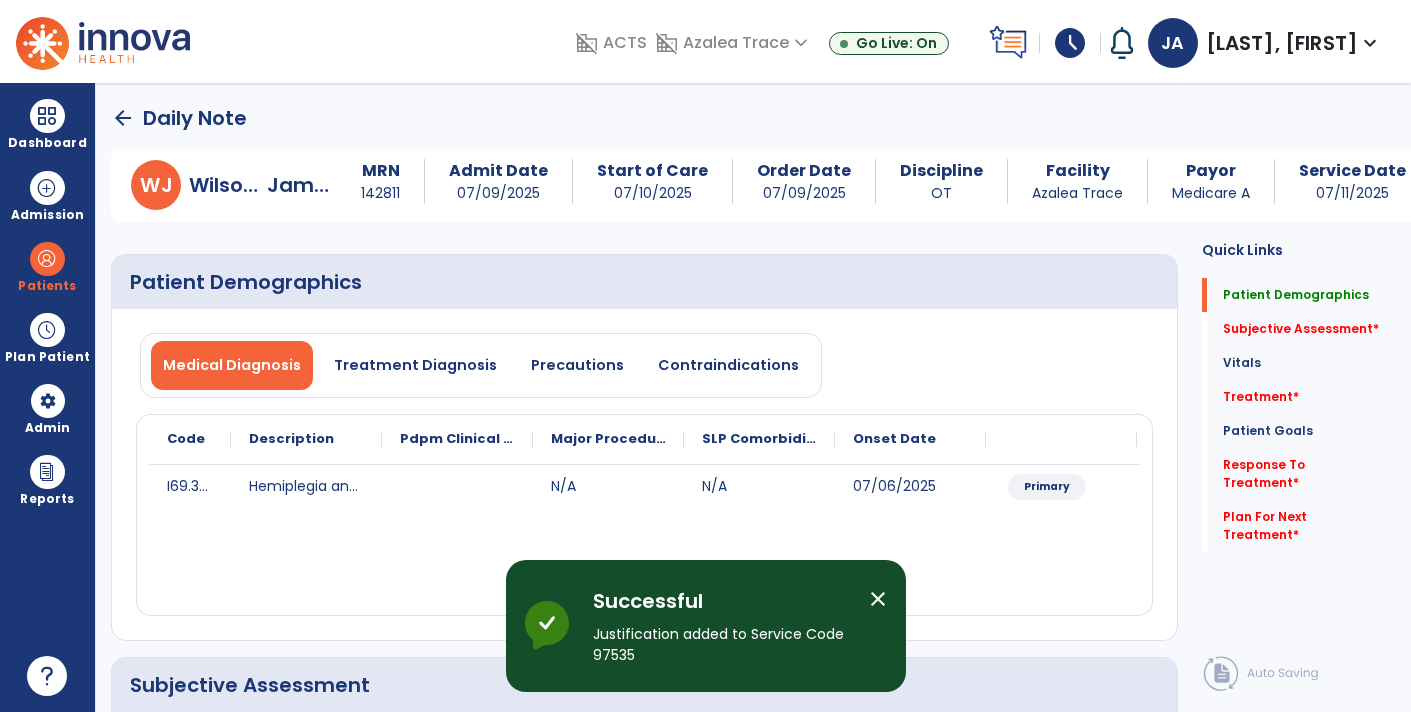 click on "W J Wilson, James MRN [NUMBER] Admit Date [DATE] Start of Care [DATE] Order Date [DATE] Discipline OT Facility Azalea Trace Payor Medicare A Service Date [DATE]" at bounding box center [804, 185] 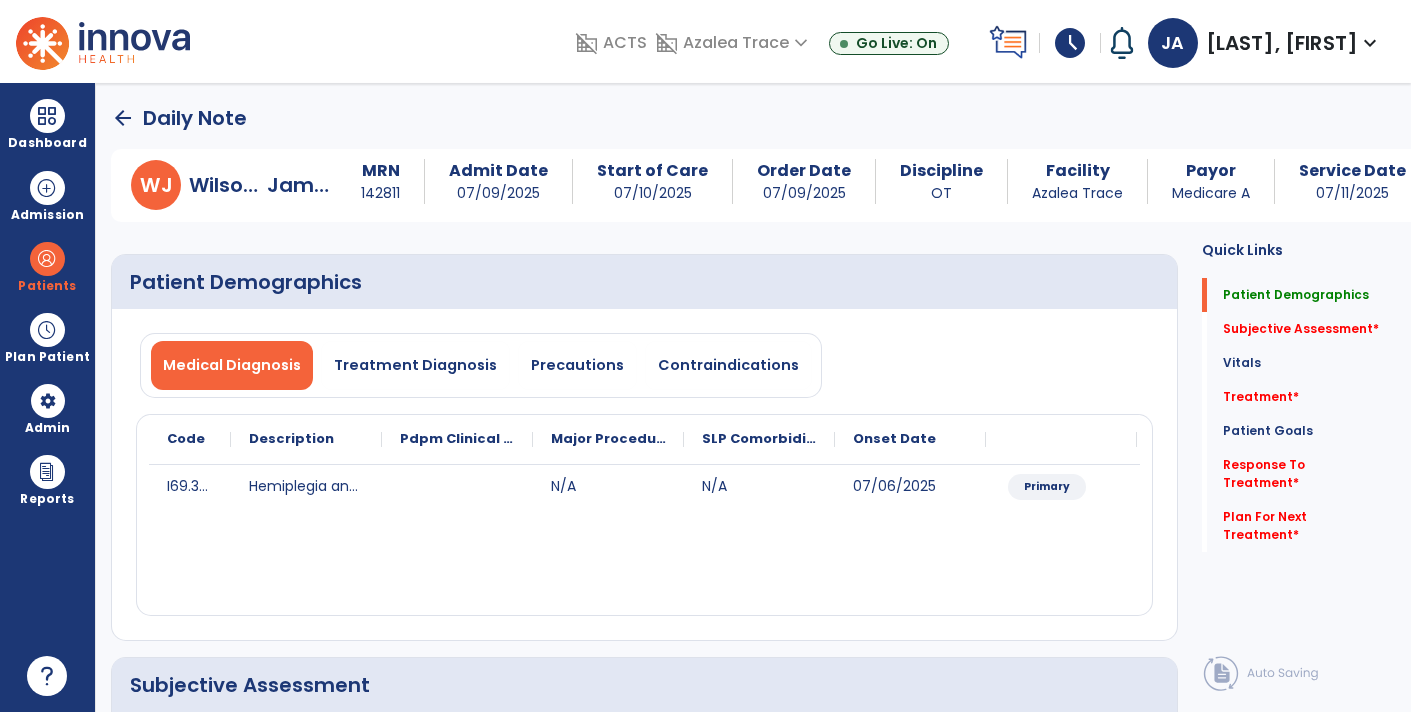 click on "arrow_back" 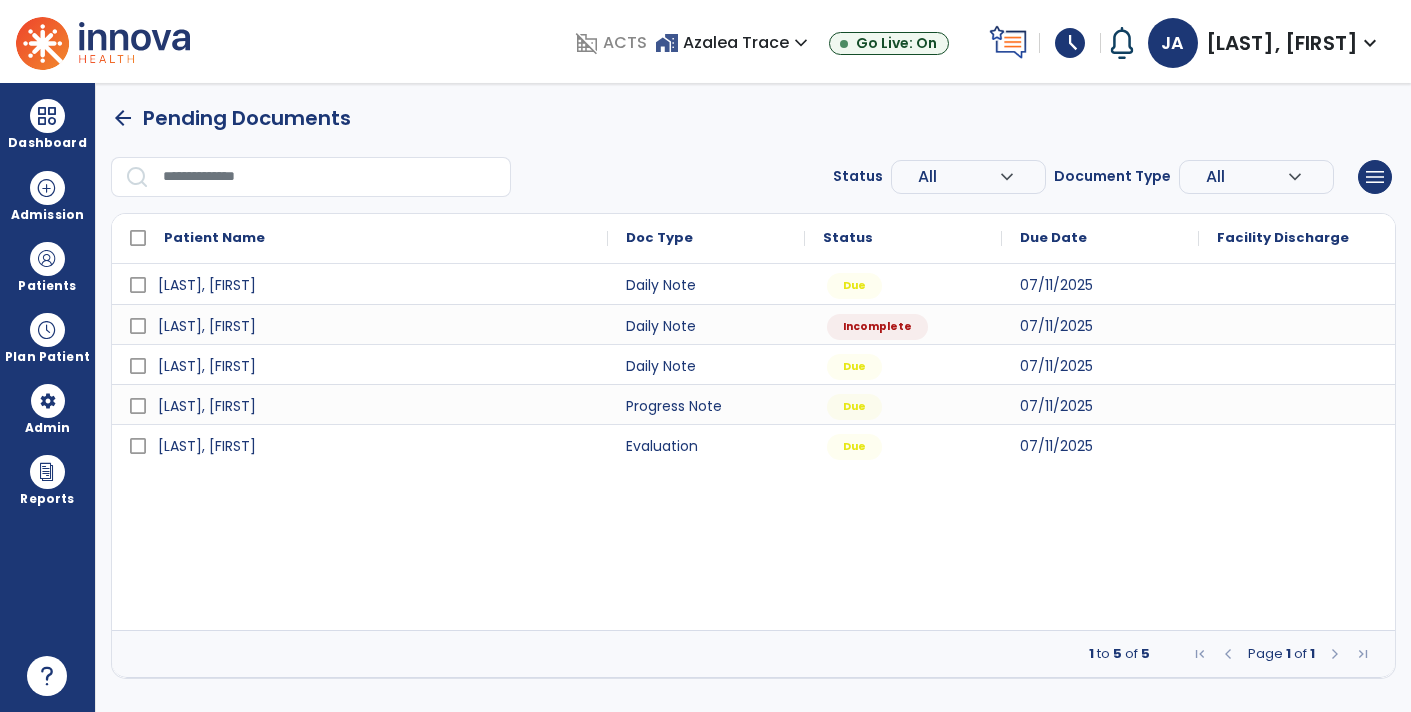 click on "arrow_back" at bounding box center [123, 118] 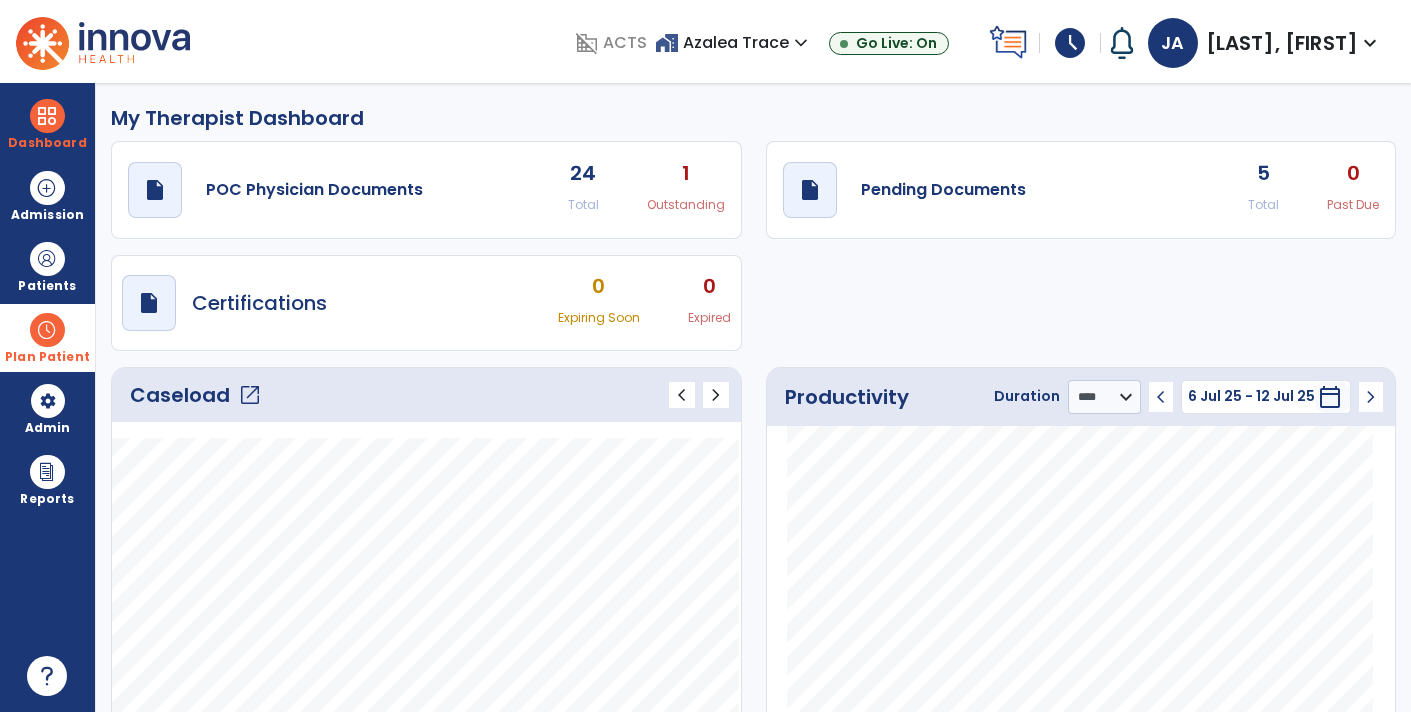 click at bounding box center [47, 330] 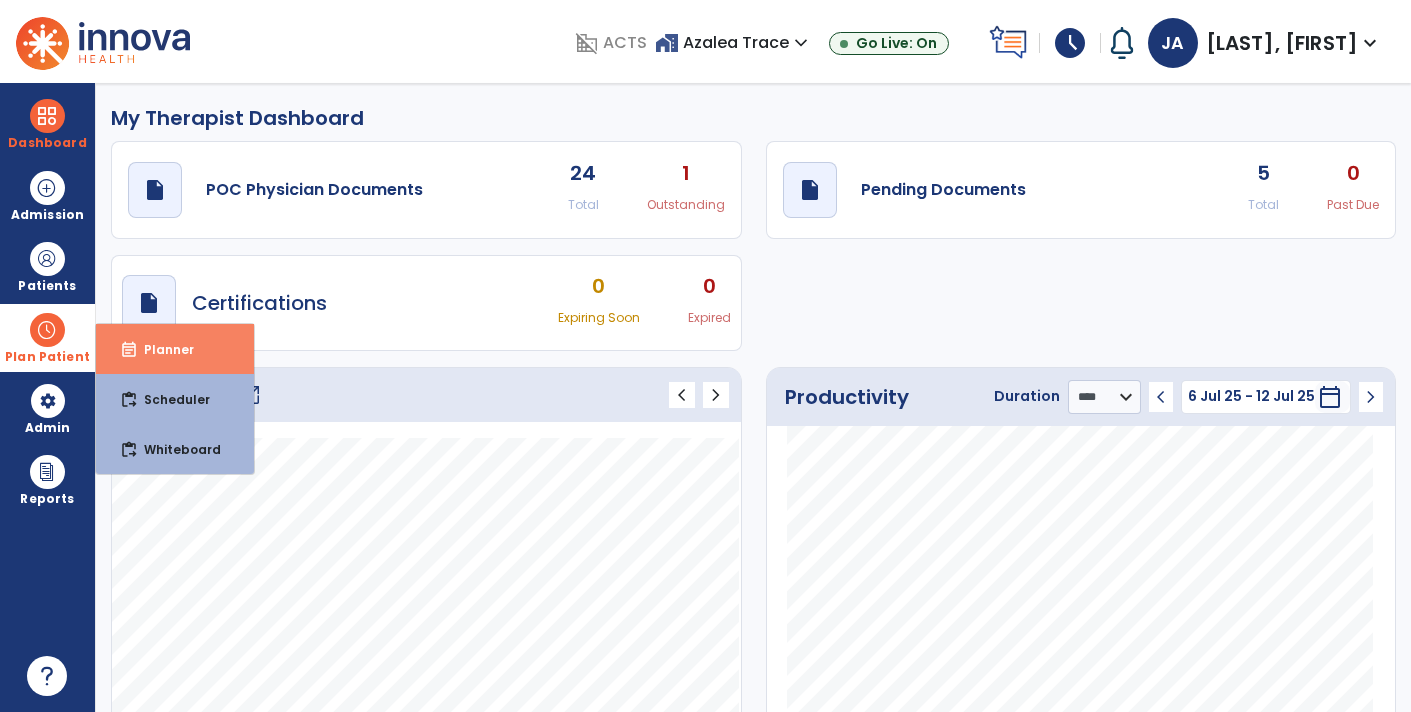 click on "Planner" at bounding box center (161, 349) 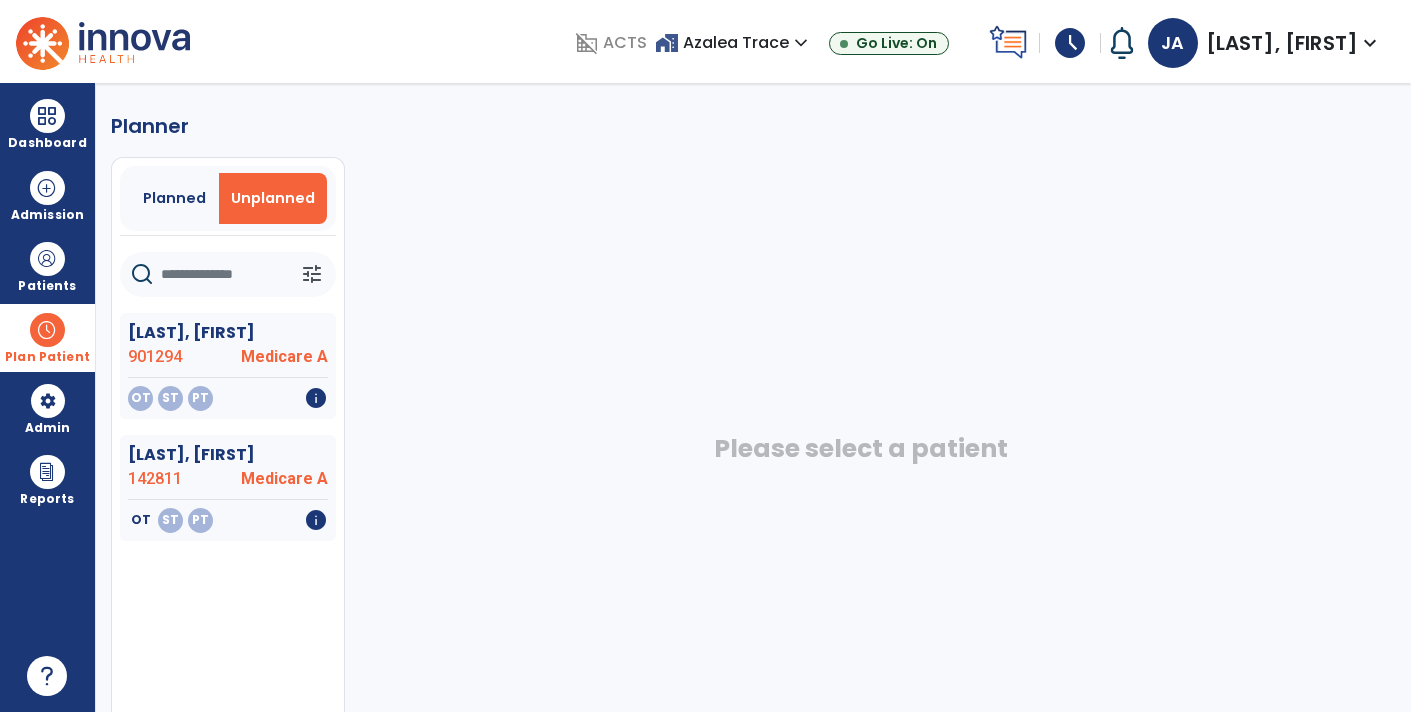 click on "Plan Patient" at bounding box center (47, 357) 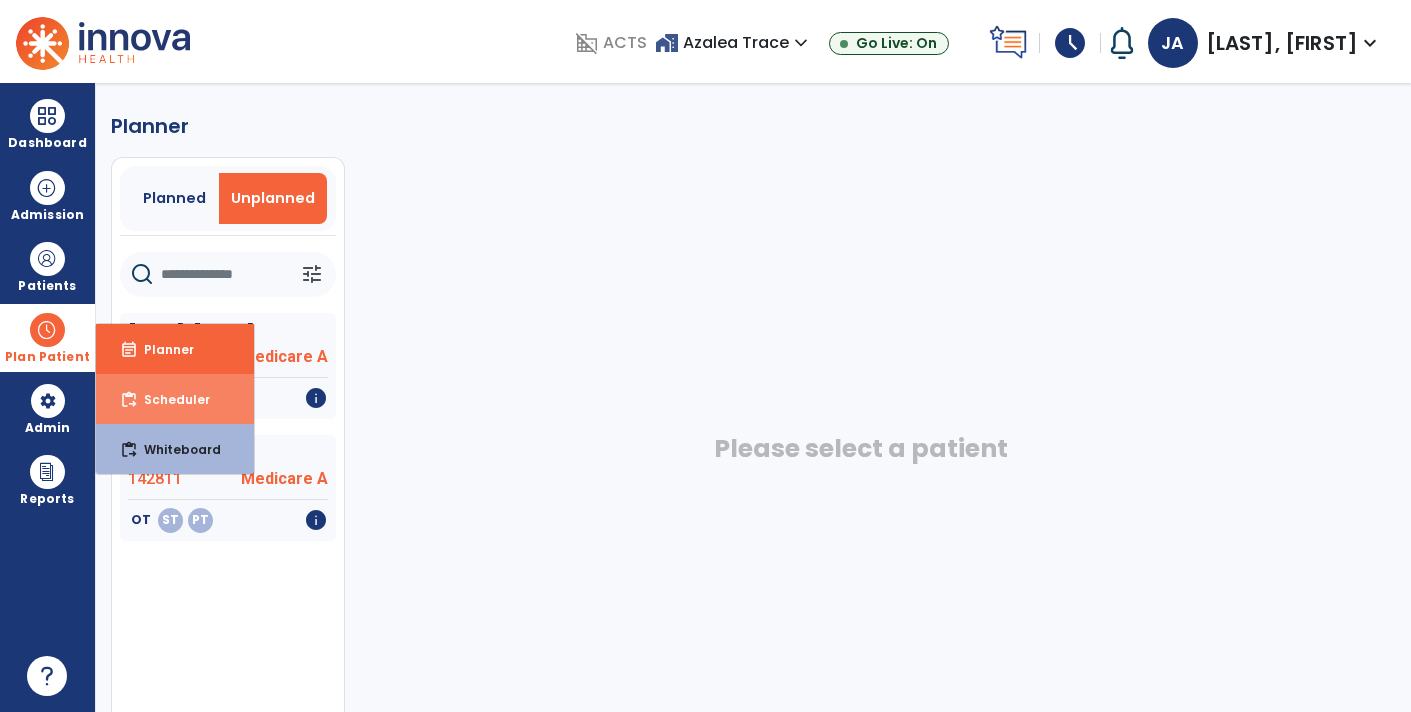 click on "content_paste_go  Scheduler" at bounding box center [175, 399] 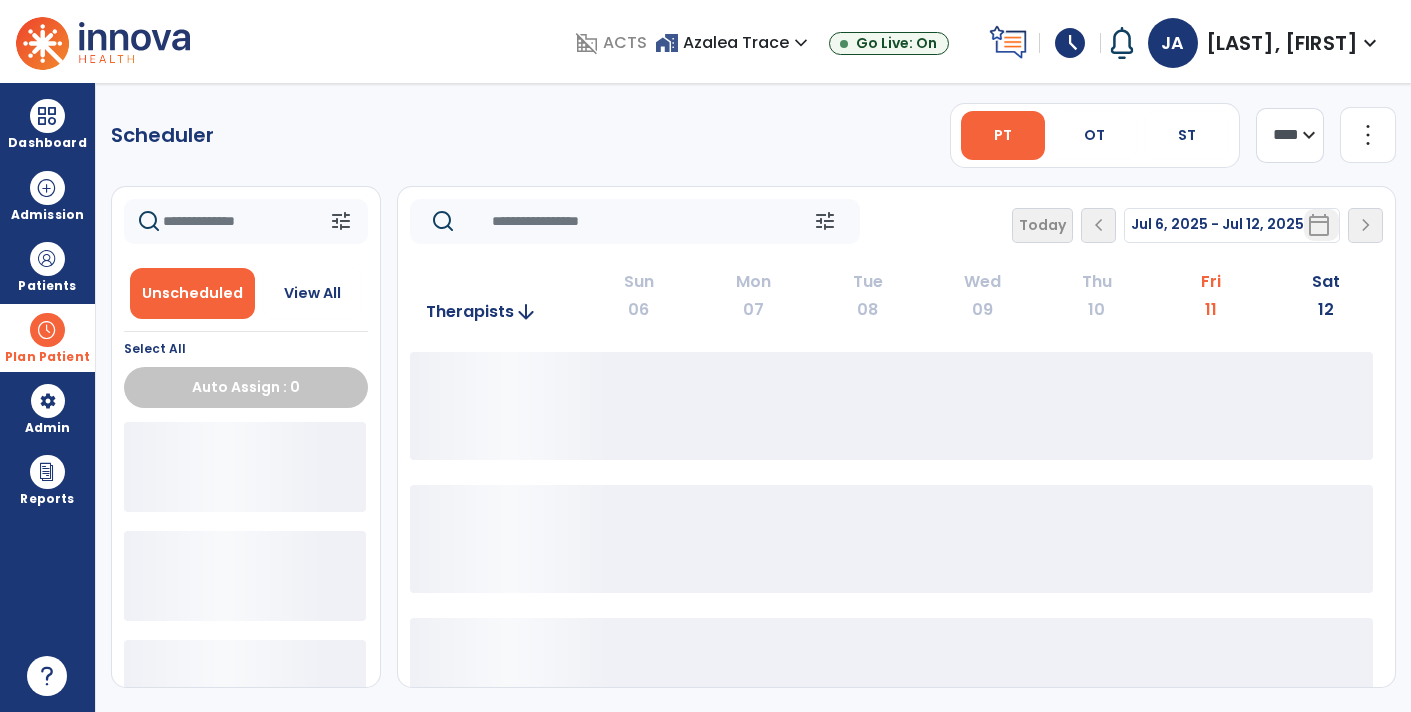 click 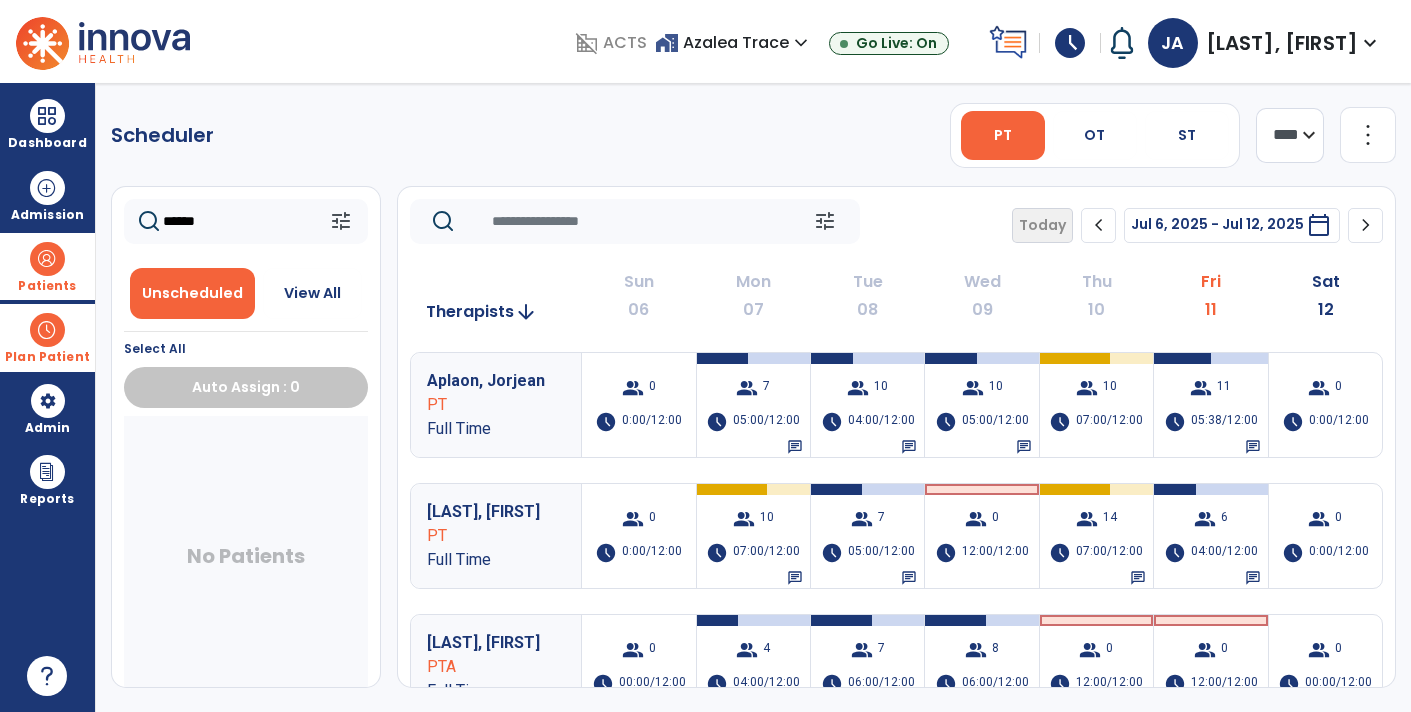 type on "******" 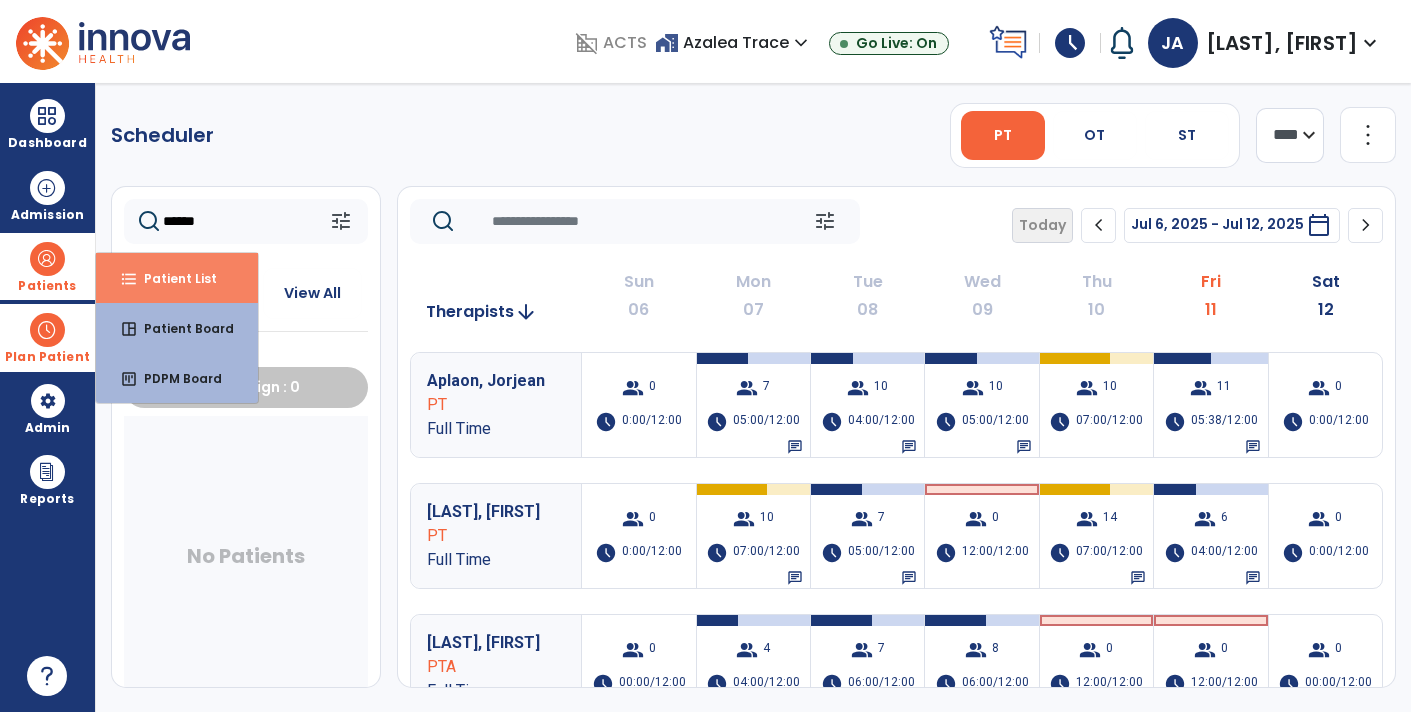 click on "format_list_bulleted  Patient List" at bounding box center [177, 278] 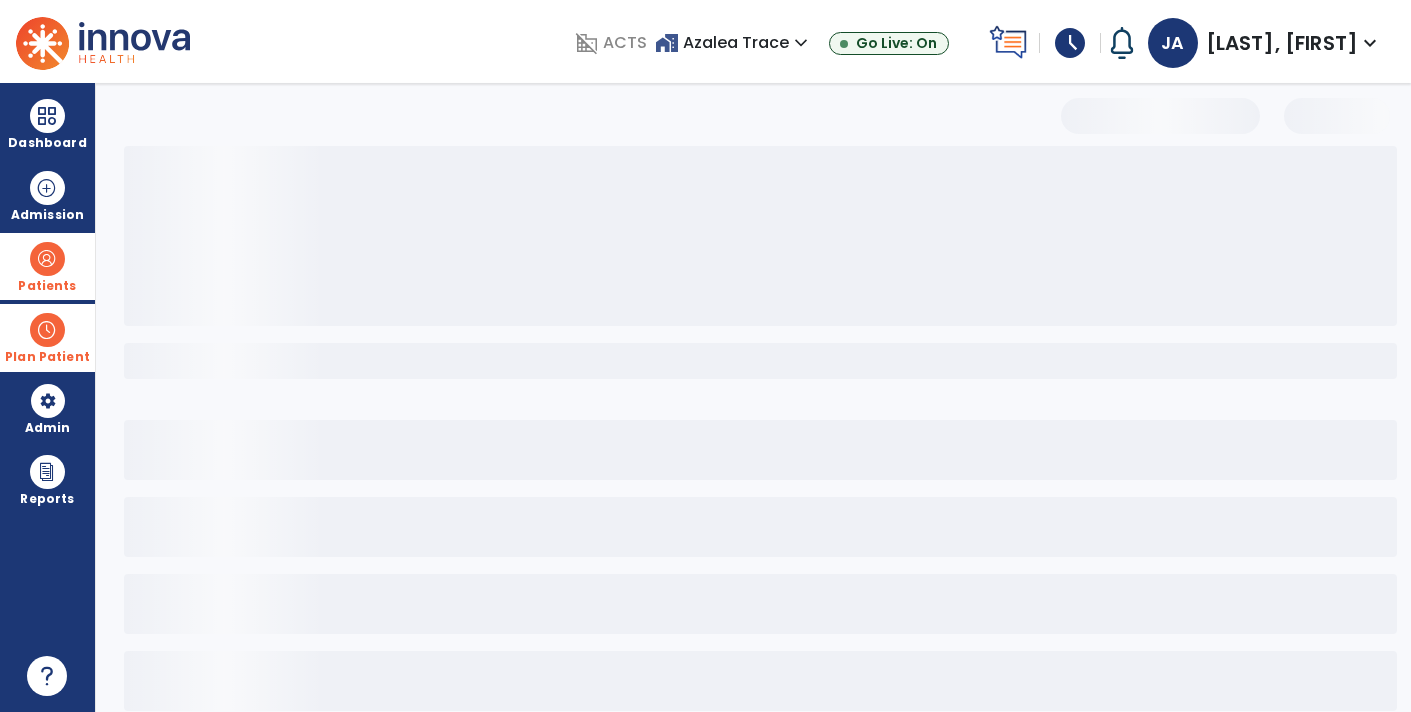 select on "***" 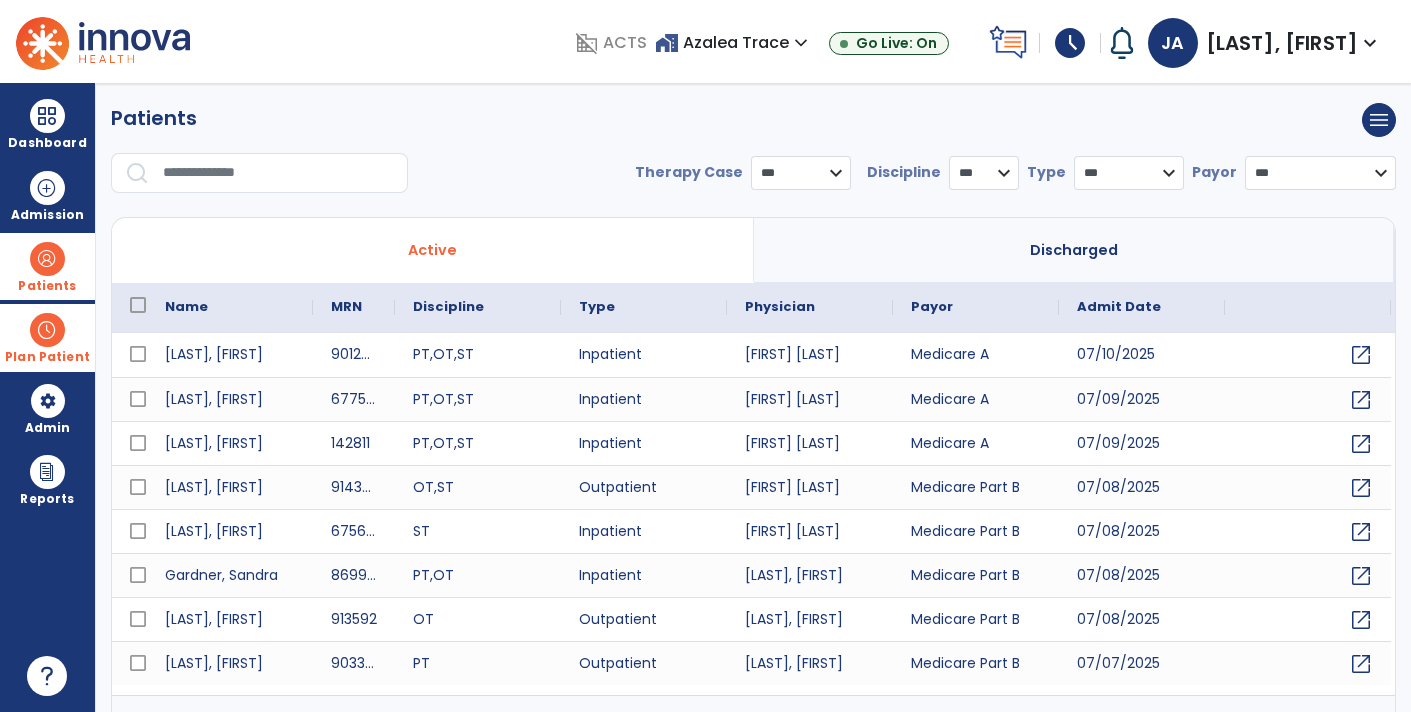 click at bounding box center [278, 173] 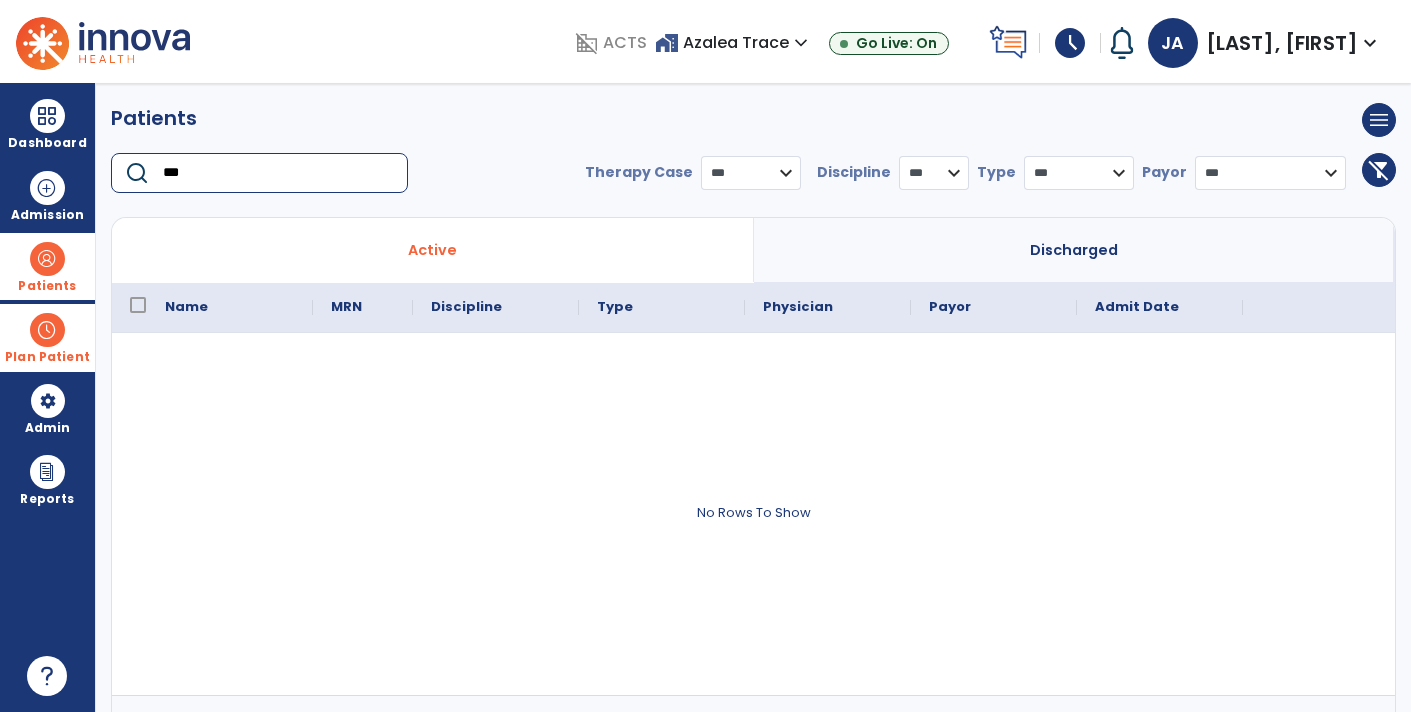 type on "***" 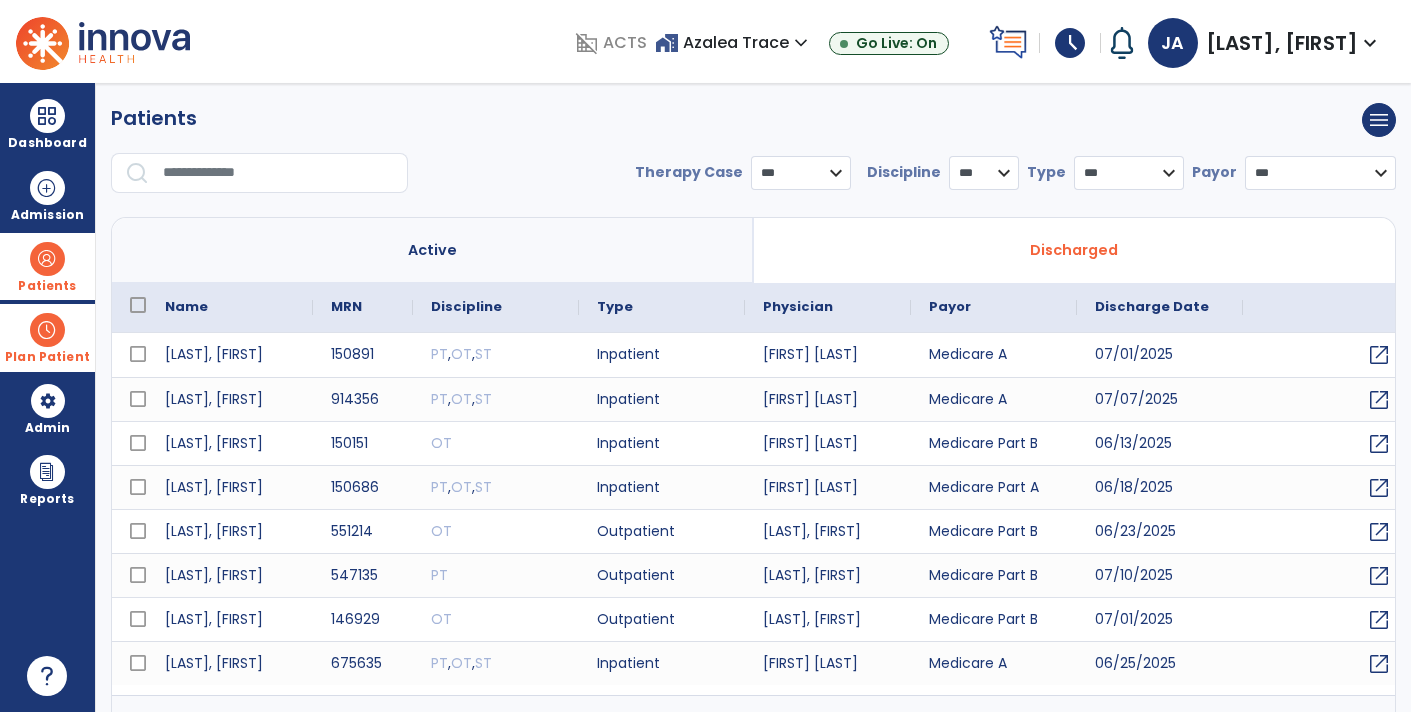 click at bounding box center (278, 173) 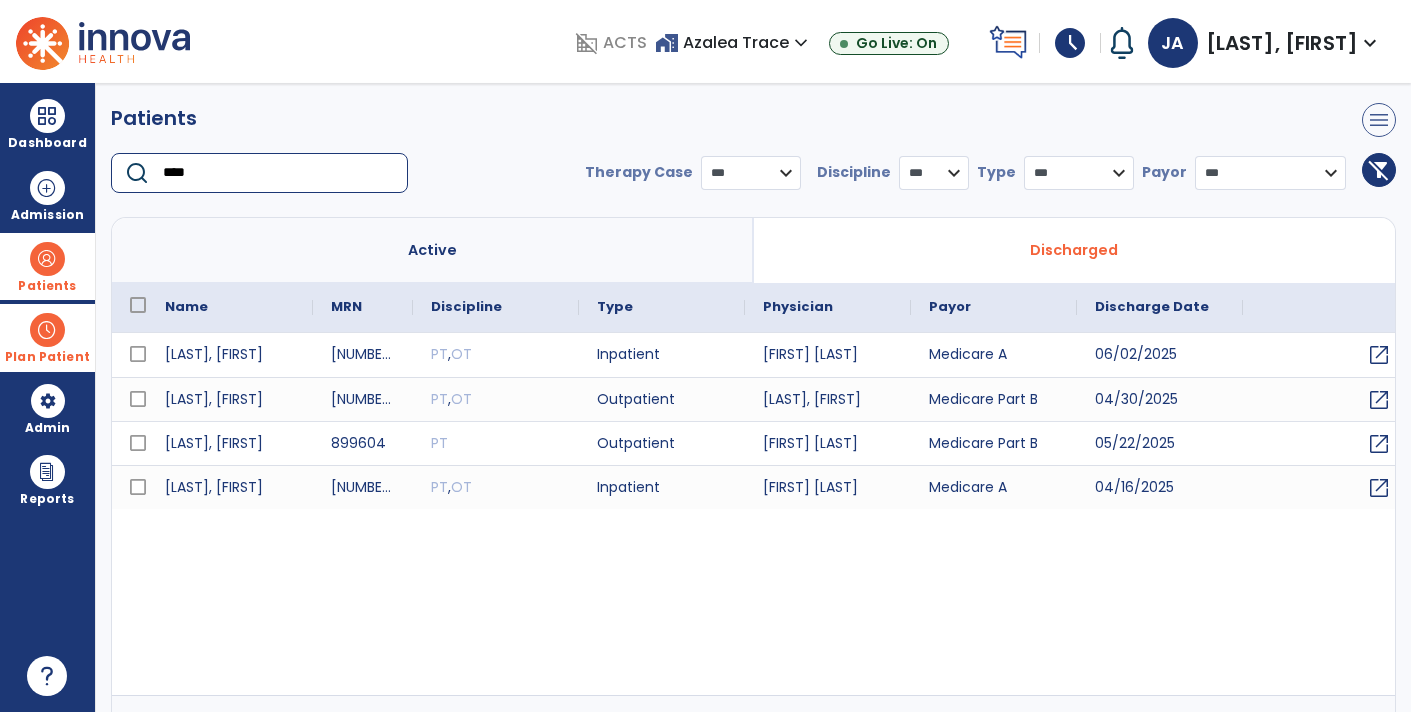 type on "****" 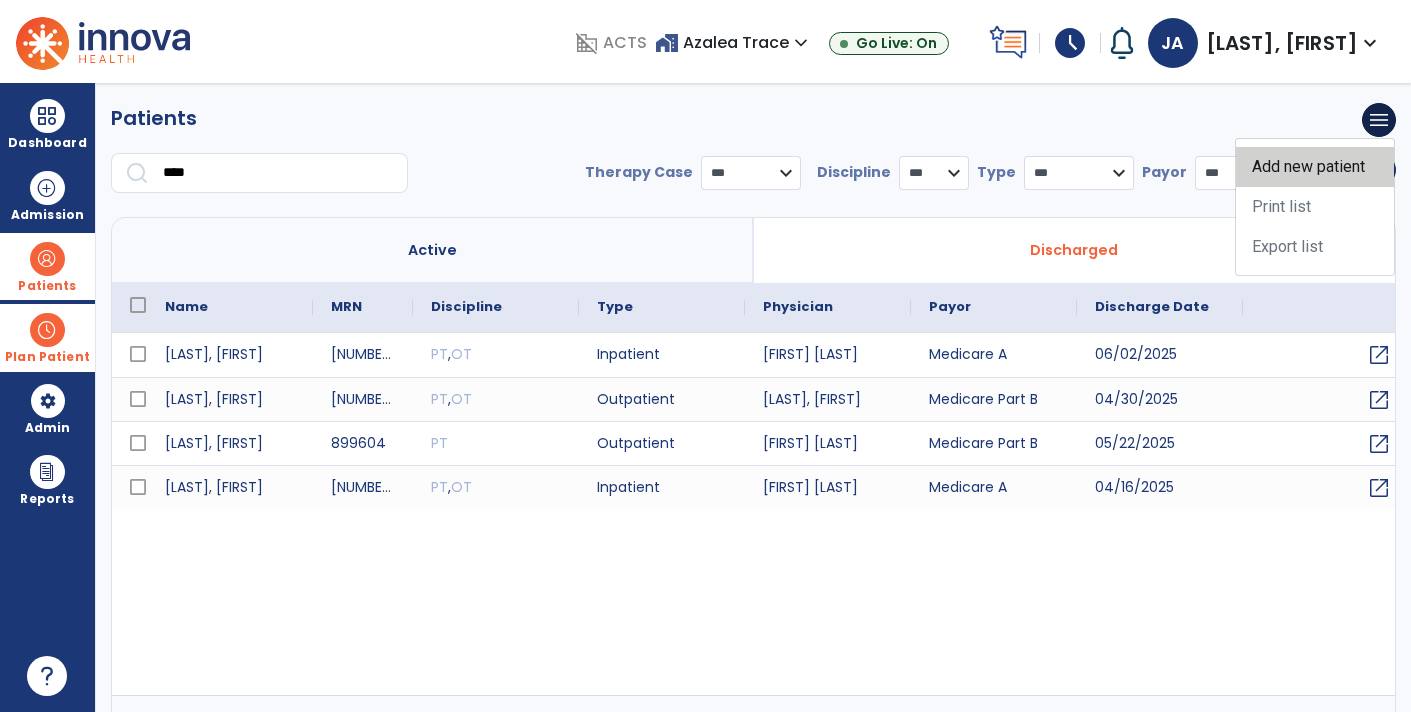 click on "Add new patient" at bounding box center (1315, 167) 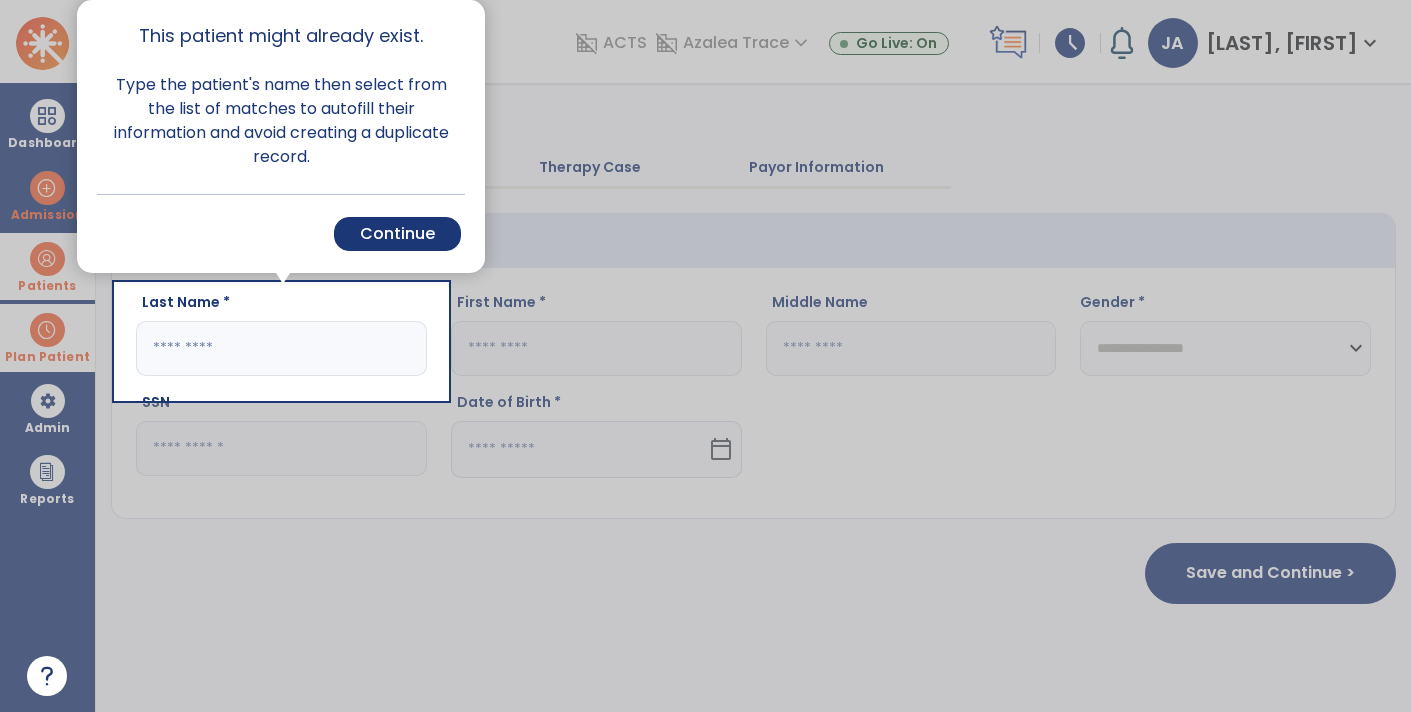 click on "Cancel
Back
Continue" at bounding box center [281, 233] 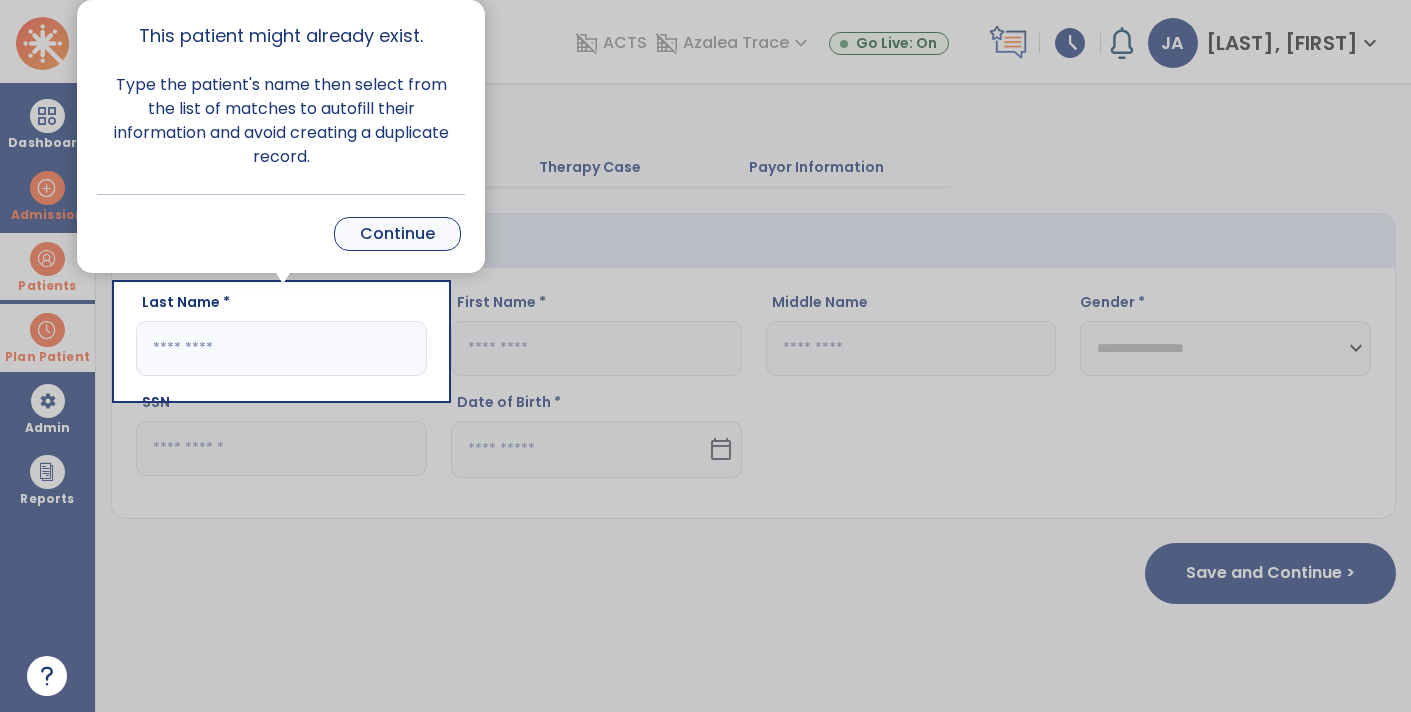 click on "Continue" at bounding box center (397, 234) 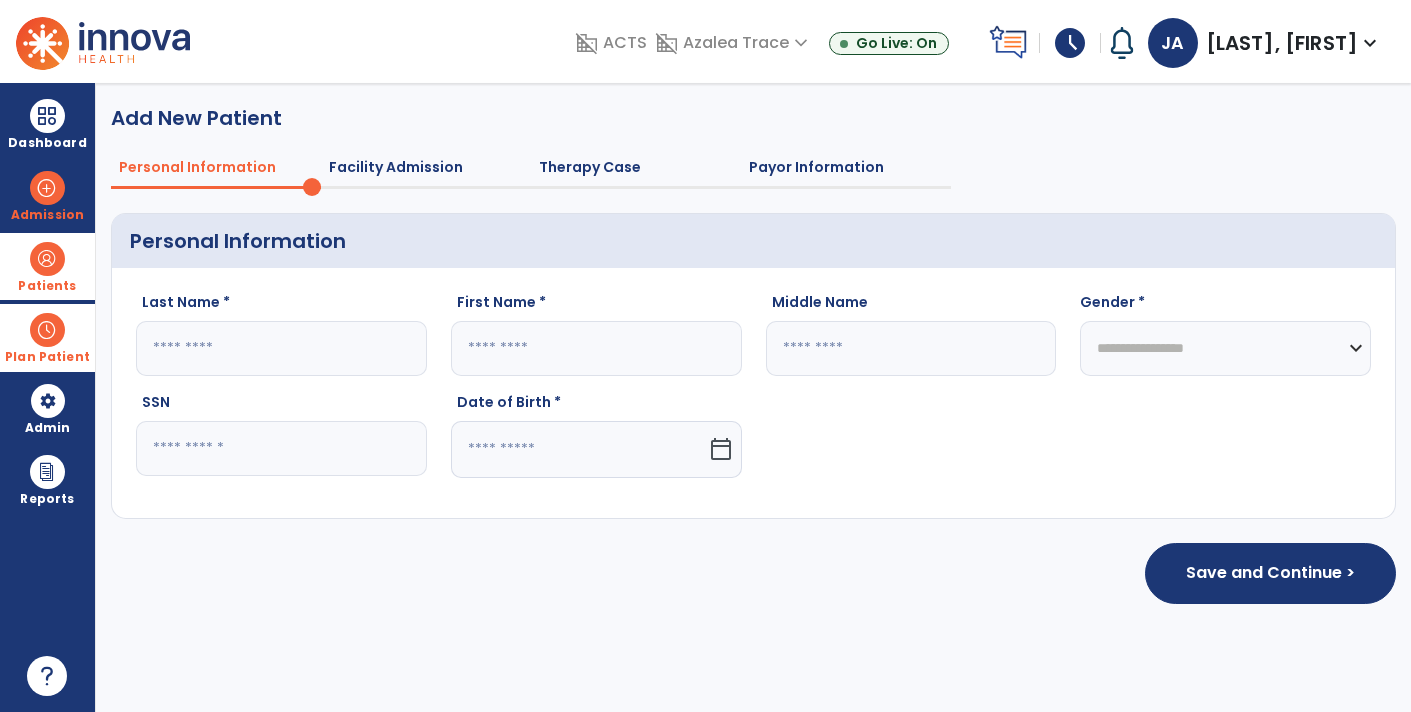 click 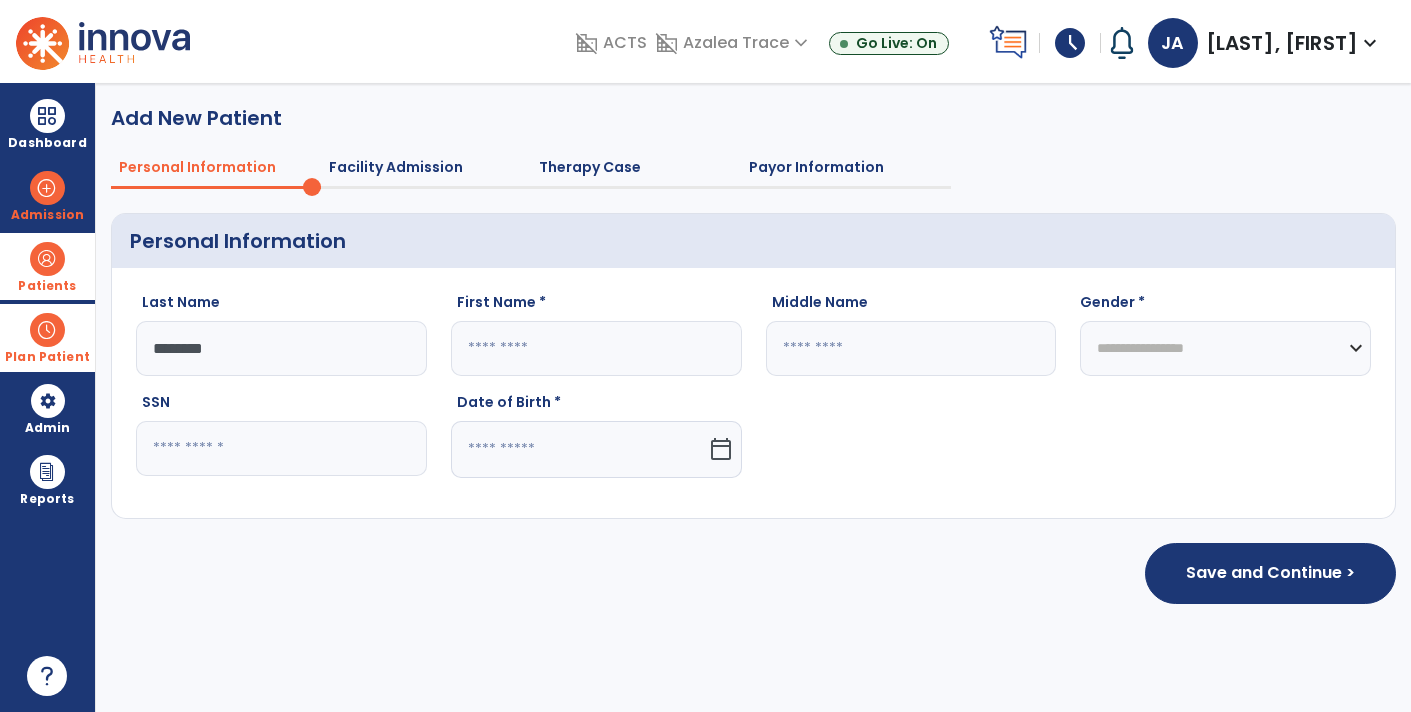 type on "*******" 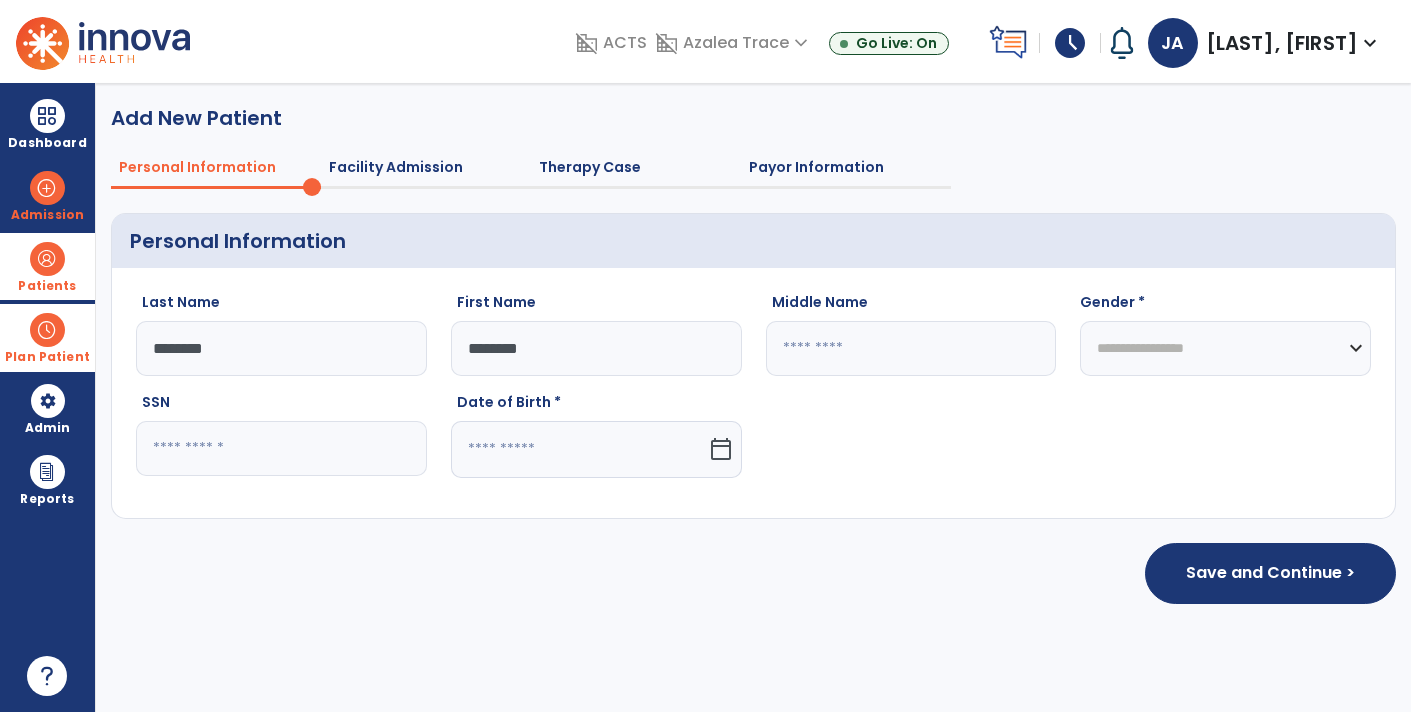 type on "*******" 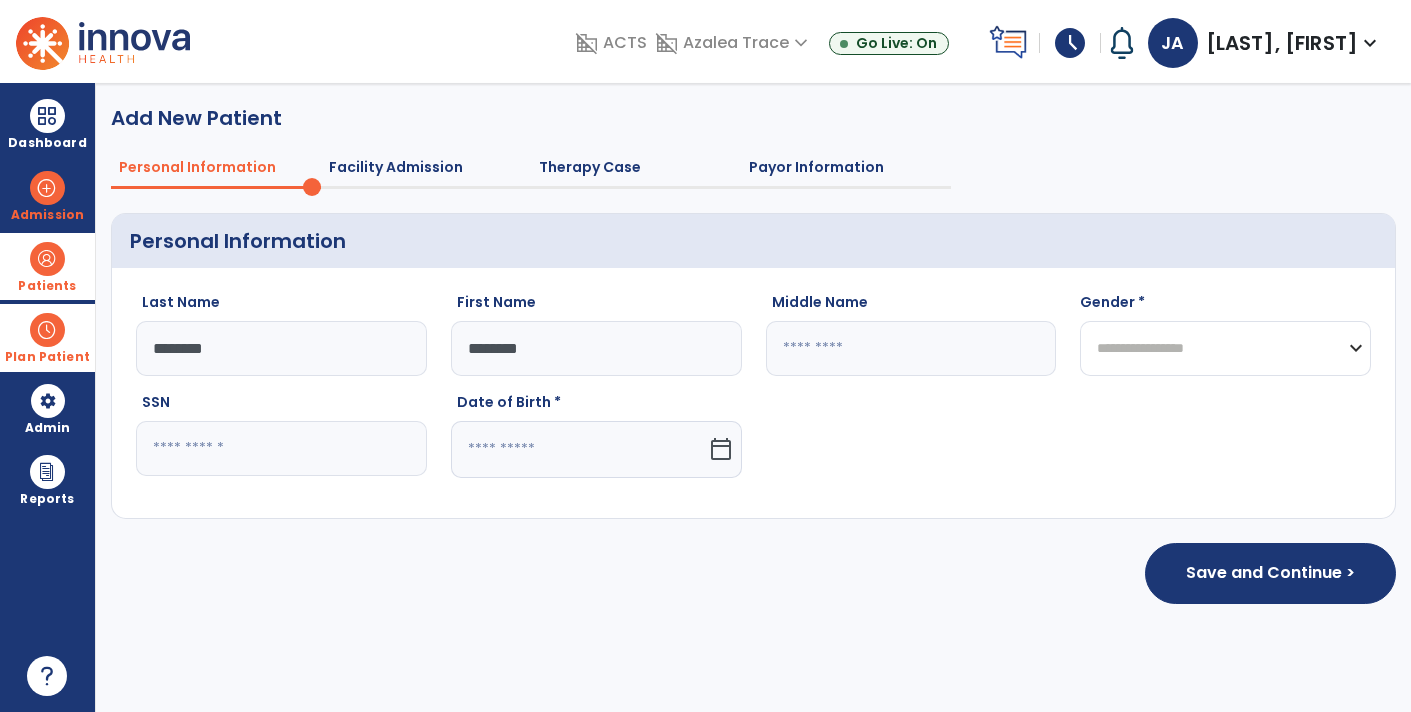 click on "**********" 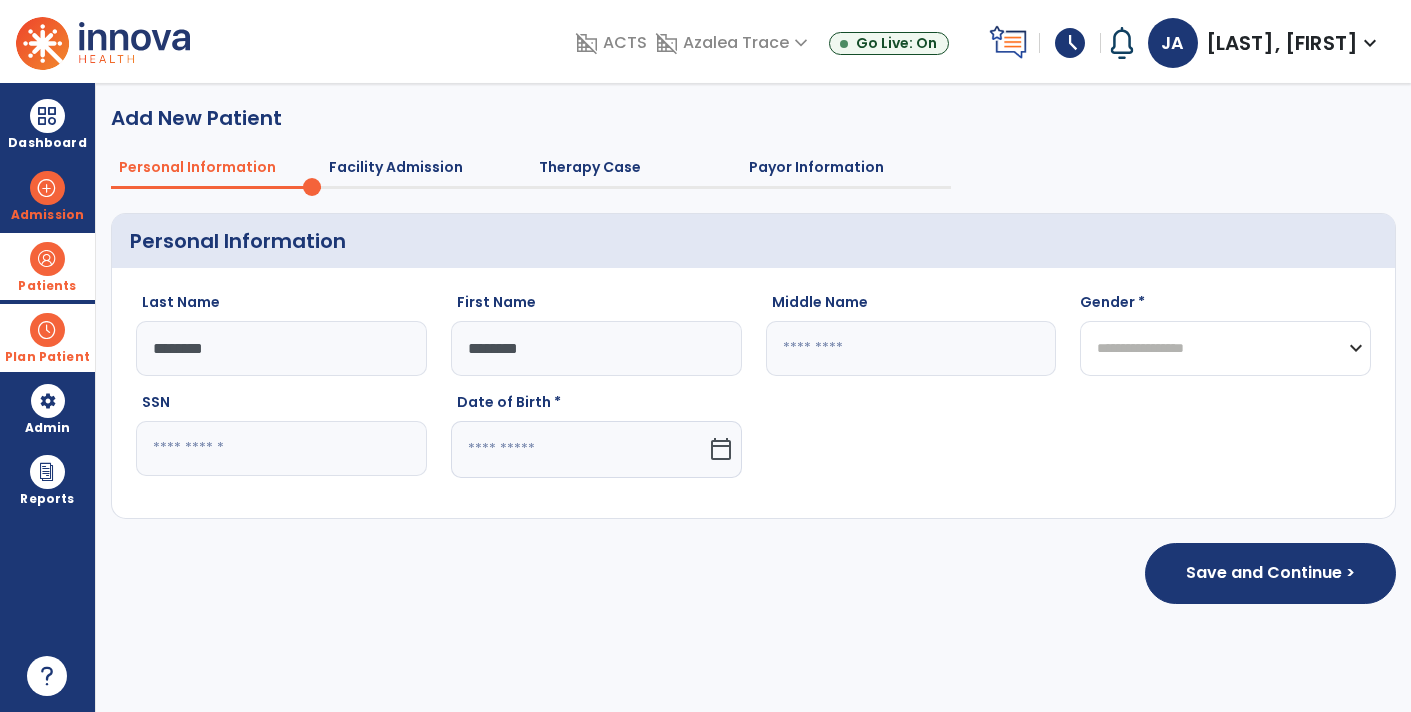 select on "******" 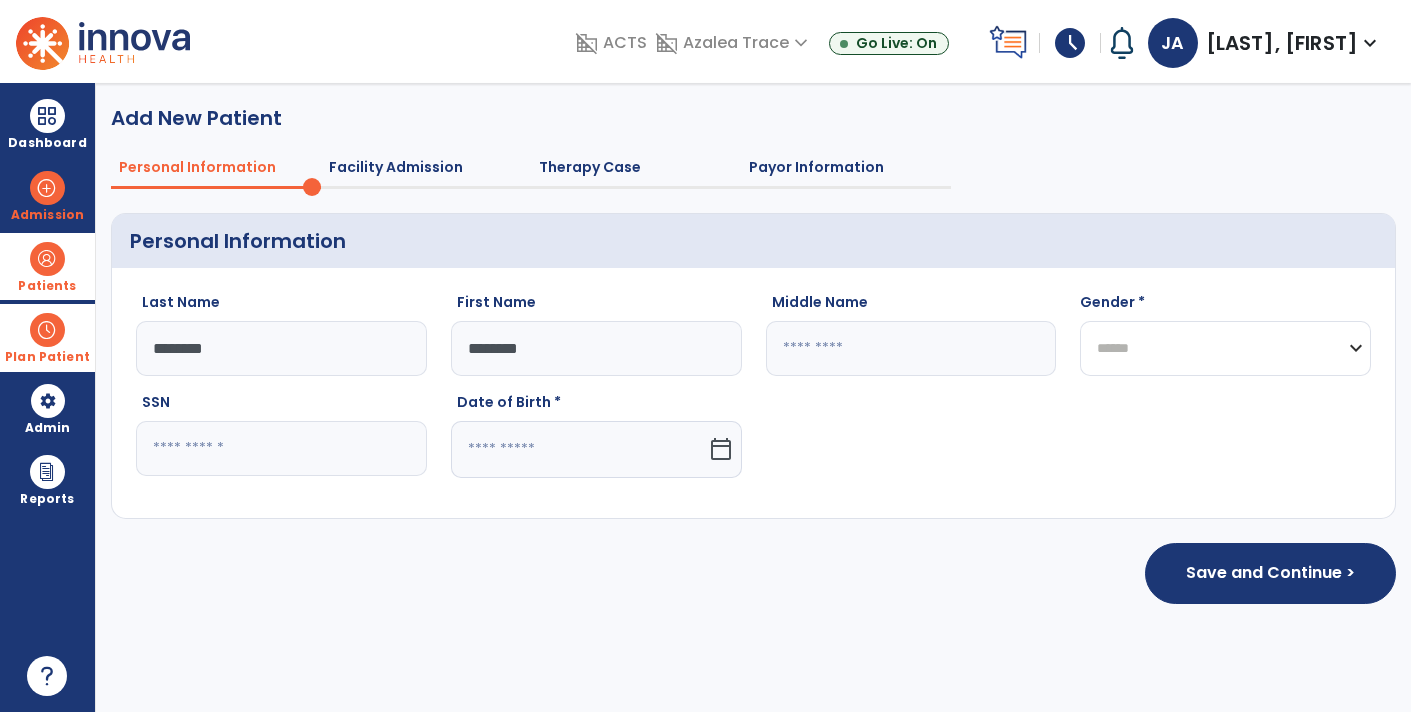 click on "**********" 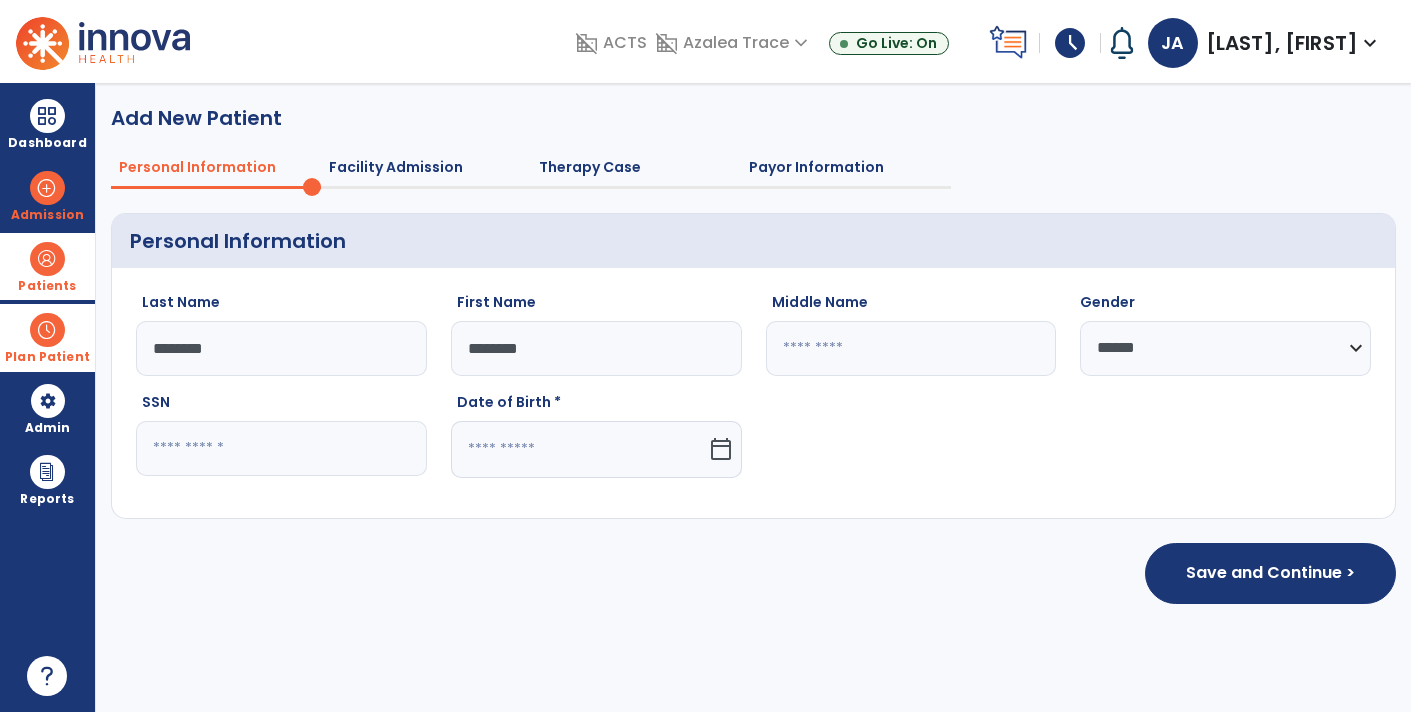click 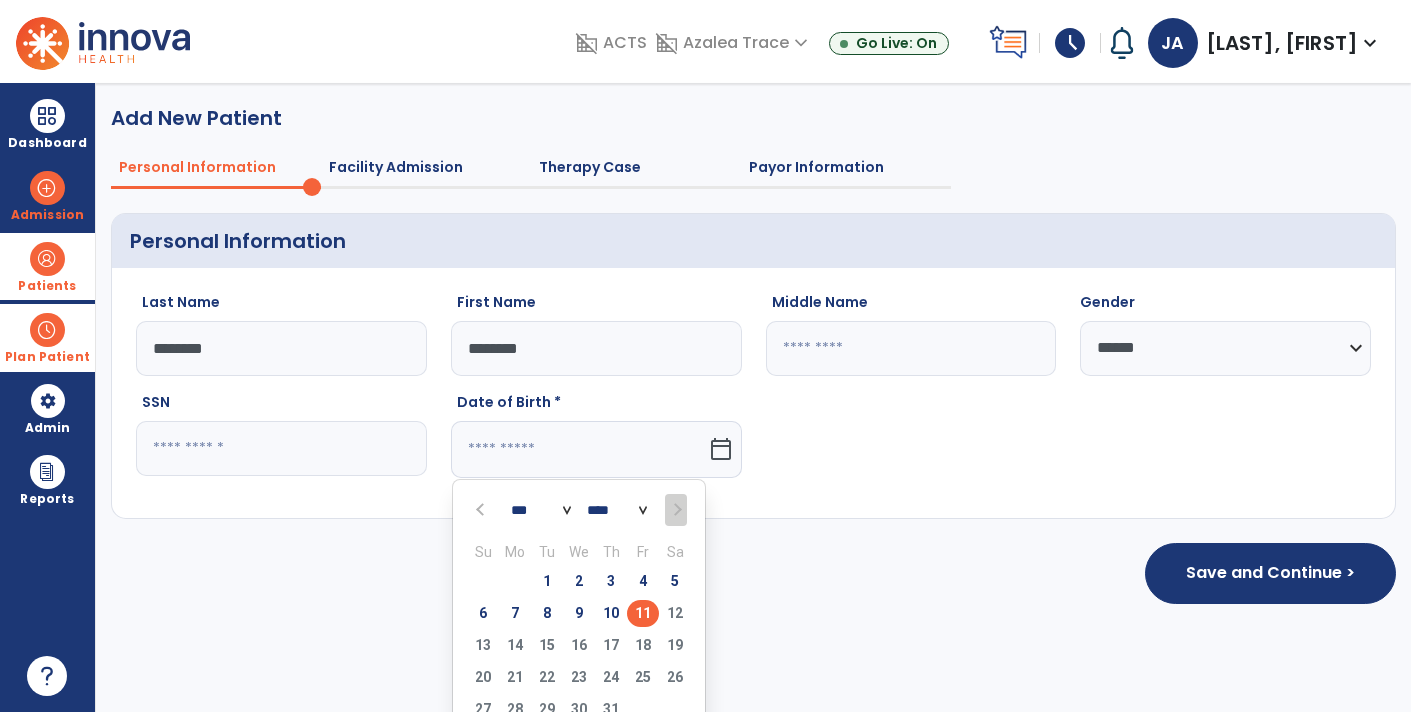 scroll, scrollTop: 61, scrollLeft: 0, axis: vertical 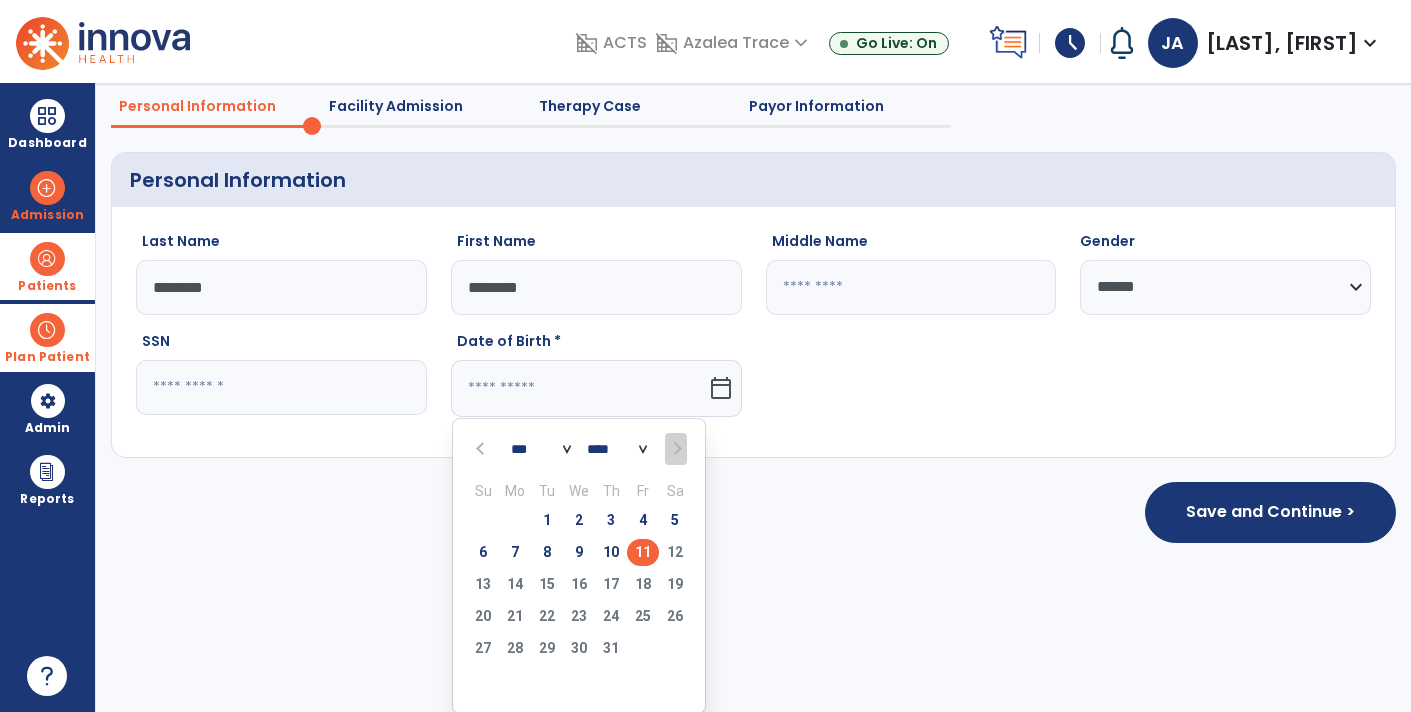 click on "**** **** **** **** **** **** **** **** **** **** **** **** **** **** **** **** **** **** **** **** **** **** **** **** **** **** **** **** **** **** **** **** **** **** **** **** **** **** **** **** **** **** **** **** **** **** **** **** **** **** **** **** **** **** **** **** **** **** **** **** **** **** **** **** **** **** **** **** **** **** **** **** **** **** **** **** **** **** **** **** **** **** **** **** **** **** **** **** **** **** **** **** **** **** **** **** **** **** **** **** **** **** **** **** **** **** **** **** **** **** **** **** **** **** **** **** **** **** **** **** **** **** **** **** **** ****" 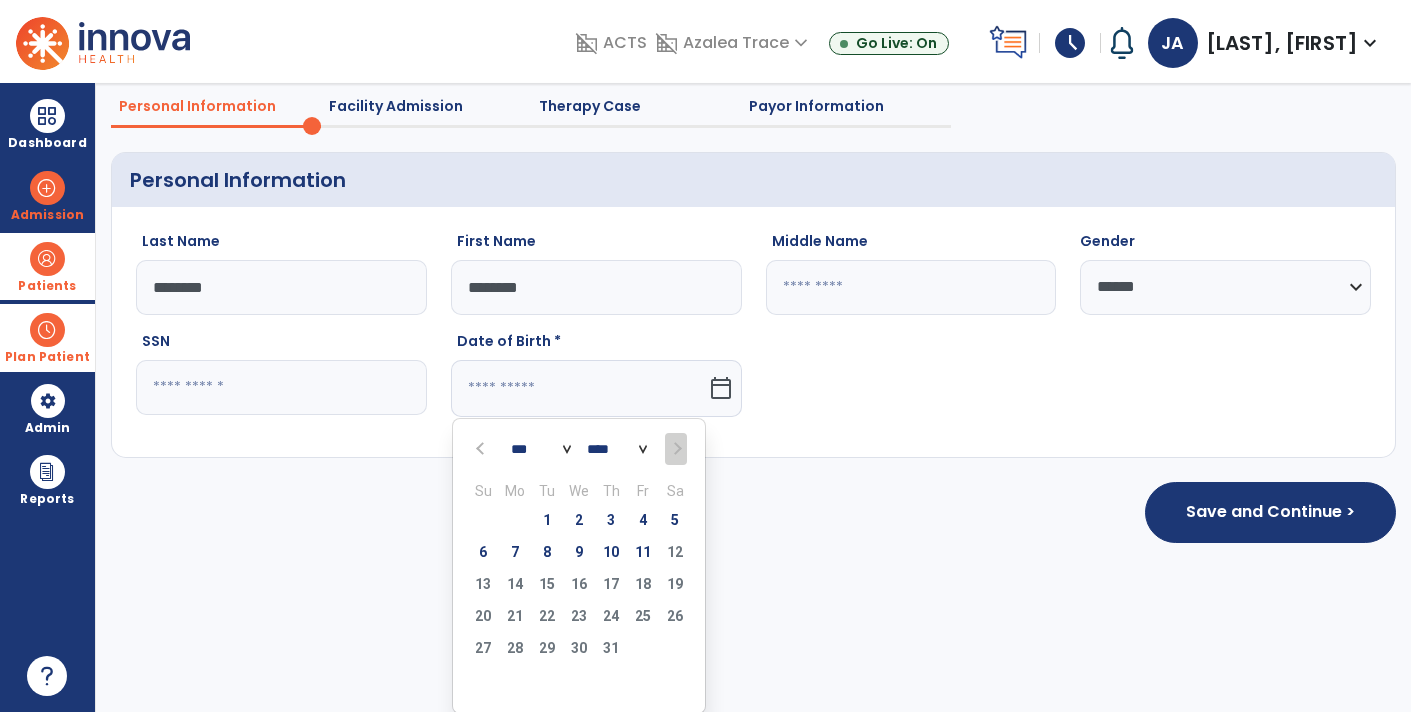 select on "****" 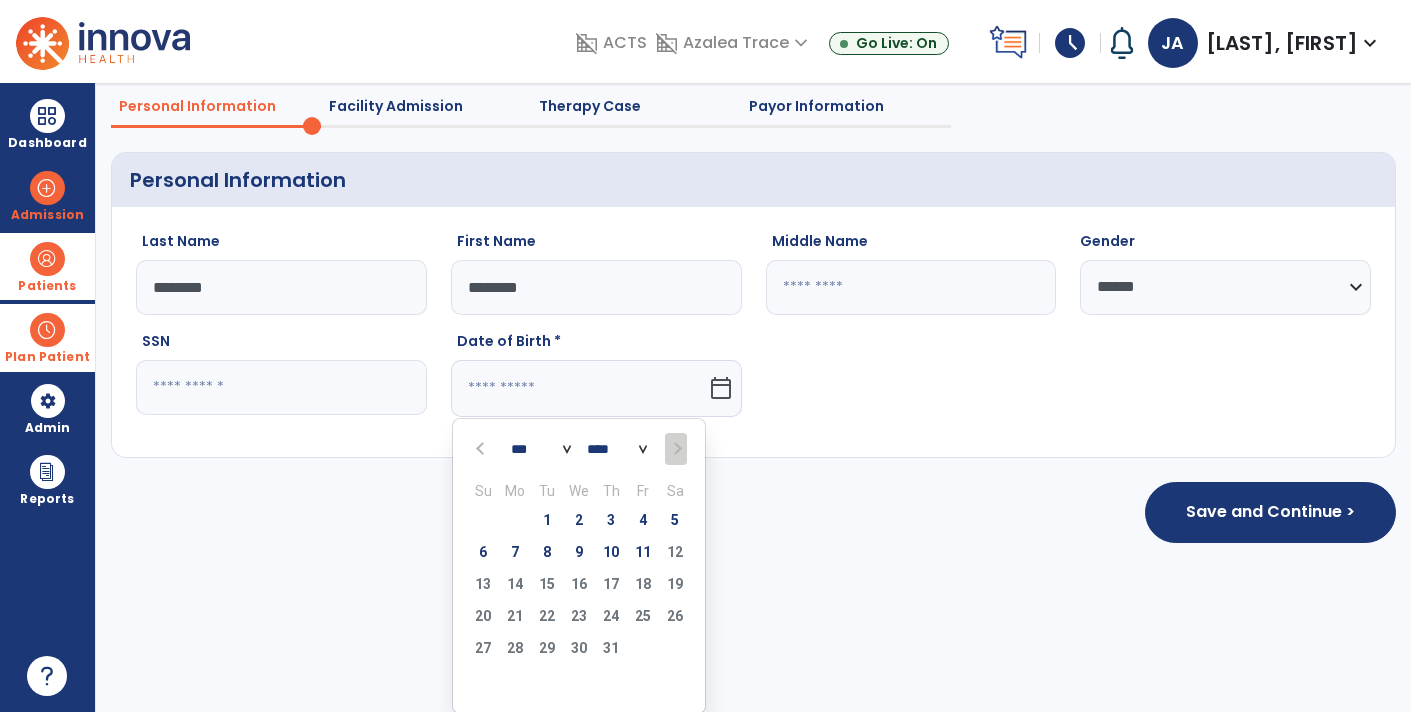 click on "**** **** **** **** **** **** **** **** **** **** **** **** **** **** **** **** **** **** **** **** **** **** **** **** **** **** **** **** **** **** **** **** **** **** **** **** **** **** **** **** **** **** **** **** **** **** **** **** **** **** **** **** **** **** **** **** **** **** **** **** **** **** **** **** **** **** **** **** **** **** **** **** **** **** **** **** **** **** **** **** **** **** **** **** **** **** **** **** **** **** **** **** **** **** **** **** **** **** **** **** **** **** **** **** **** **** **** **** **** **** **** **** **** **** **** **** **** **** **** **** **** **** **** **** **** ****" 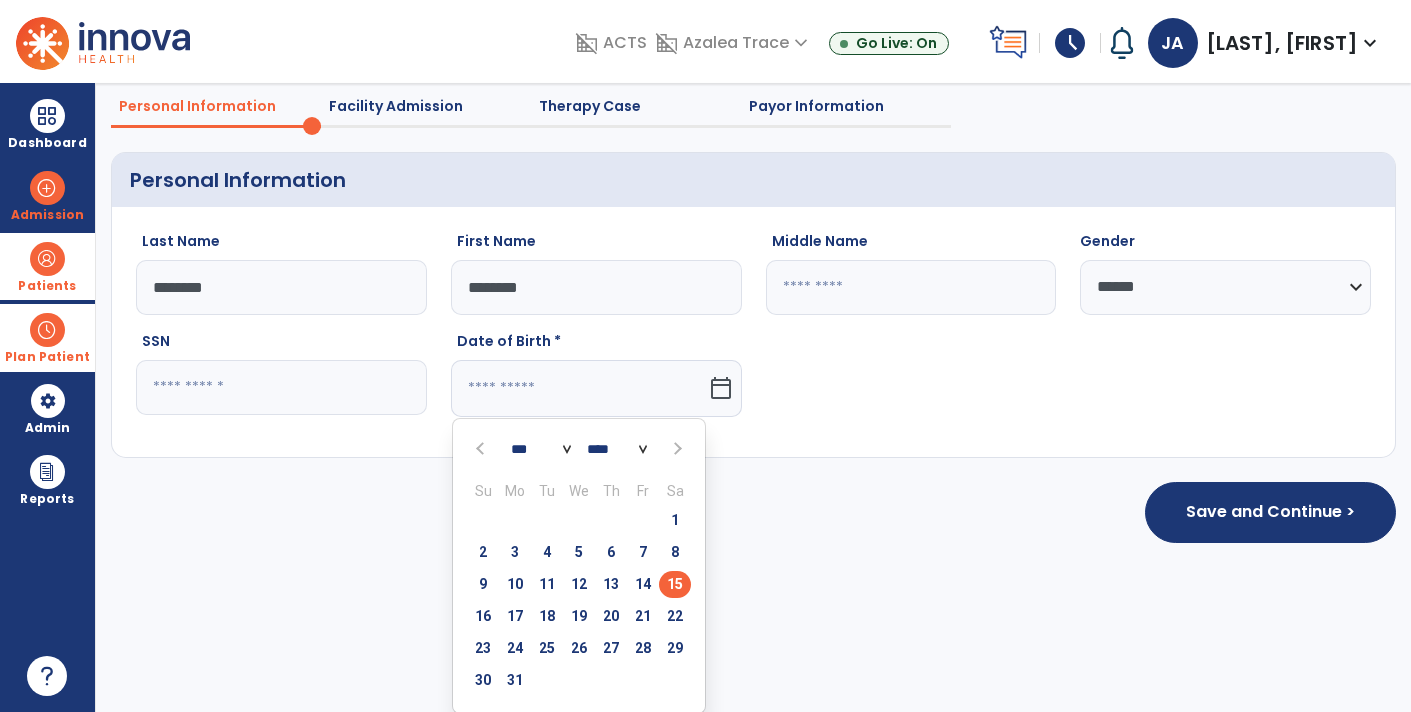 click on "15" 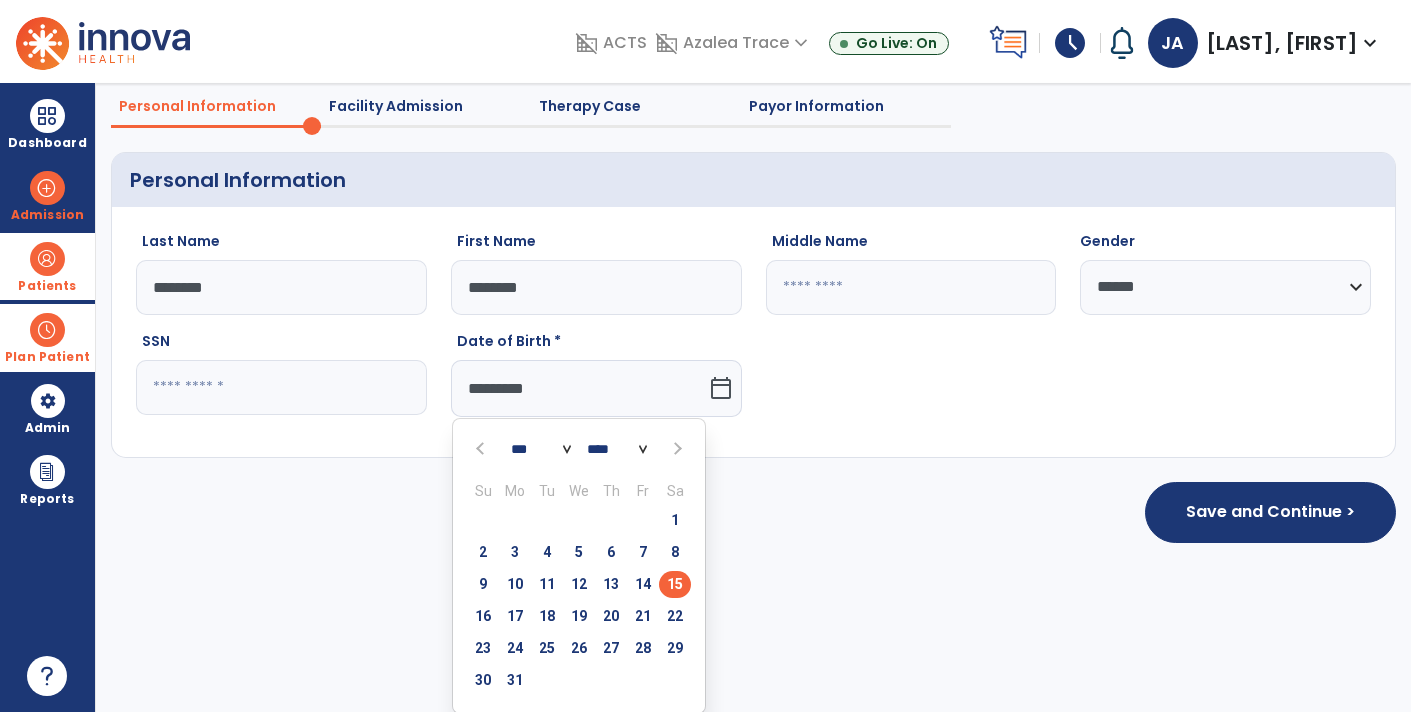 scroll, scrollTop: 0, scrollLeft: 0, axis: both 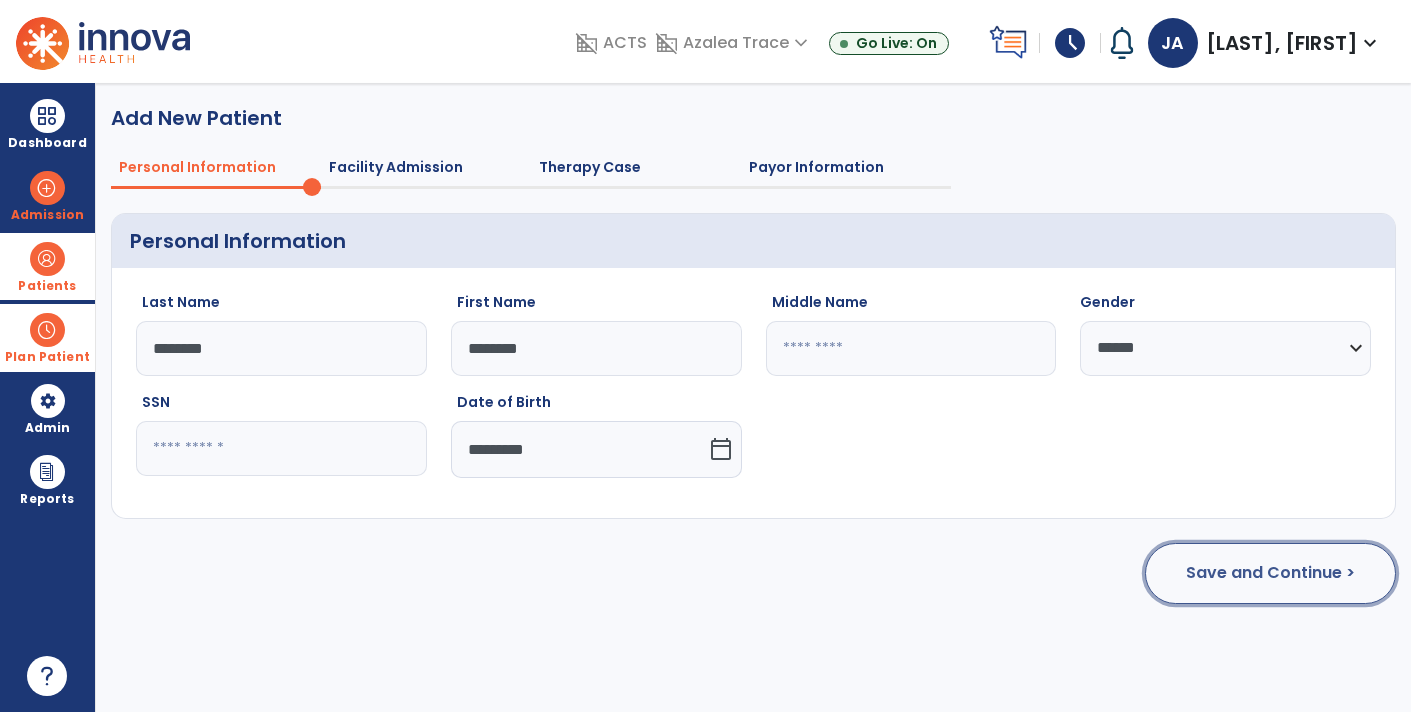 click on "Save and Continue >" 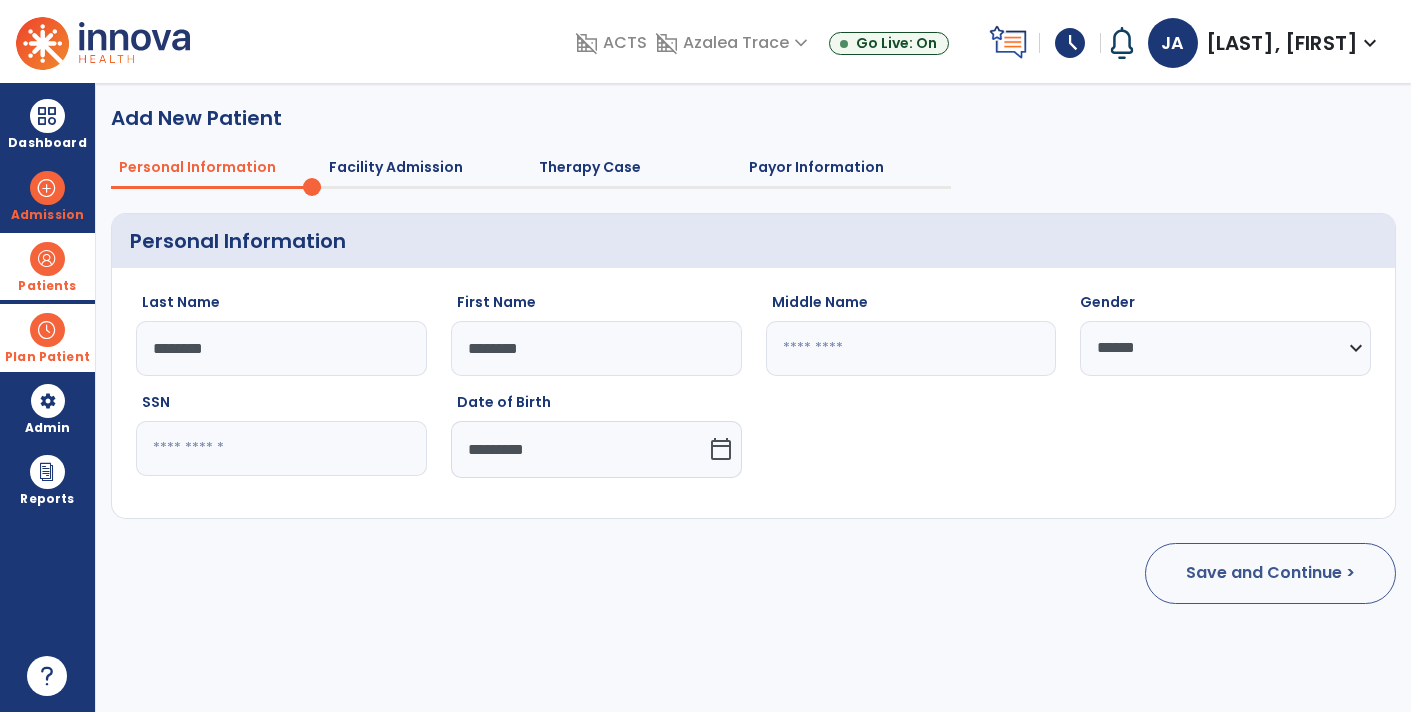 select on "**********" 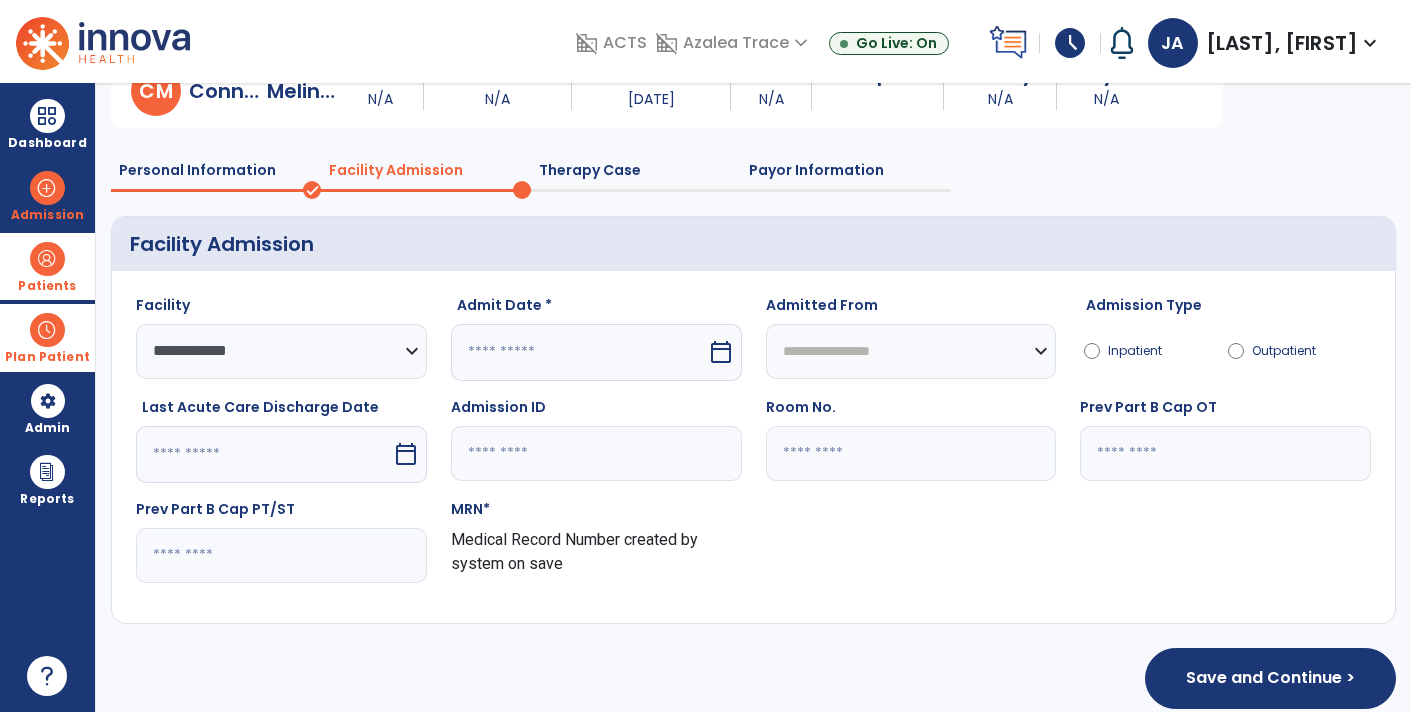 scroll, scrollTop: 99, scrollLeft: 0, axis: vertical 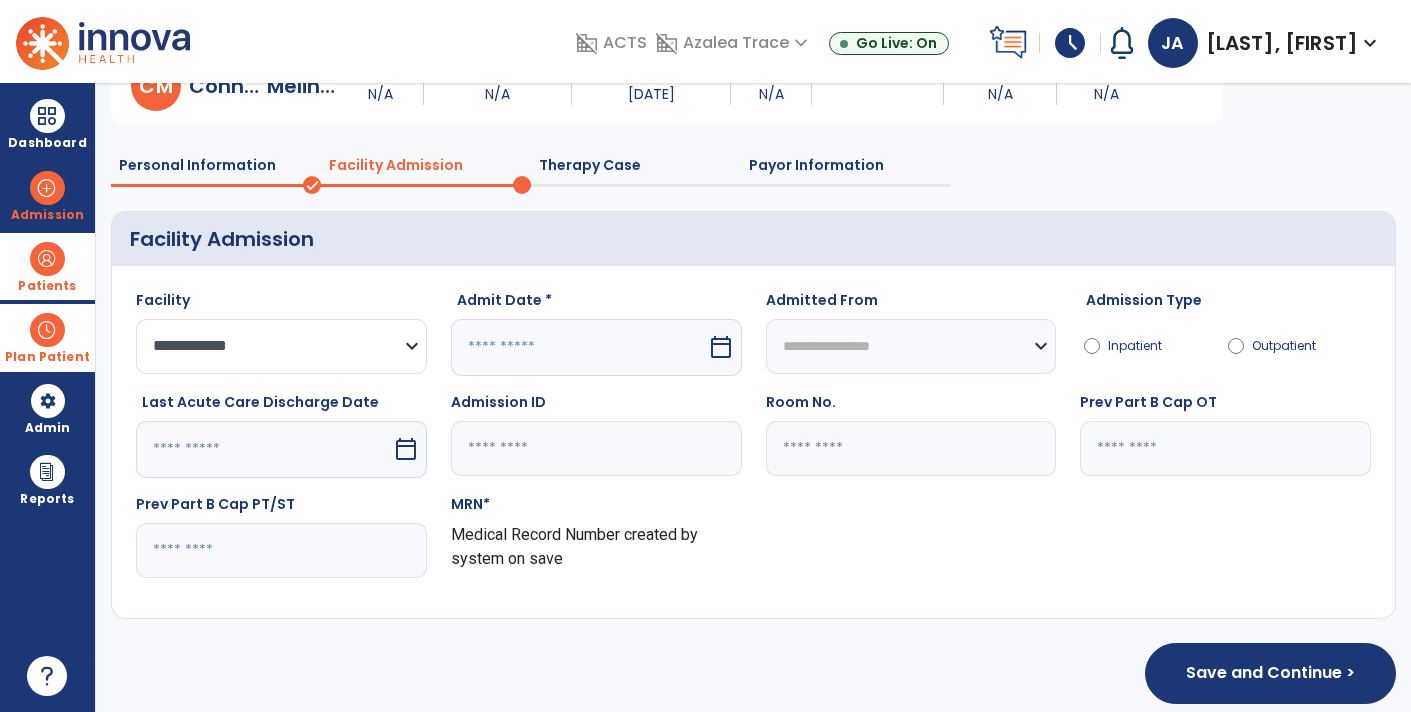 click on "**********" 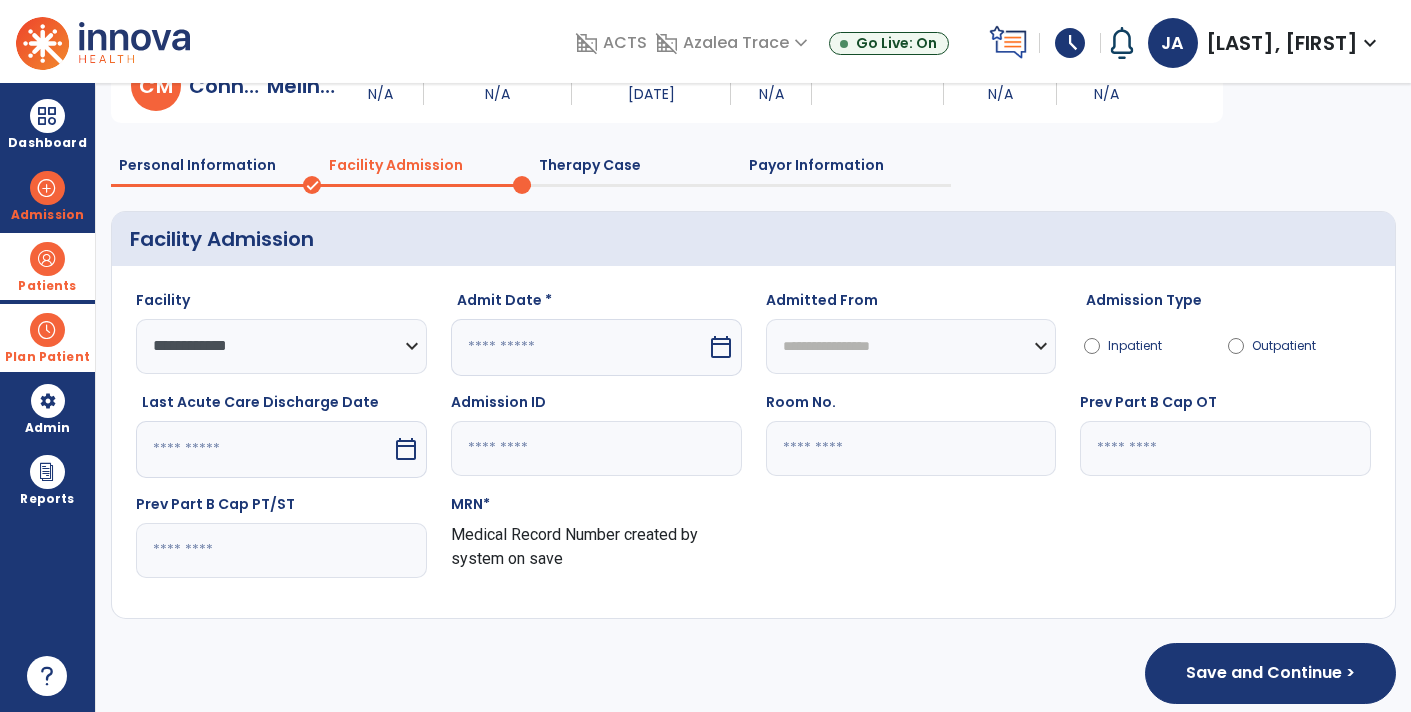 click on "**********" 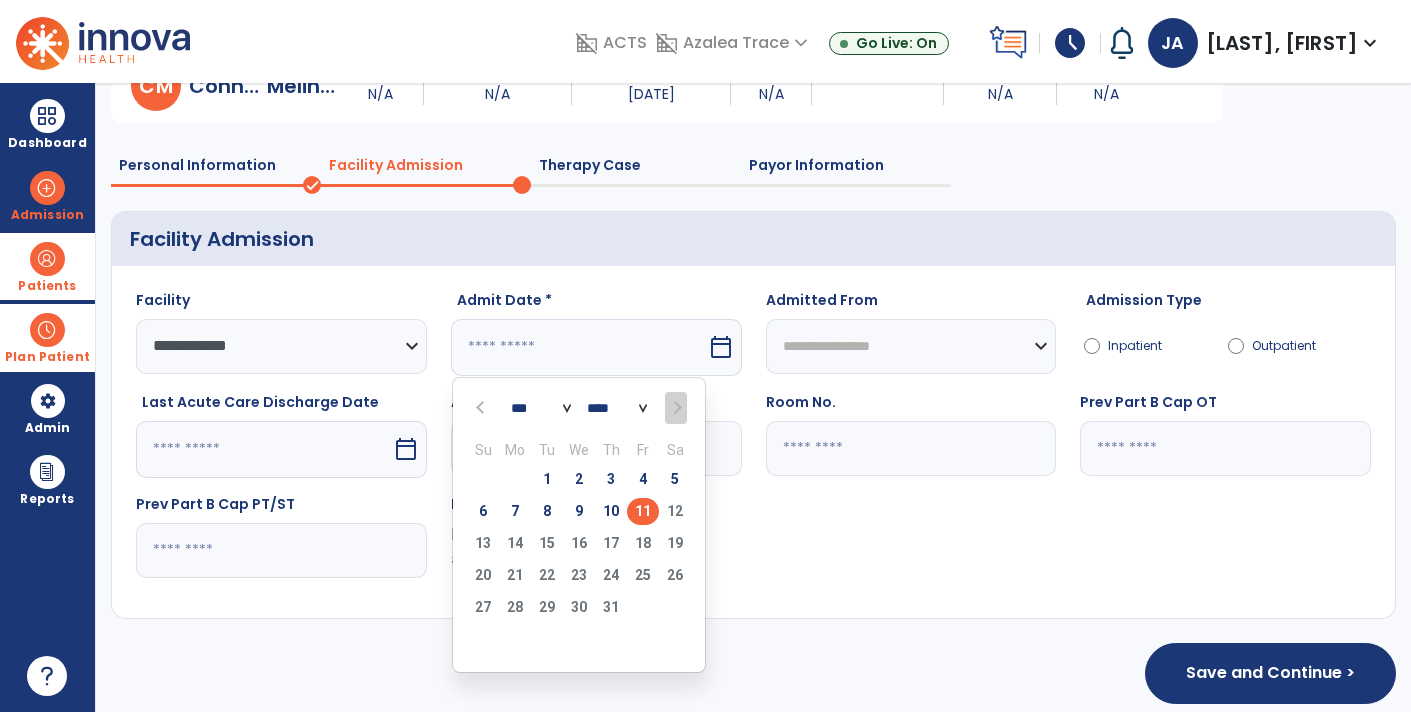 click on "11" at bounding box center [643, 511] 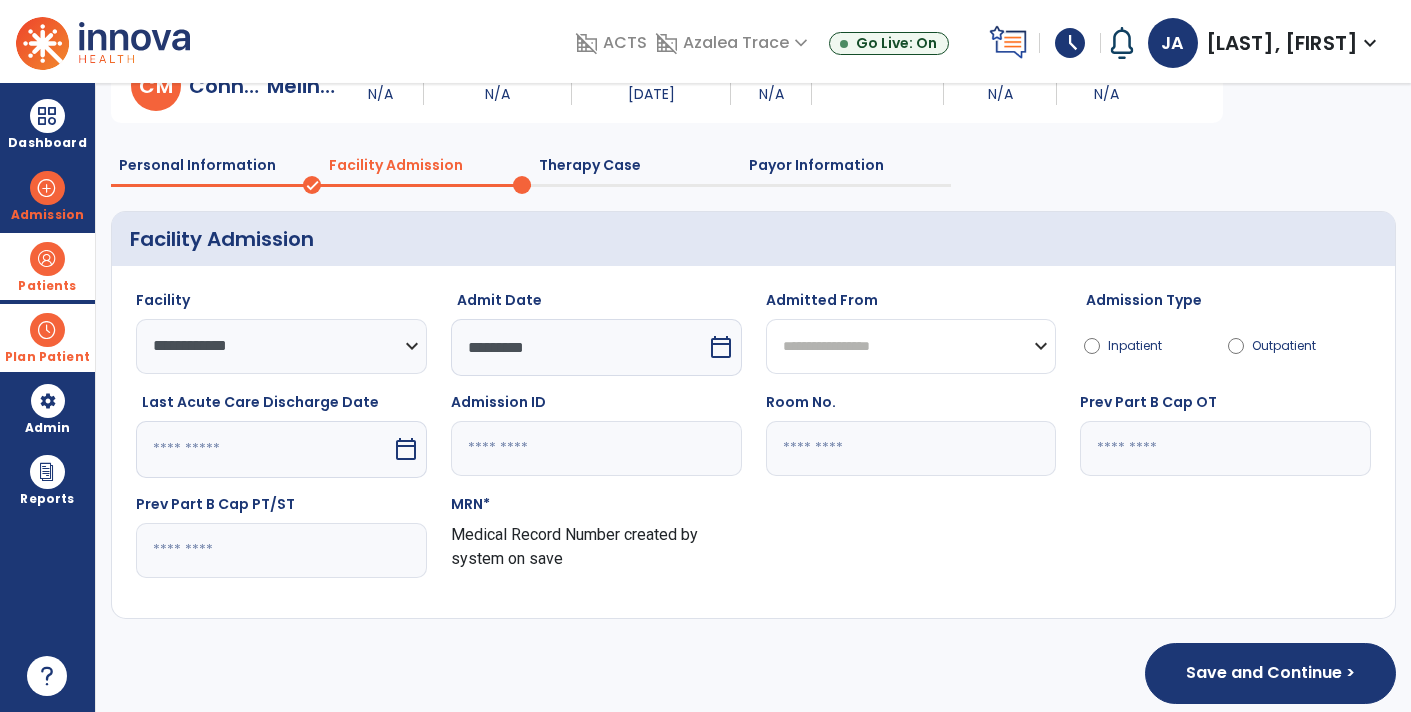 click on "**********" 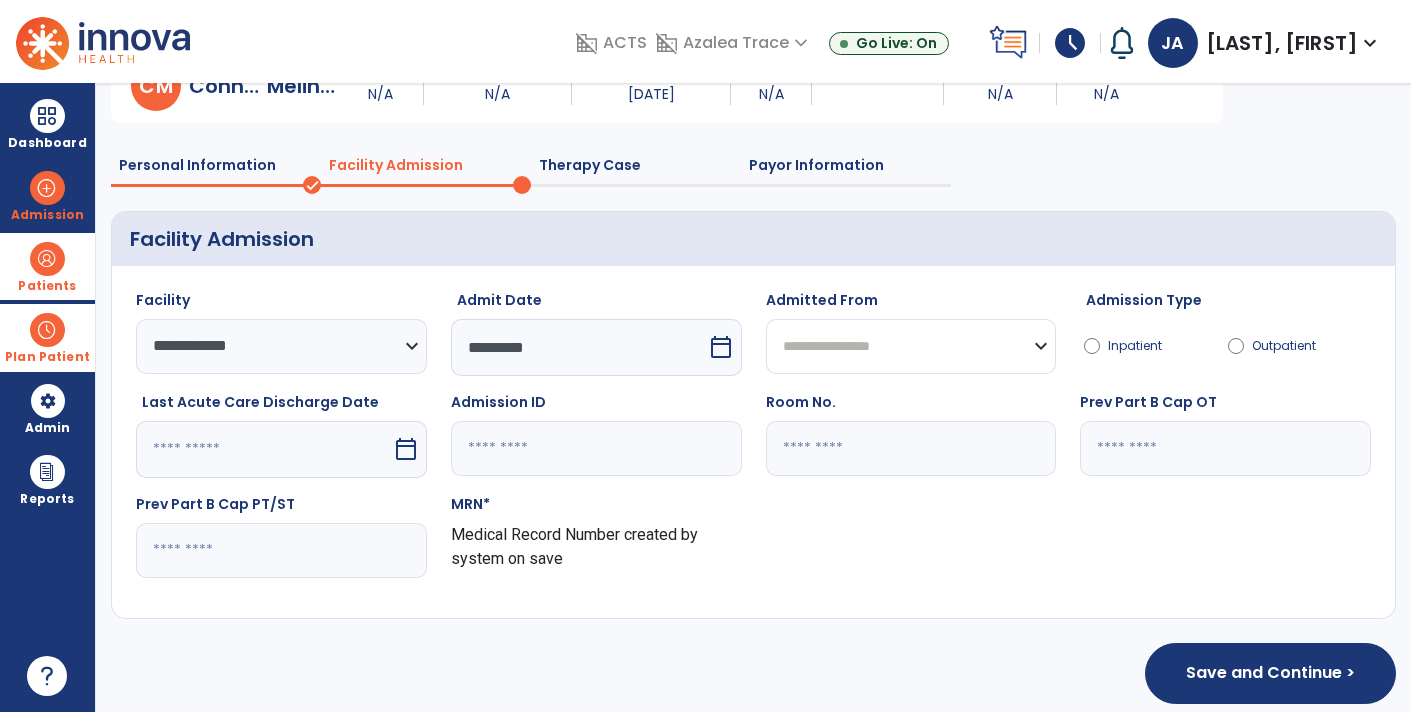 select on "****" 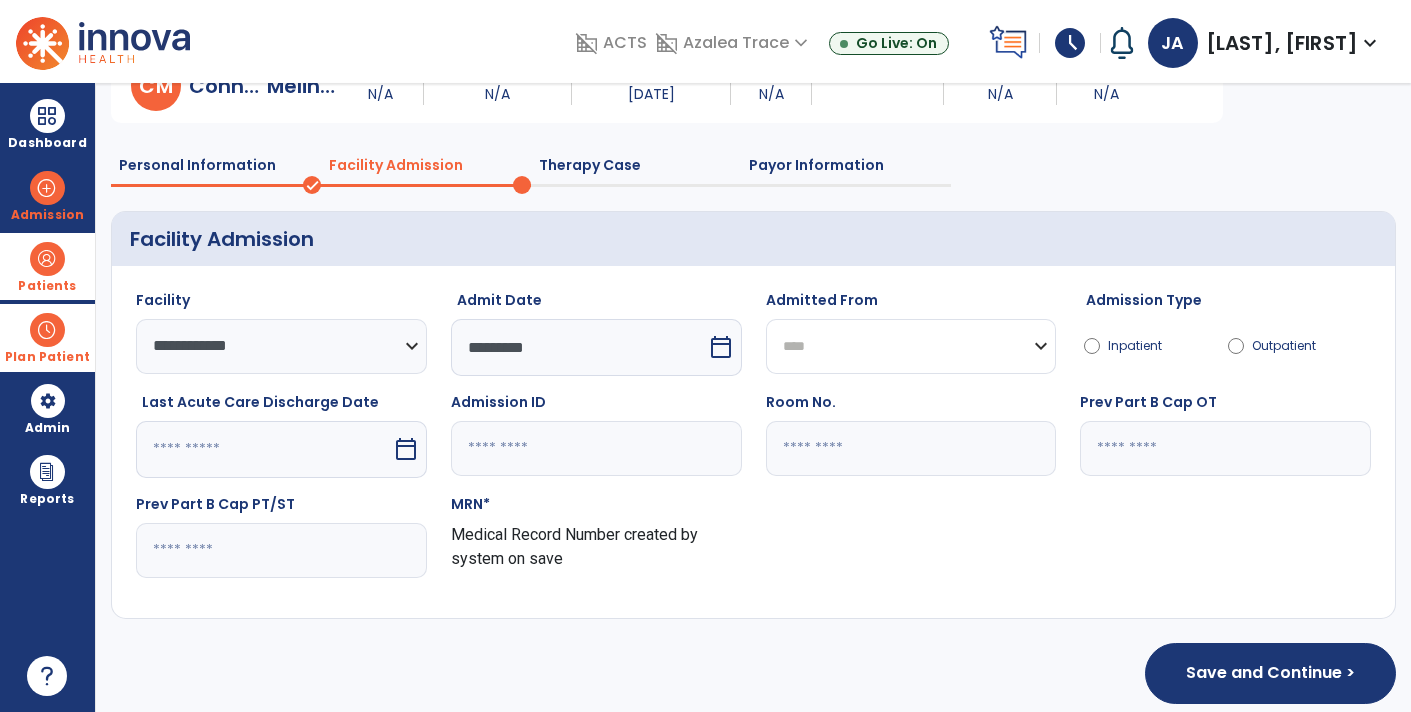 click on "**********" 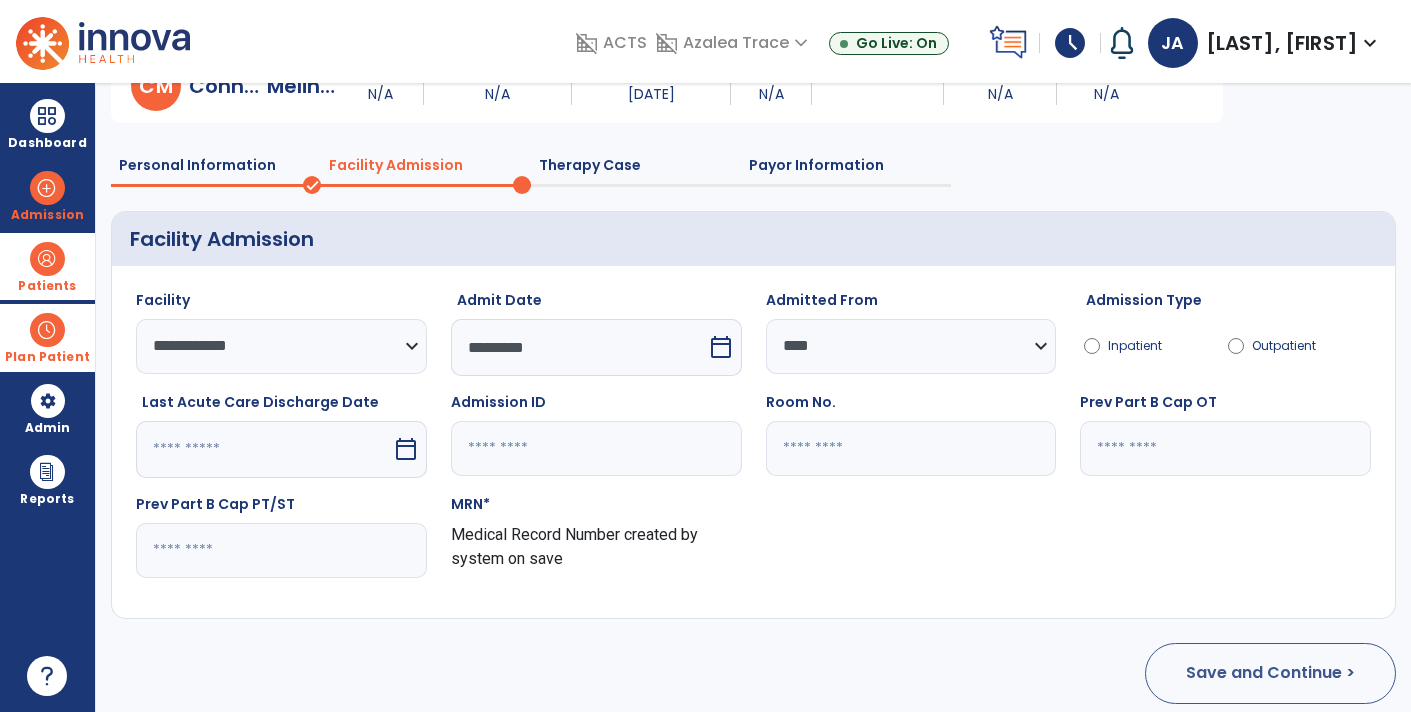 click on "Save and Continue >" 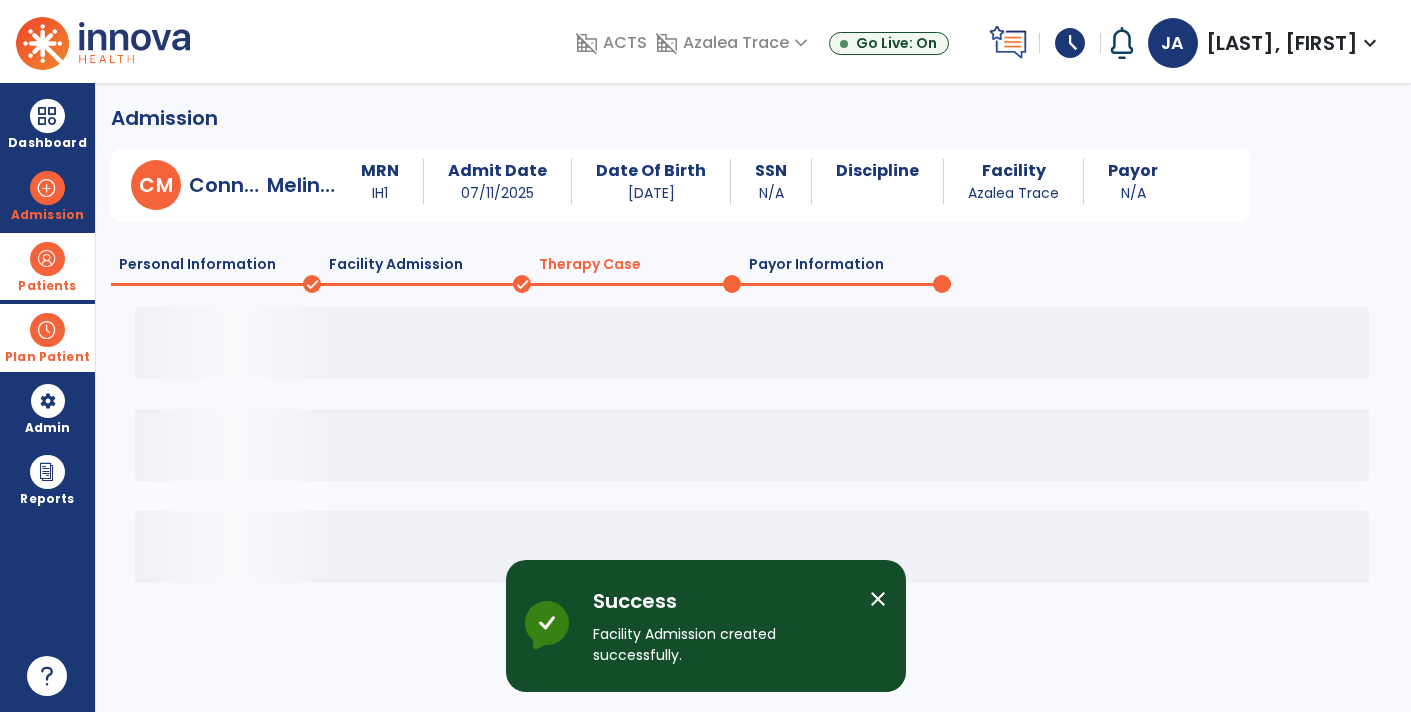 scroll, scrollTop: 0, scrollLeft: 0, axis: both 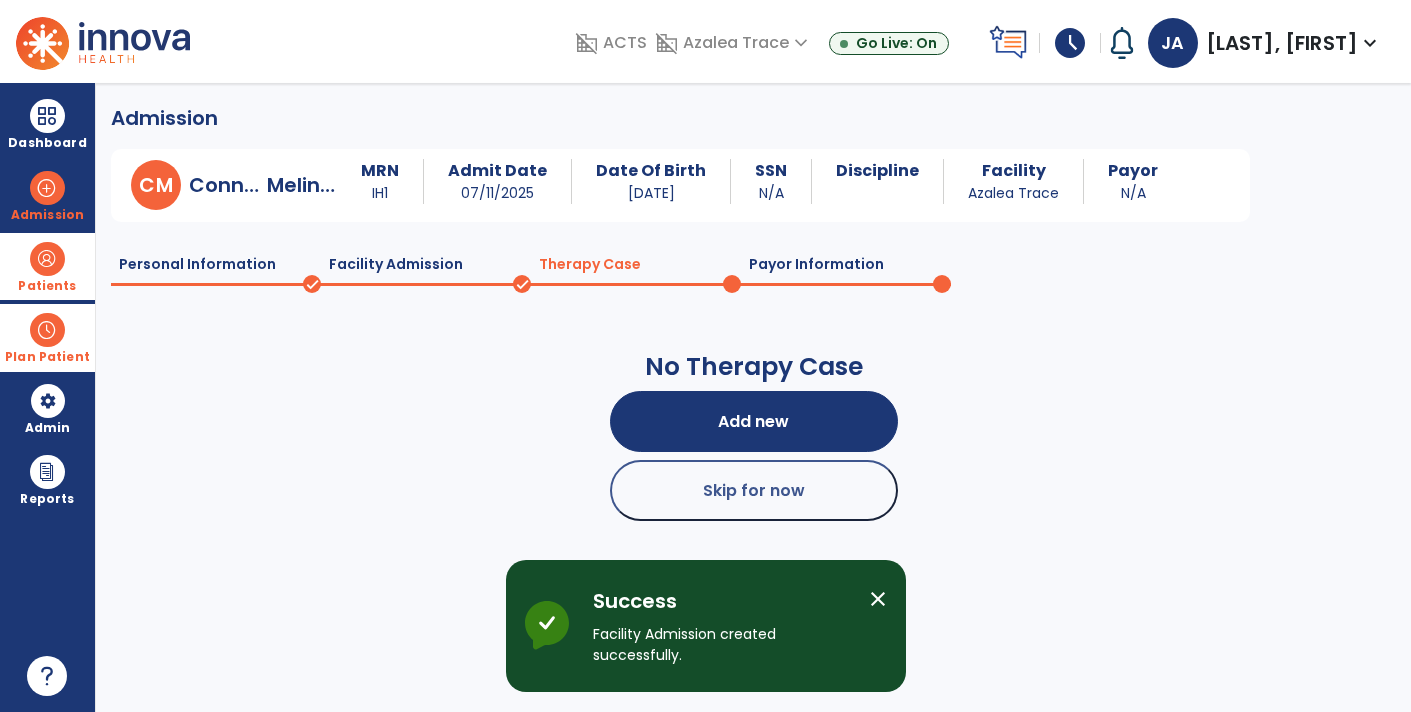 click on "Facility Admission" 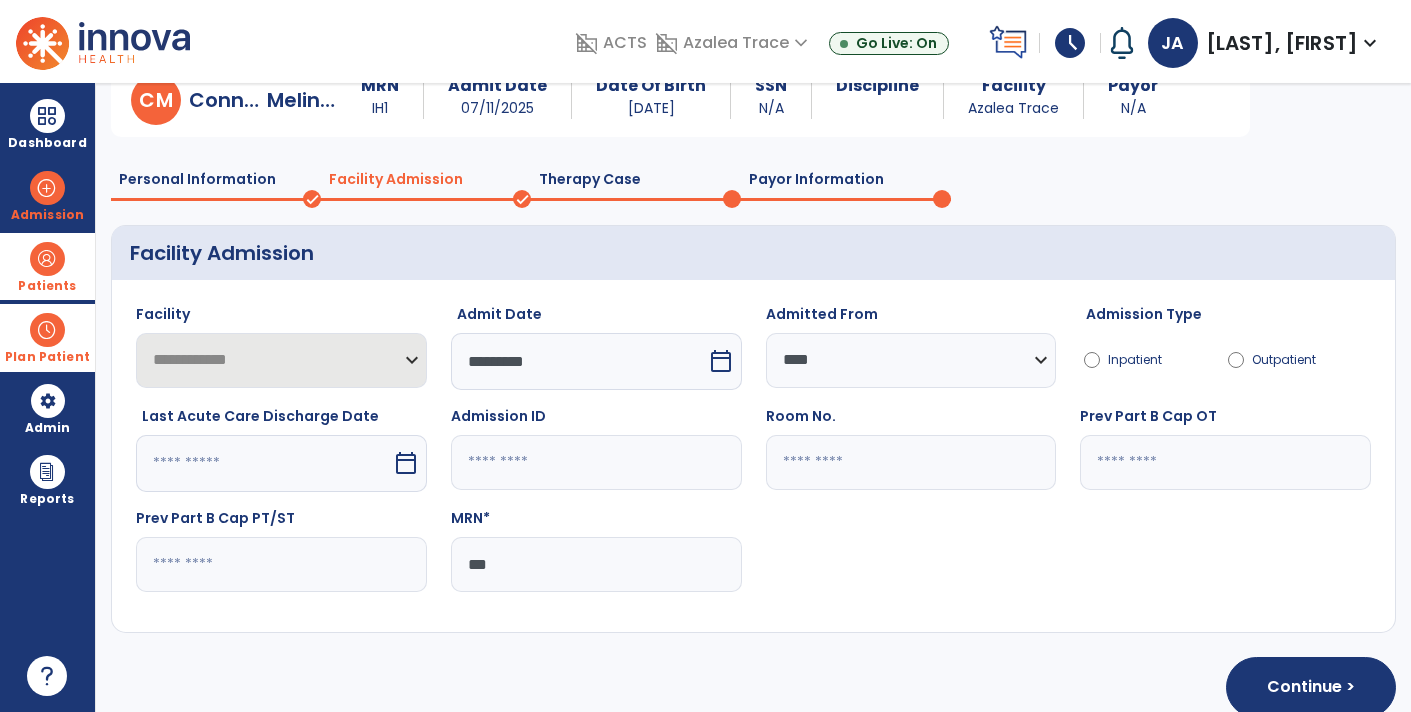 scroll, scrollTop: 83, scrollLeft: 0, axis: vertical 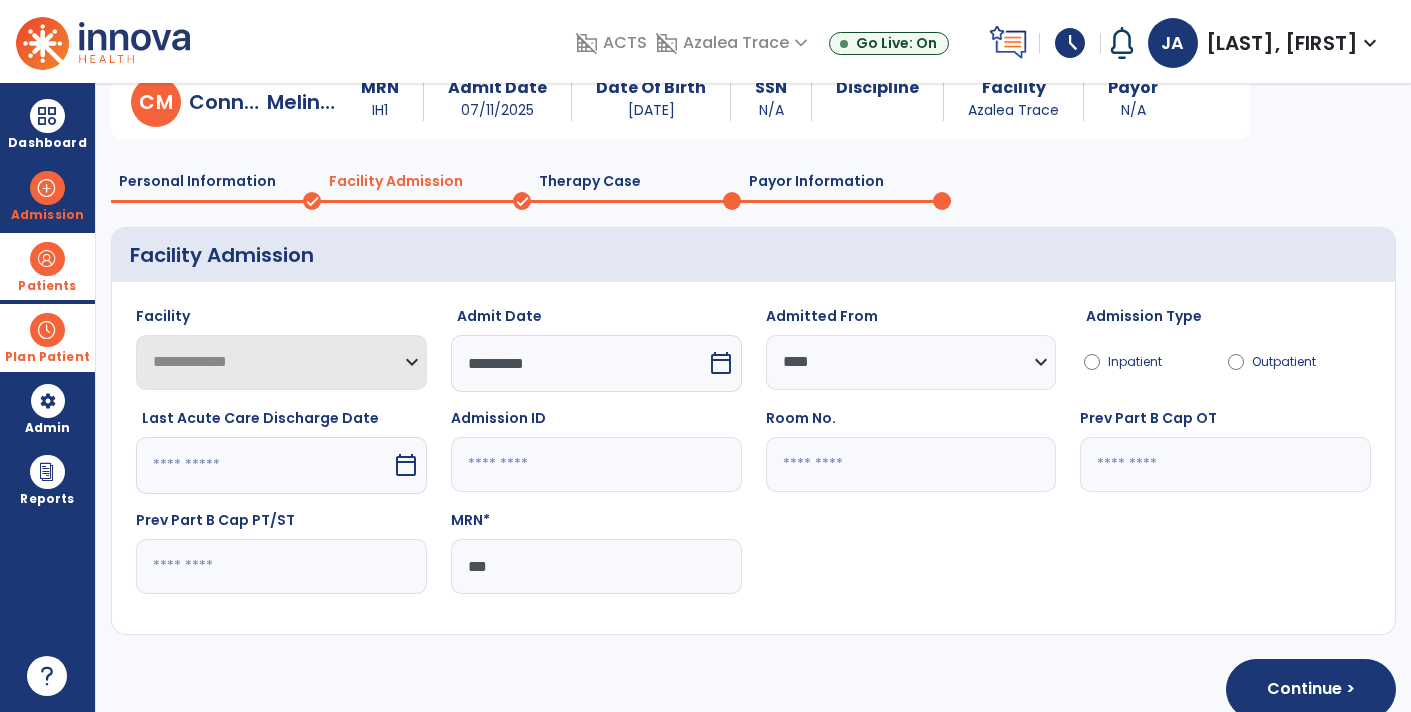click on "***" 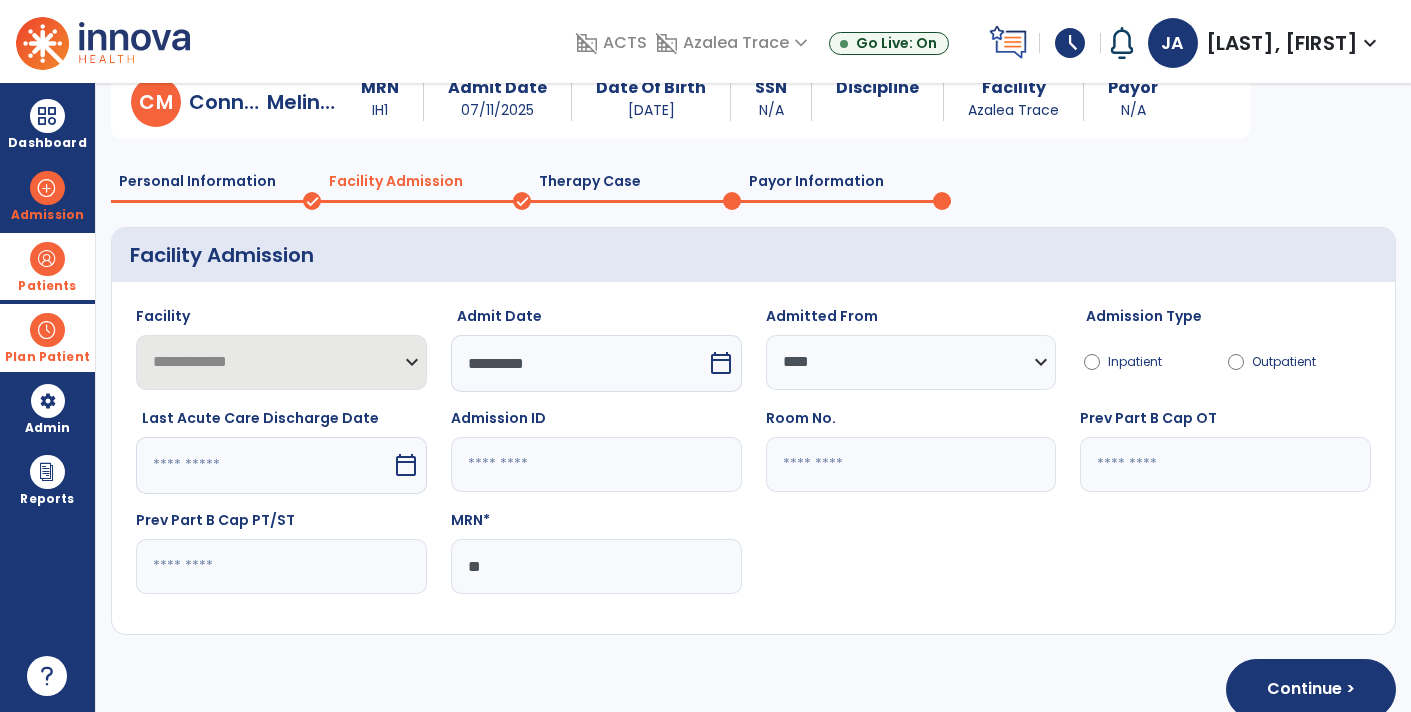 type on "*" 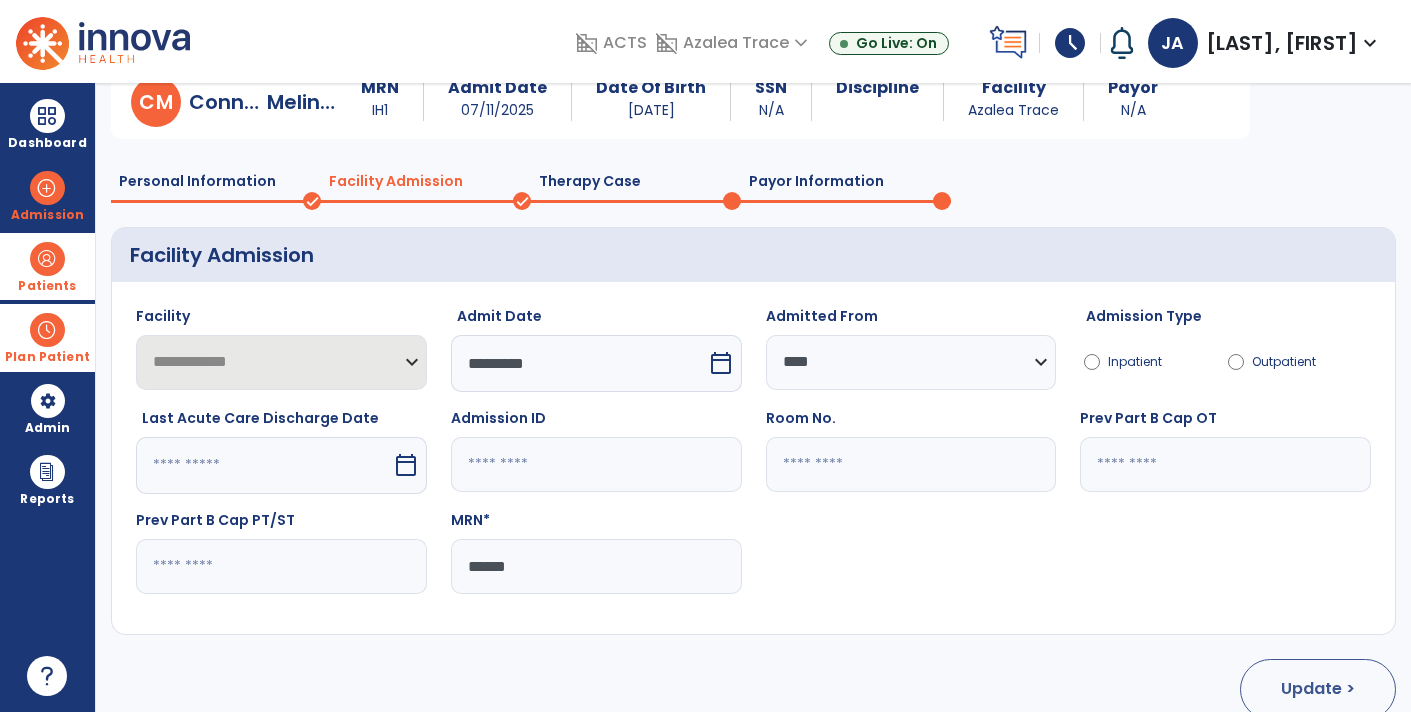 type on "******" 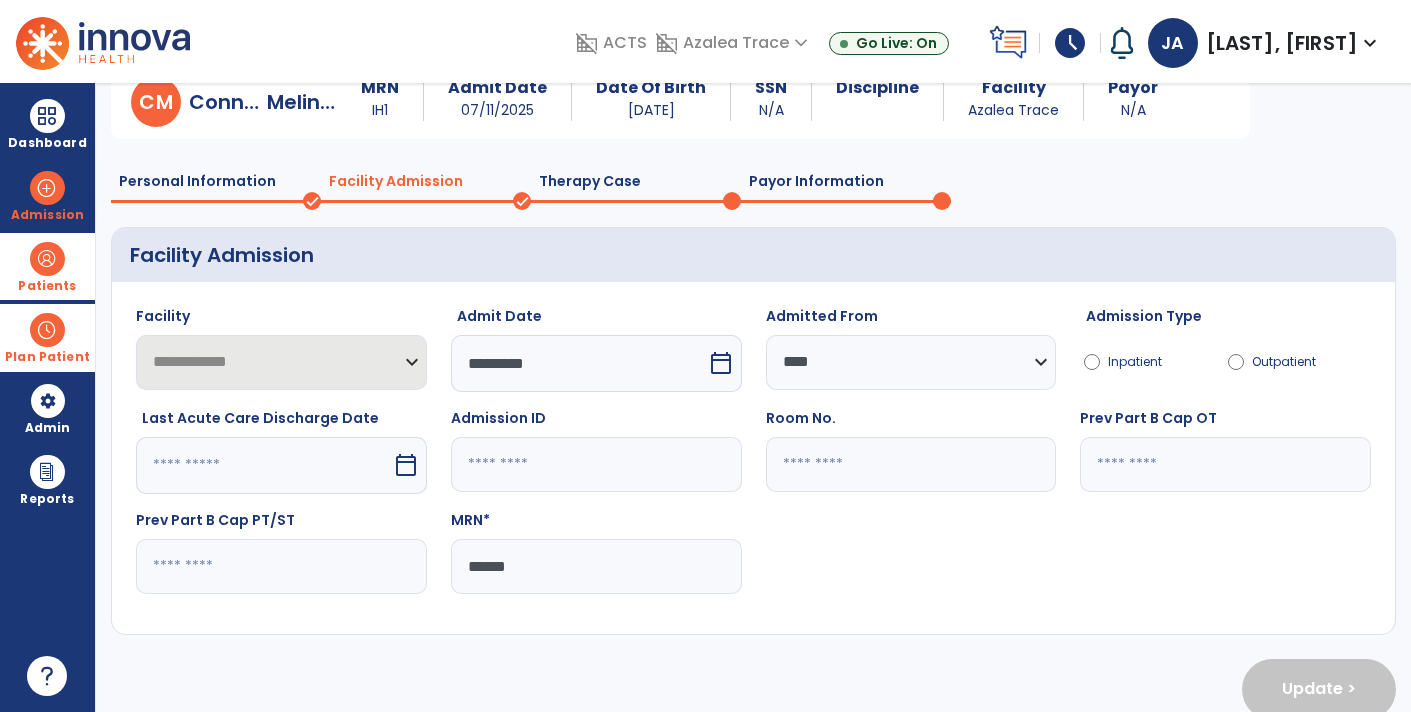 scroll, scrollTop: 0, scrollLeft: 0, axis: both 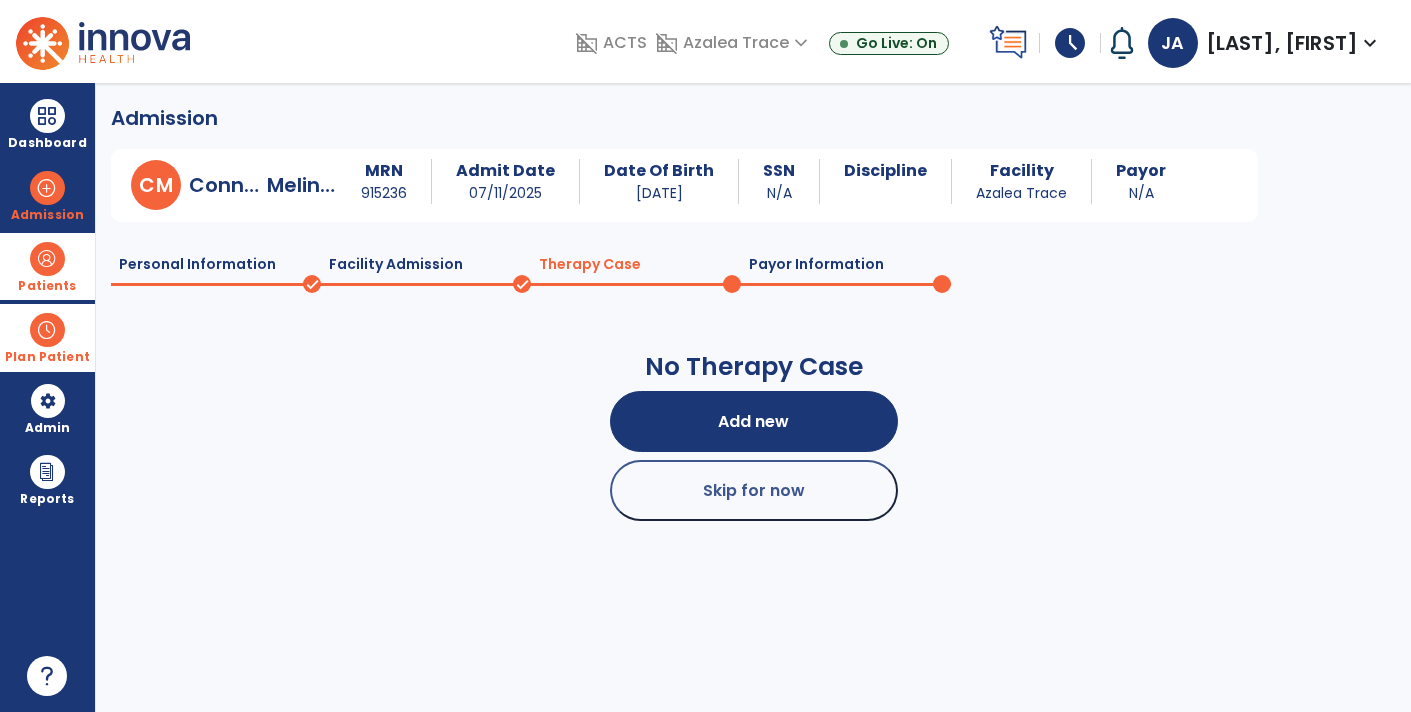 click 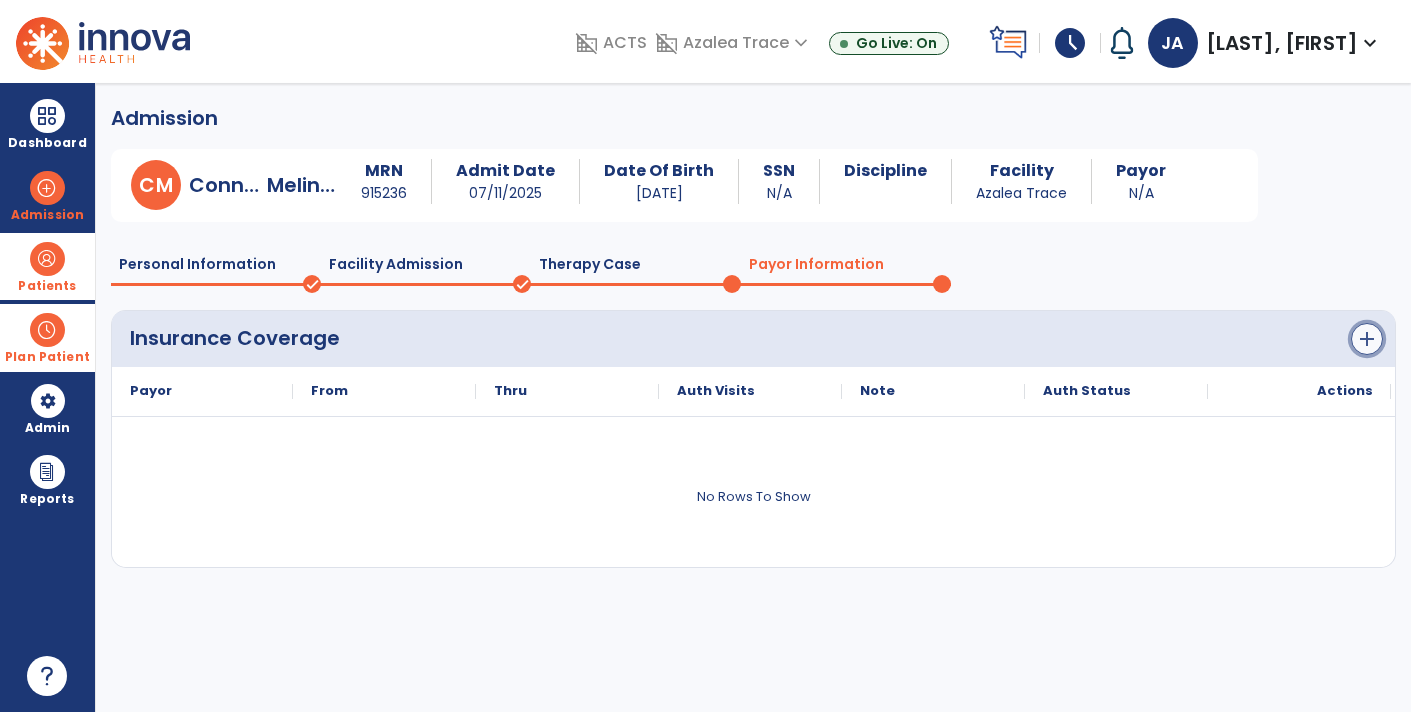 click on "add" 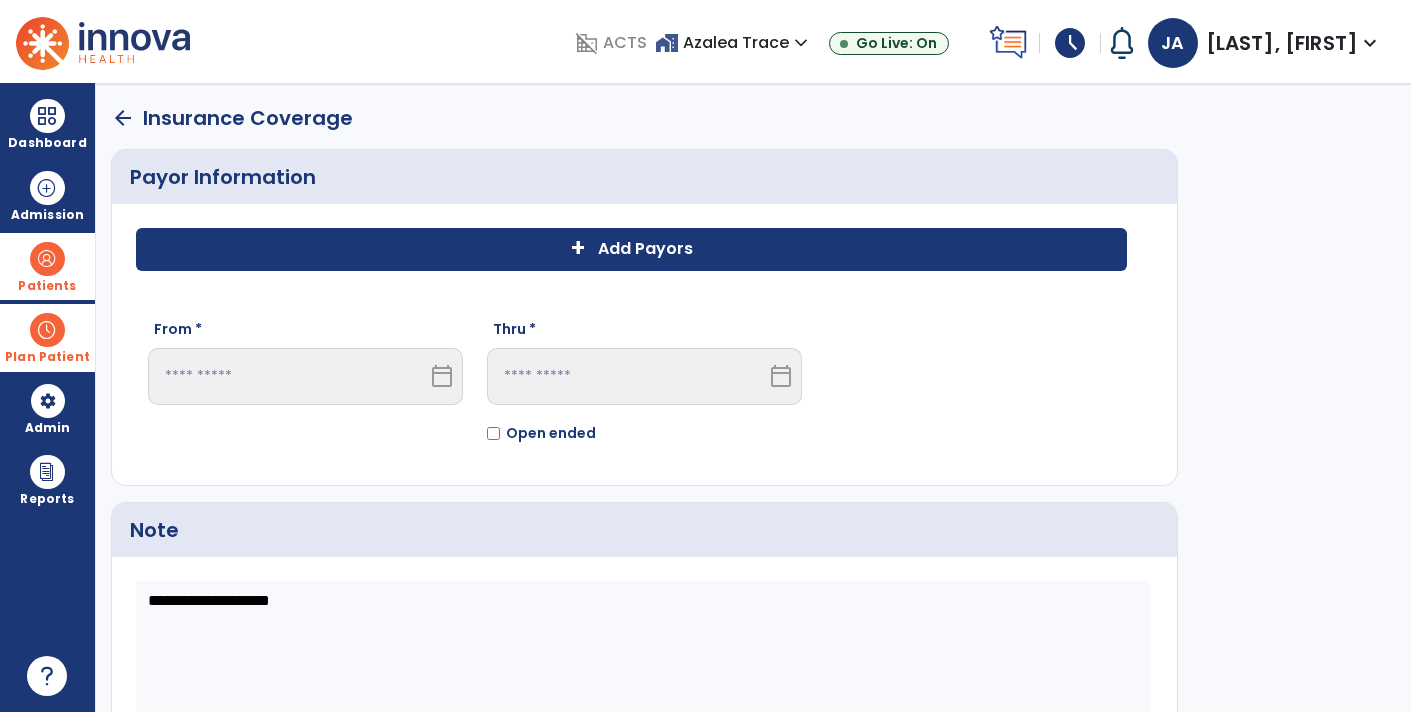 click on "+ Add Payors" 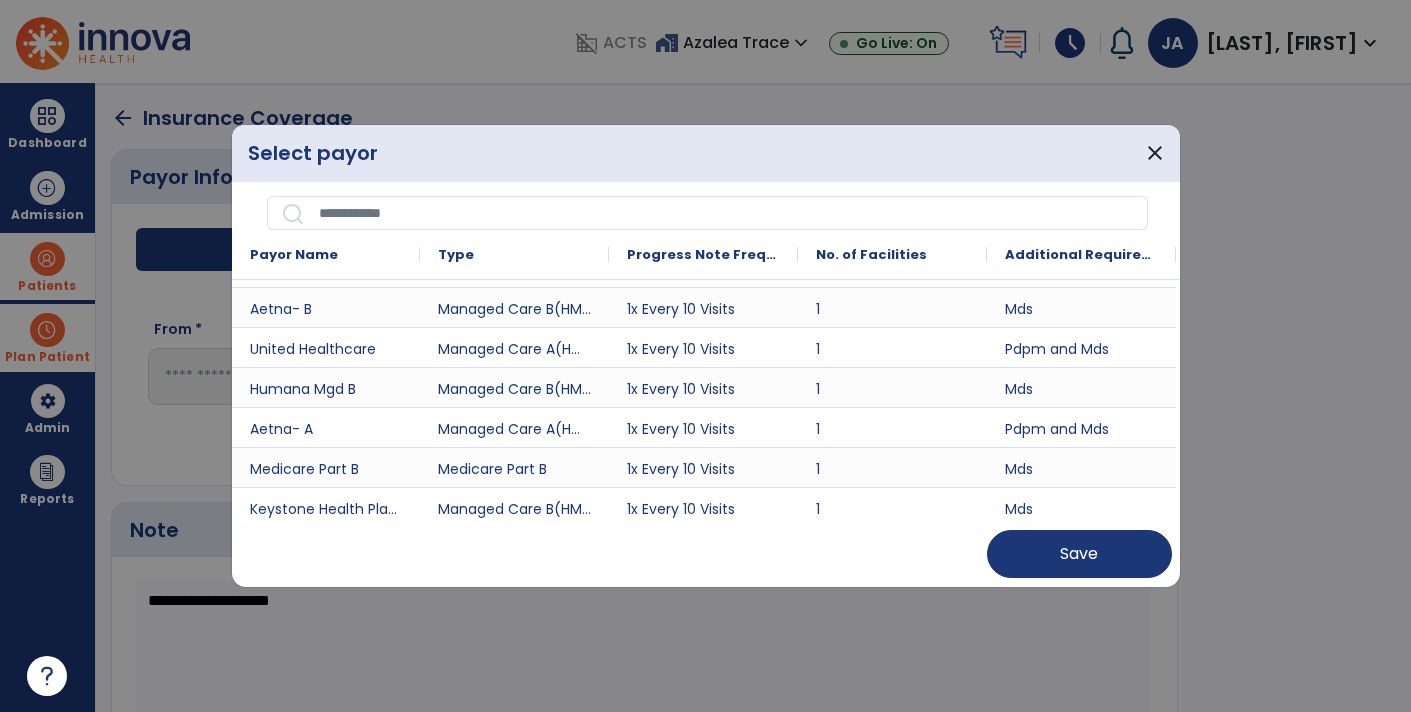 scroll, scrollTop: 61, scrollLeft: 0, axis: vertical 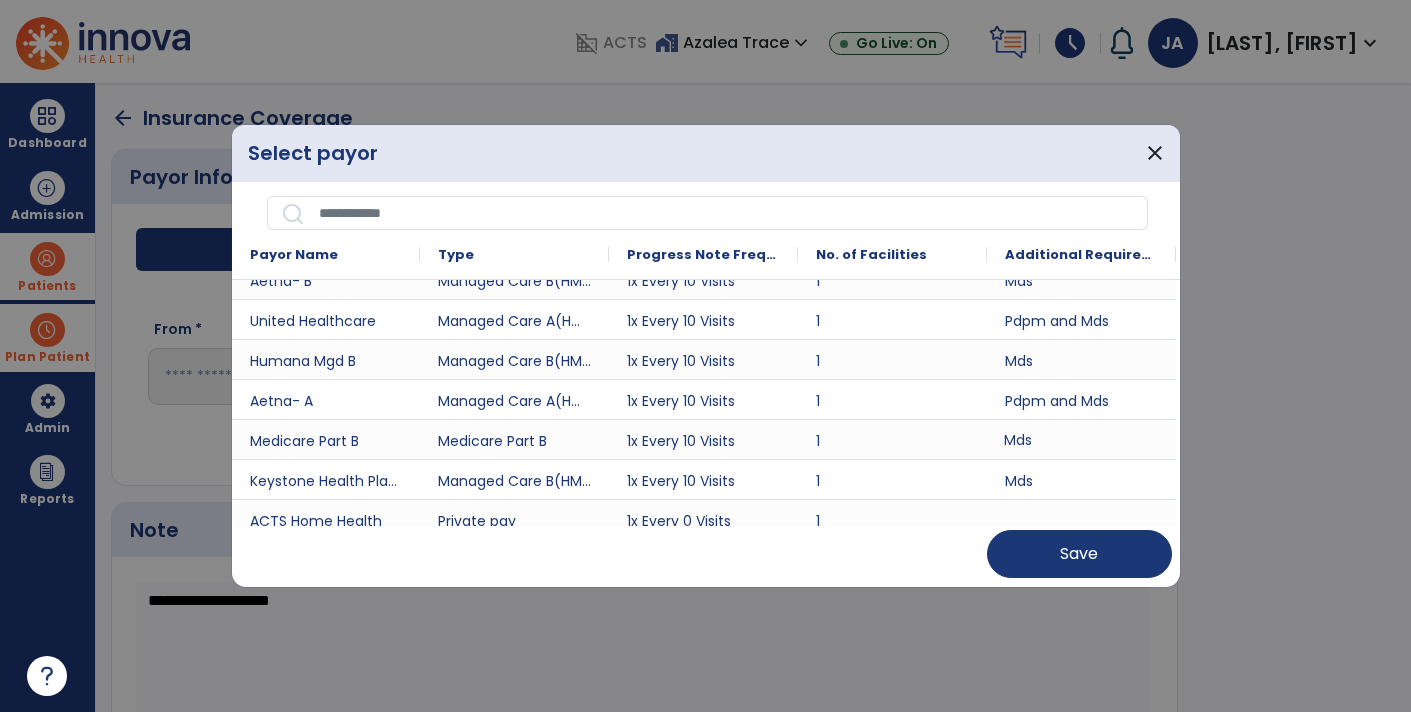 click on "Mds" at bounding box center [1081, 439] 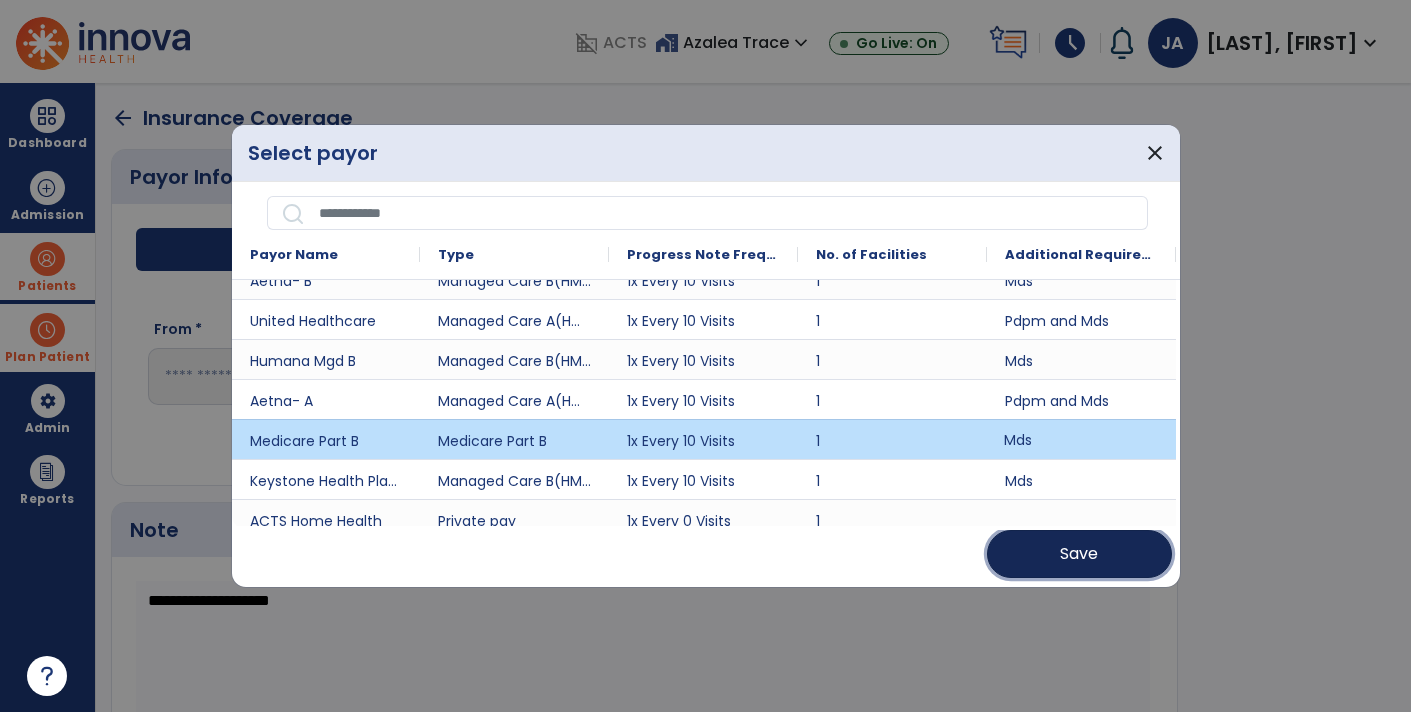 click on "Save" at bounding box center [1079, 554] 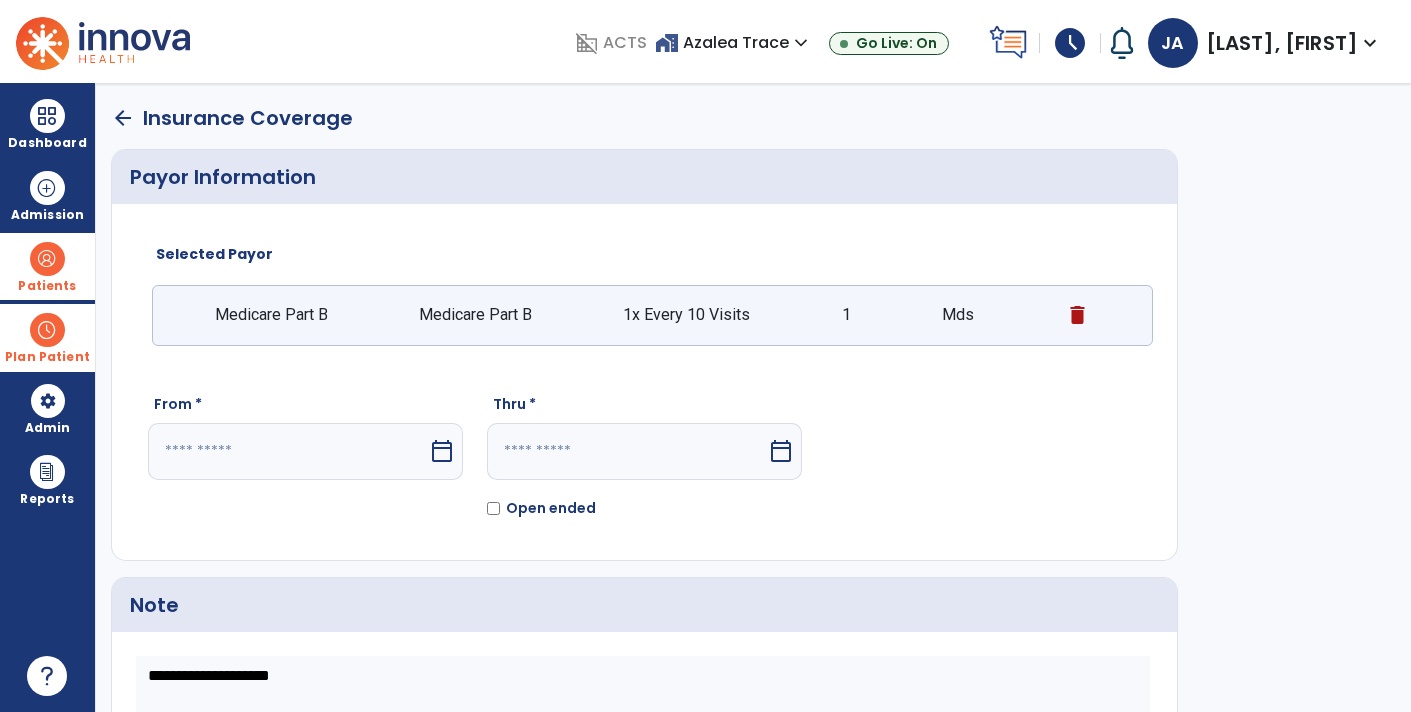 click on "calendar_today" at bounding box center [442, 451] 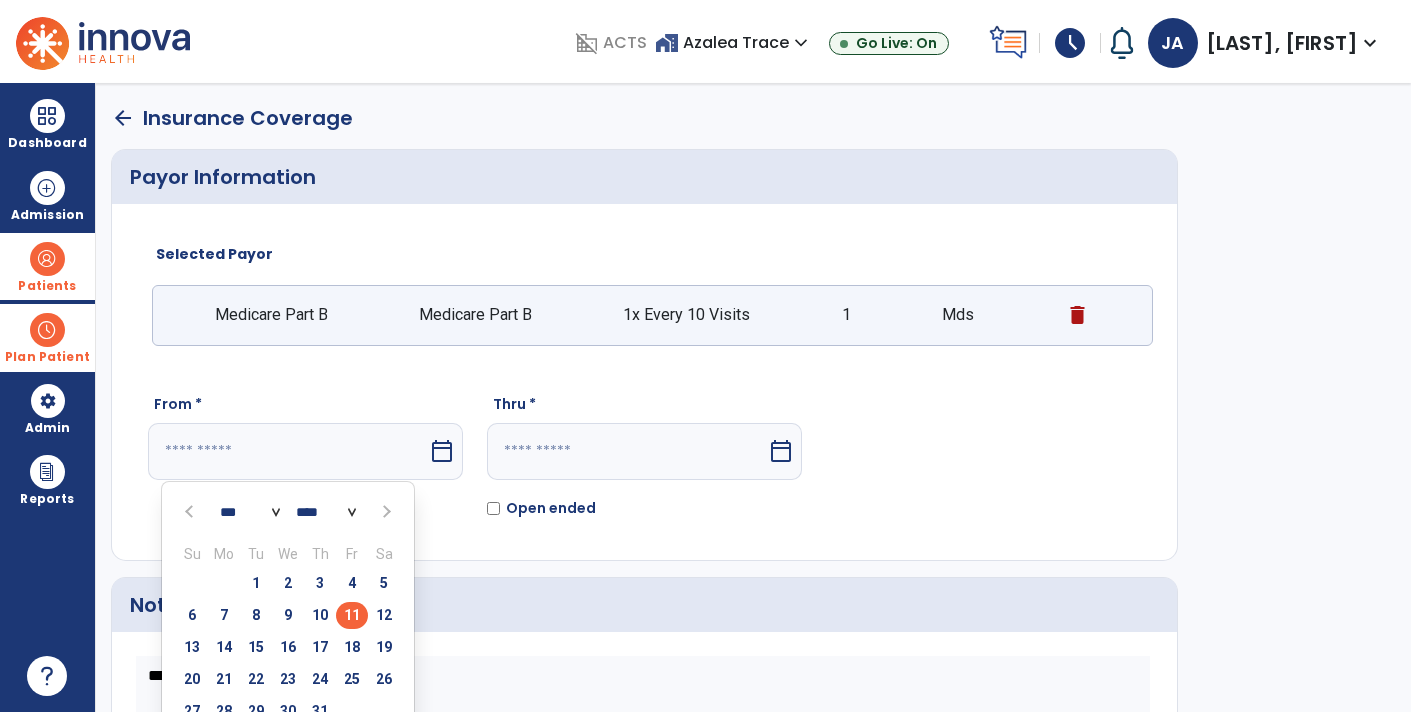 click on "11" at bounding box center (352, 615) 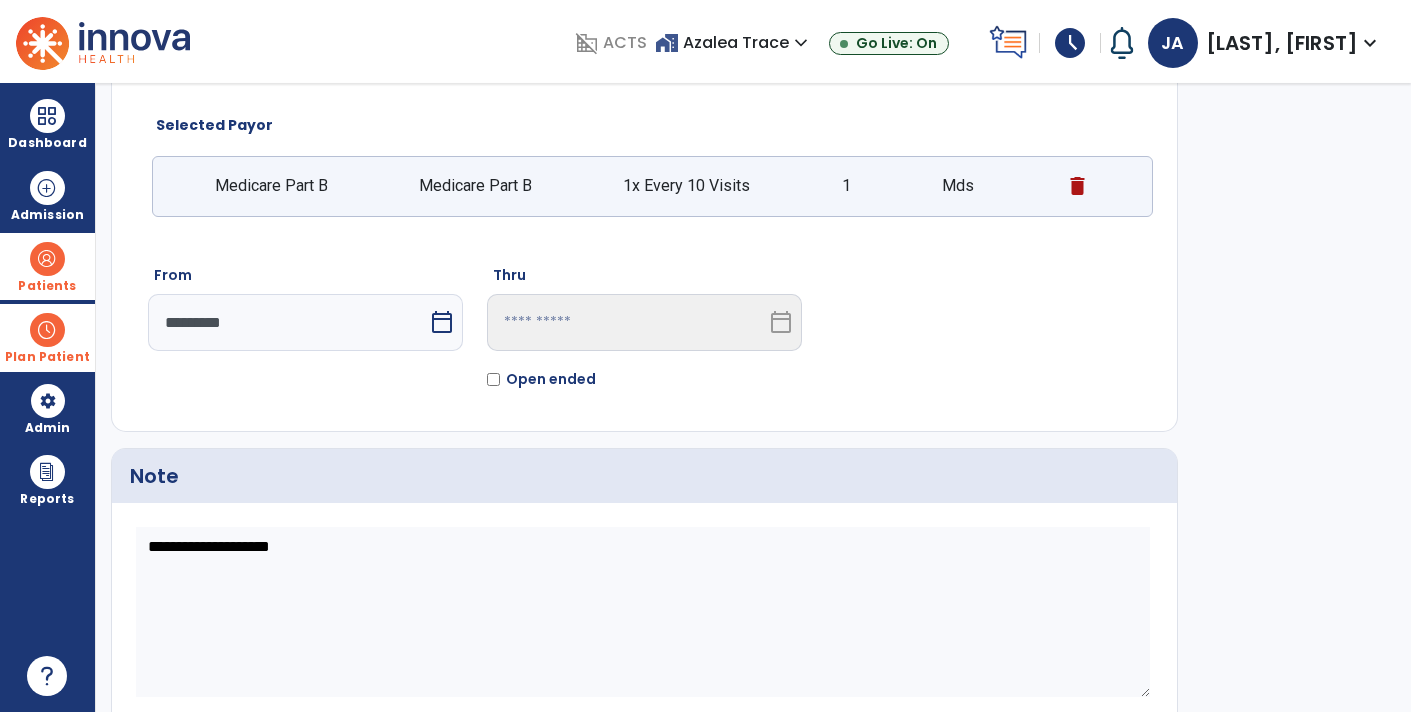 scroll, scrollTop: 196, scrollLeft: 0, axis: vertical 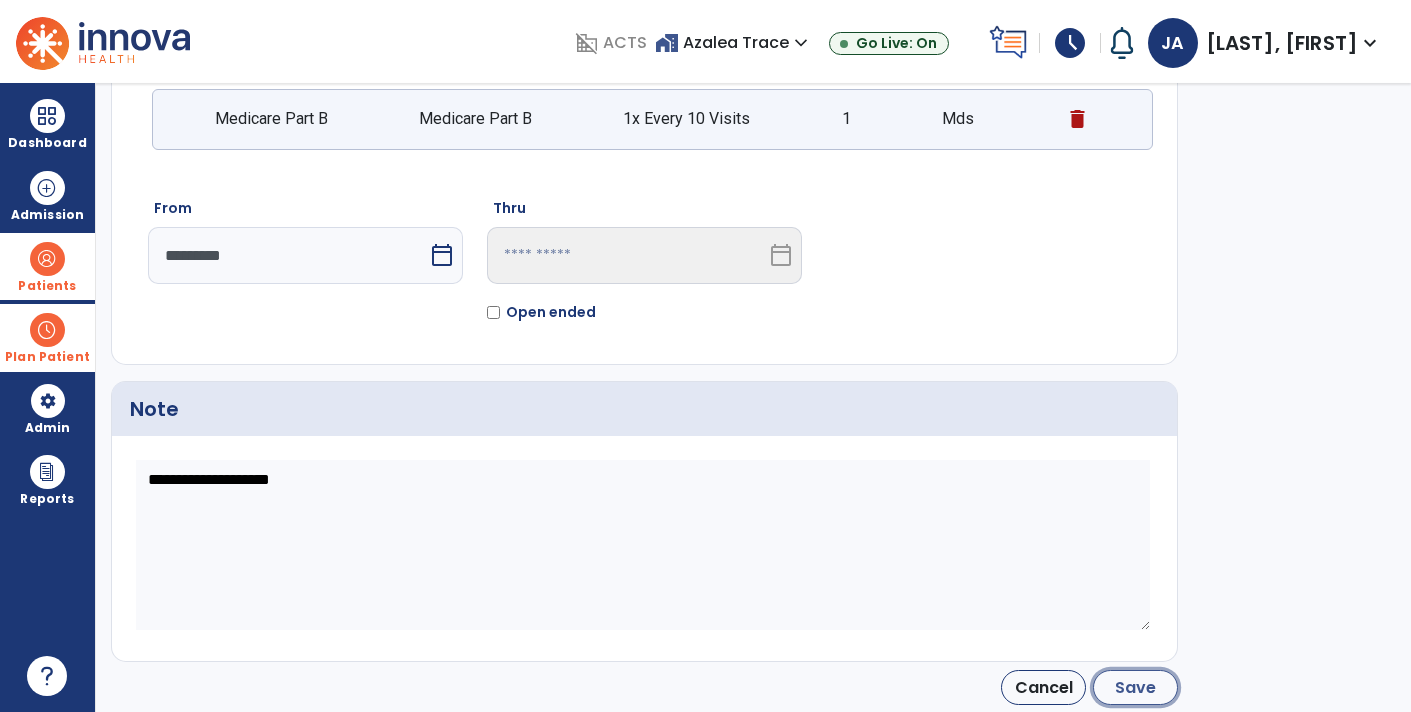click on "Save" 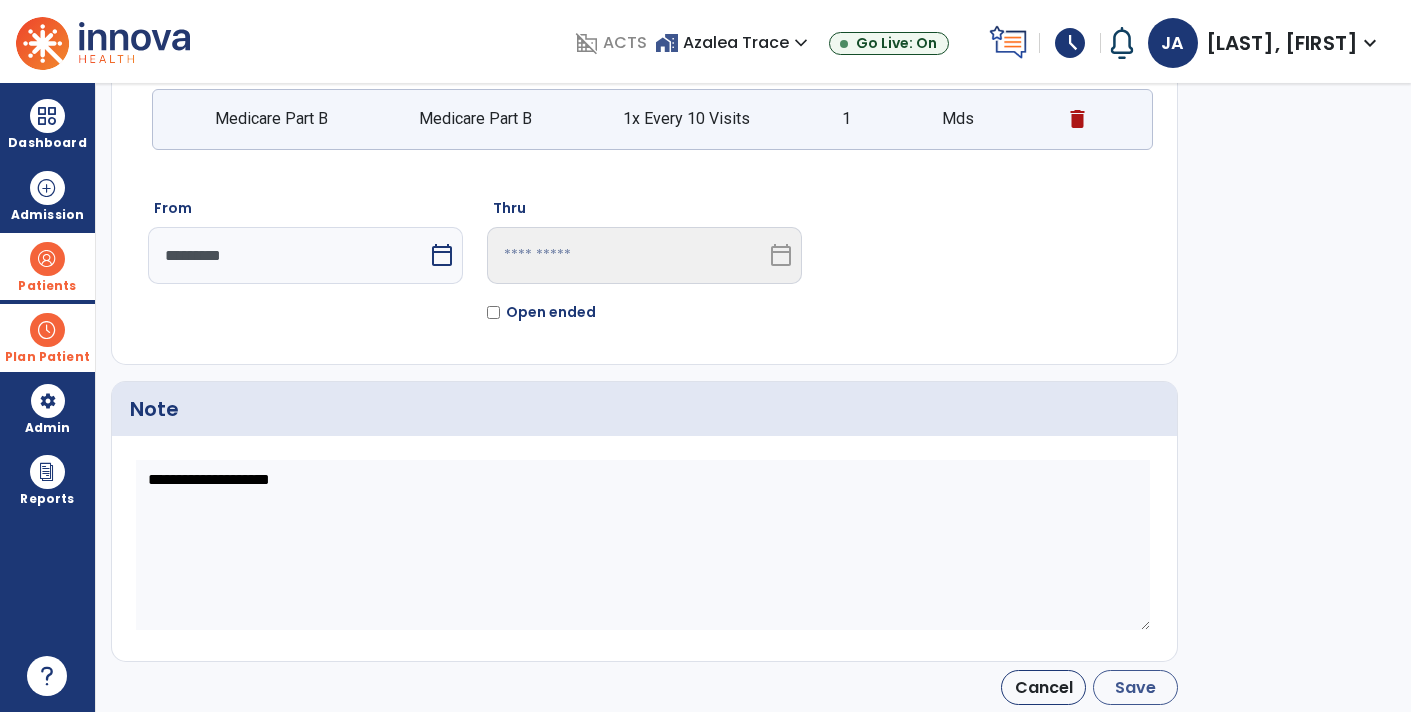 type on "*********" 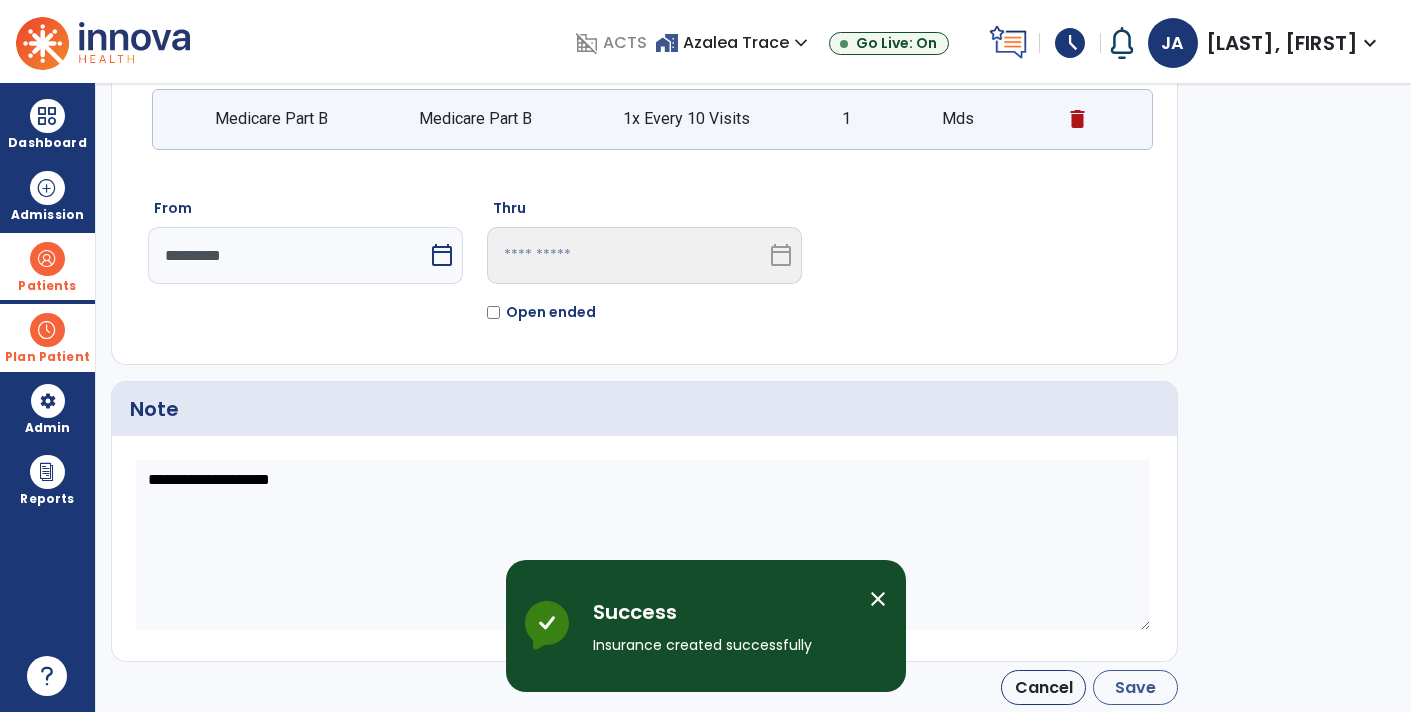 scroll, scrollTop: 51, scrollLeft: 0, axis: vertical 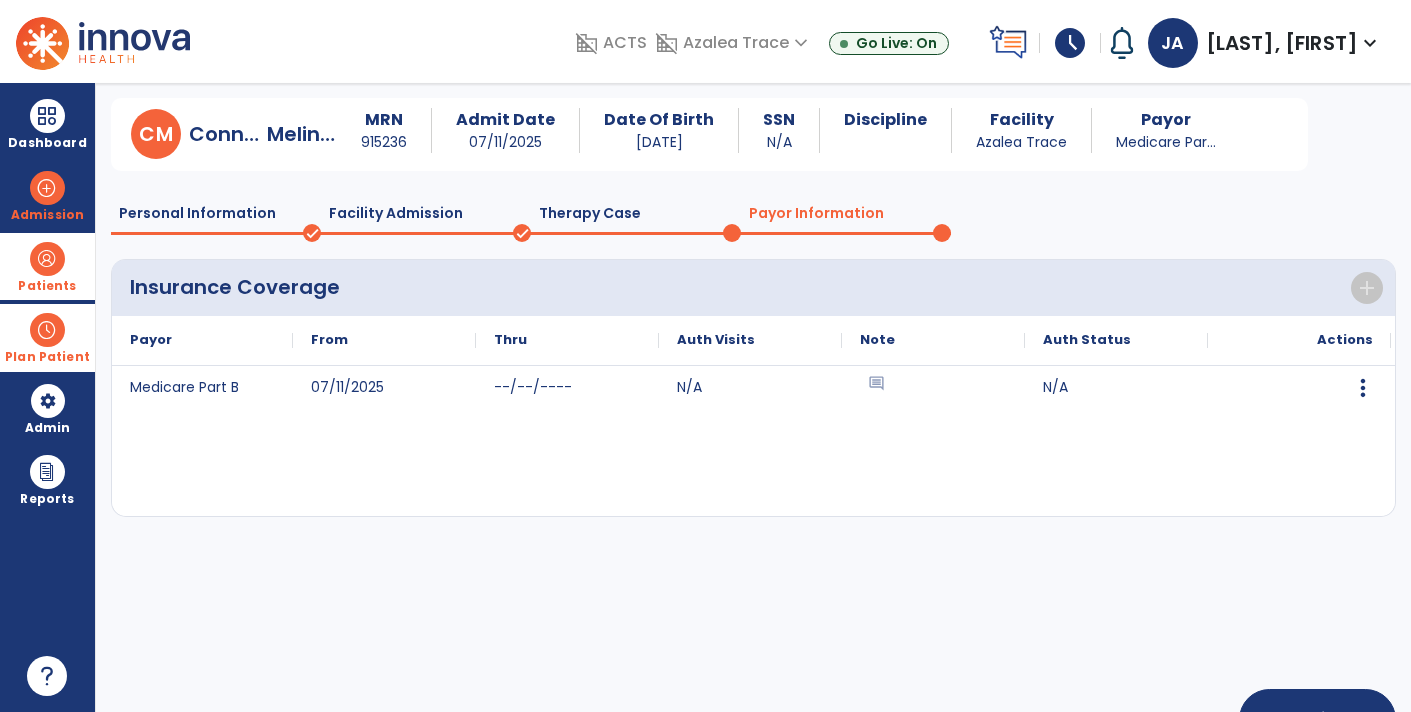 click on "Therapy Case" 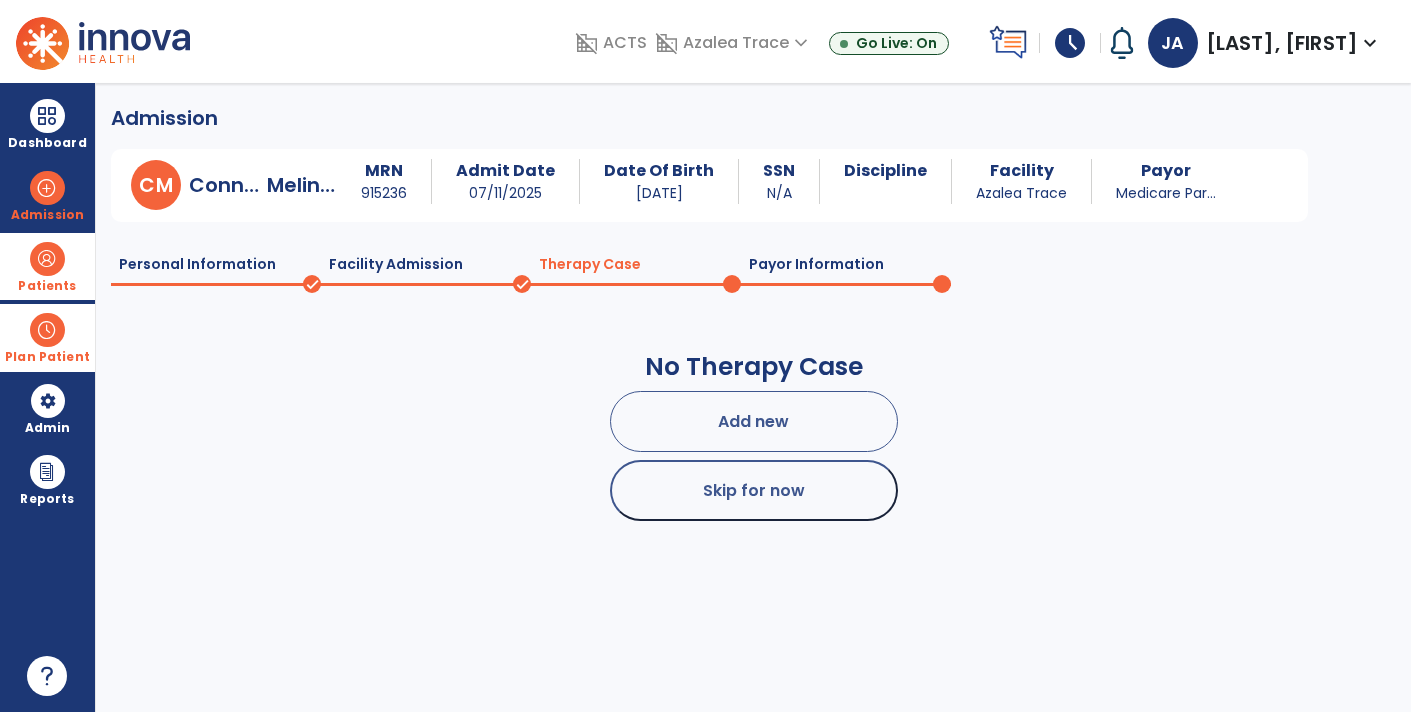 click on "Add new" at bounding box center [754, 421] 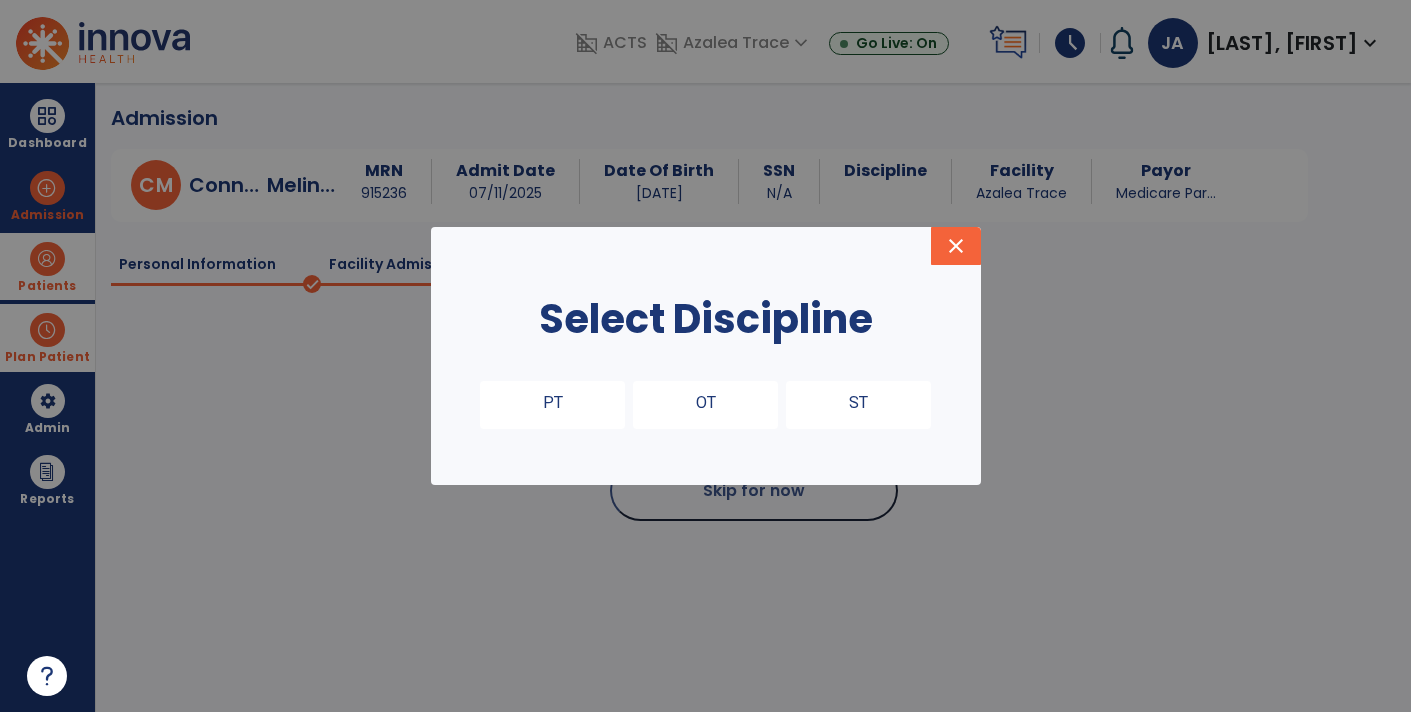 click on "OT" at bounding box center [705, 405] 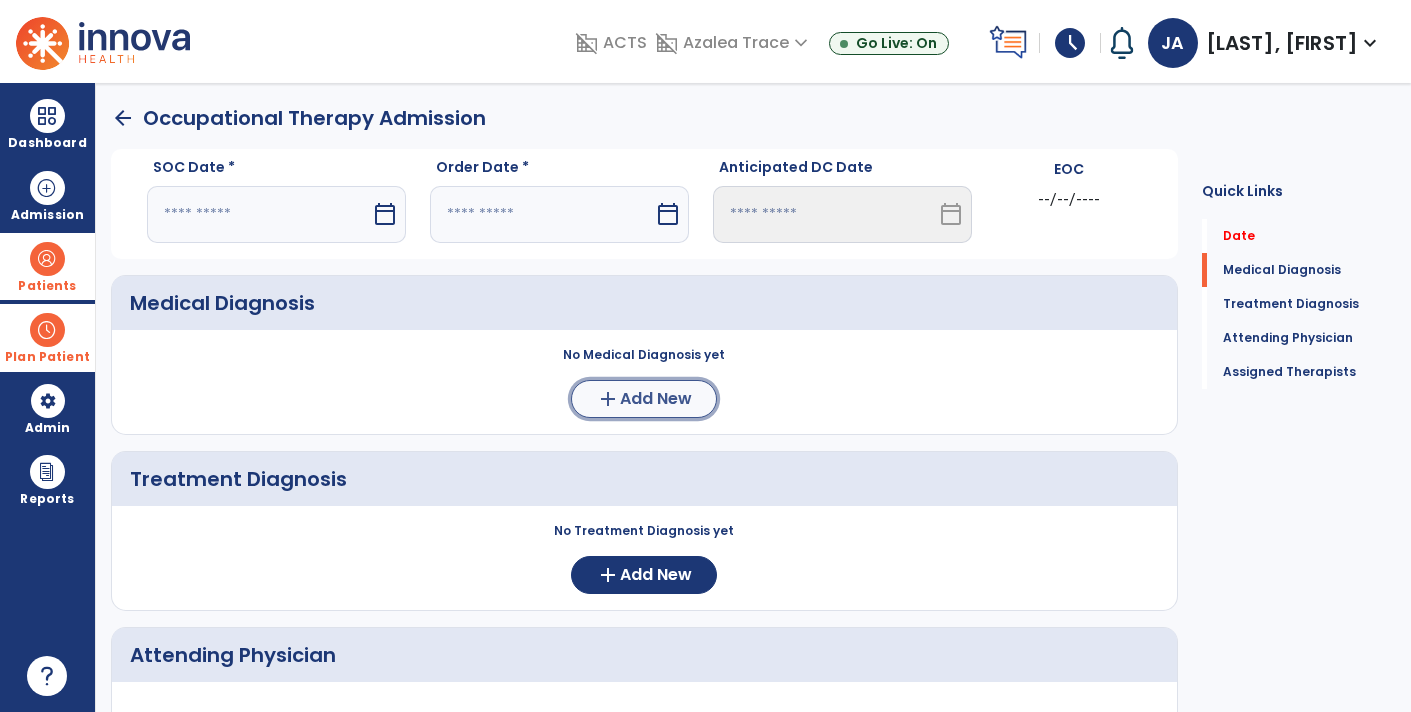 click on "Add New" 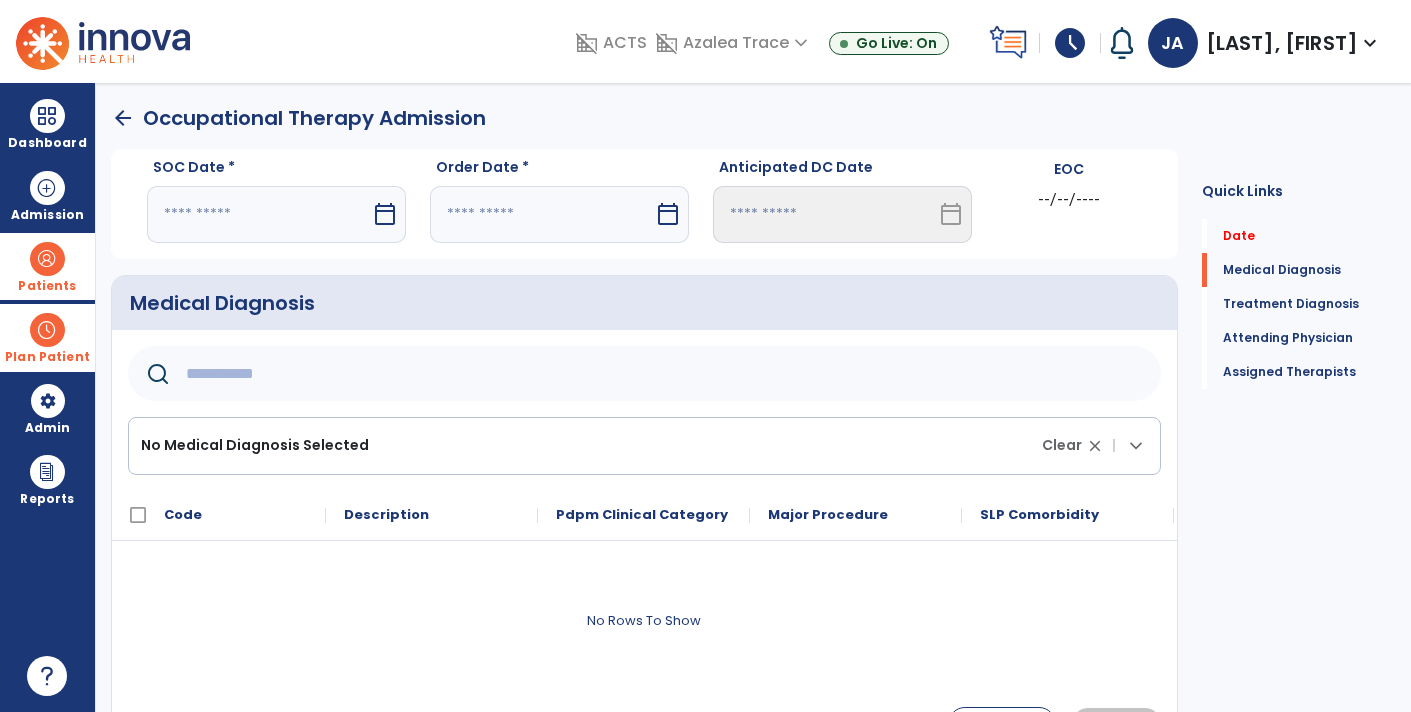 click on "arrow_back" 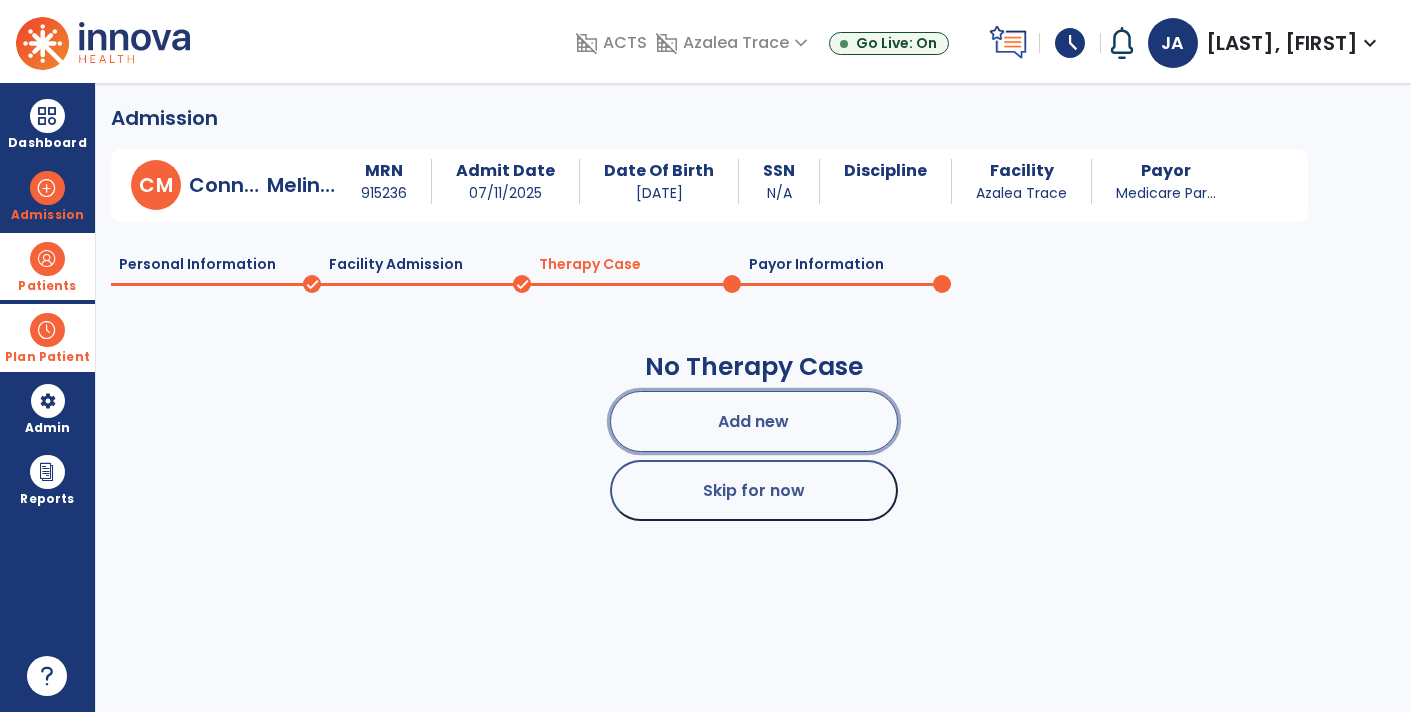 click on "Add new" at bounding box center [754, 421] 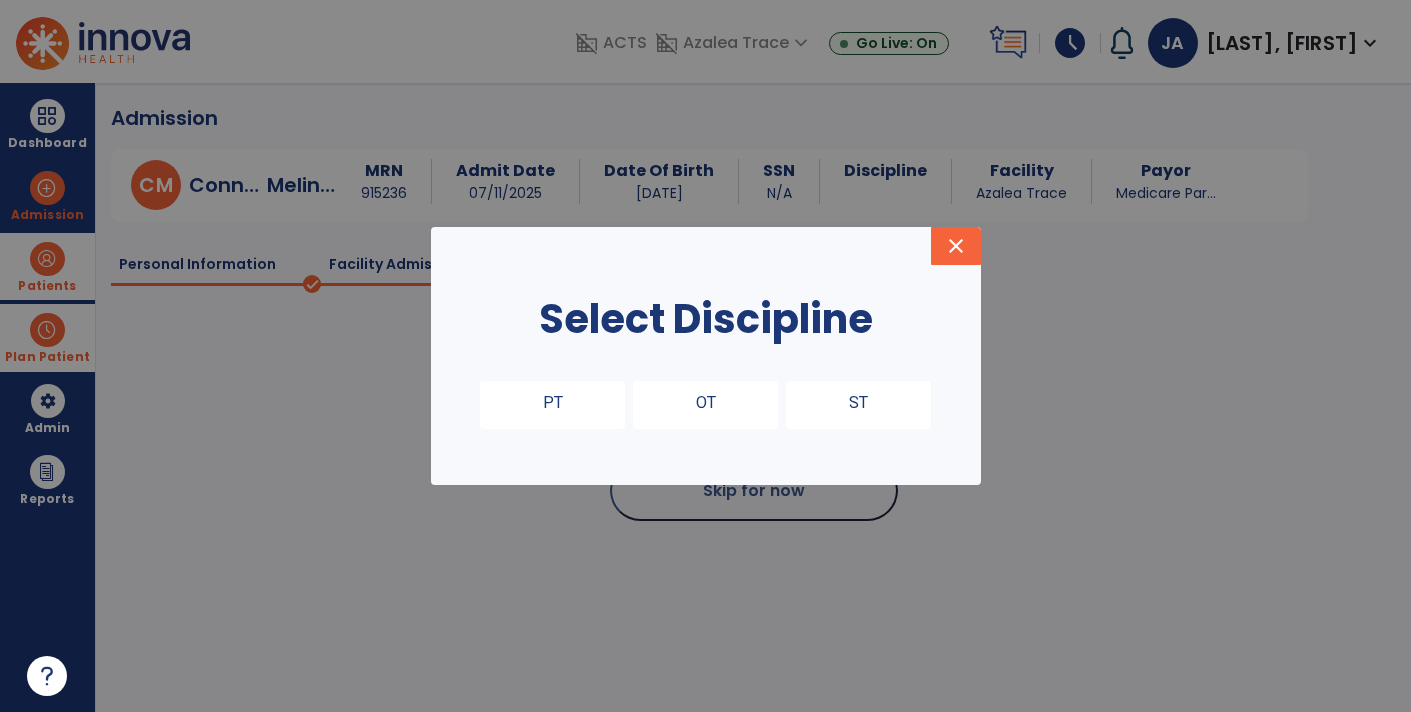 click on "OT" at bounding box center [705, 405] 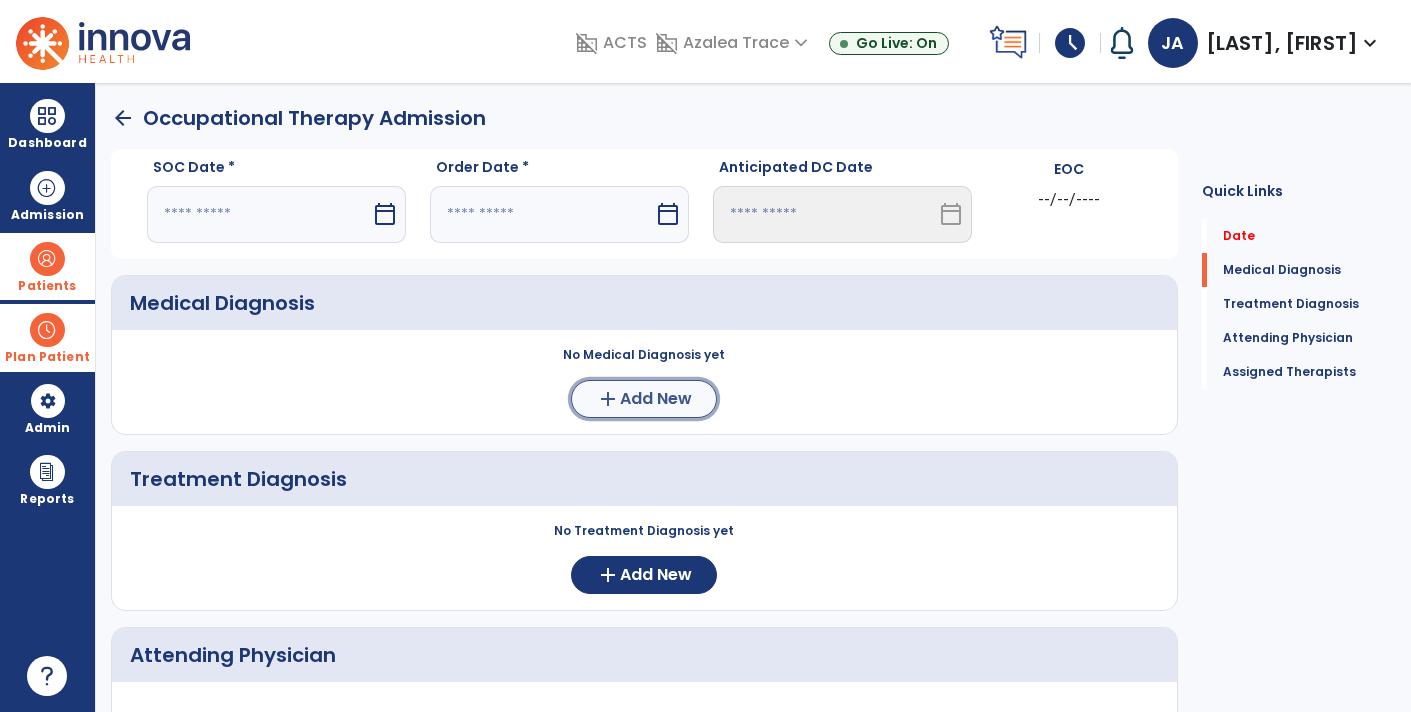 click on "Add New" 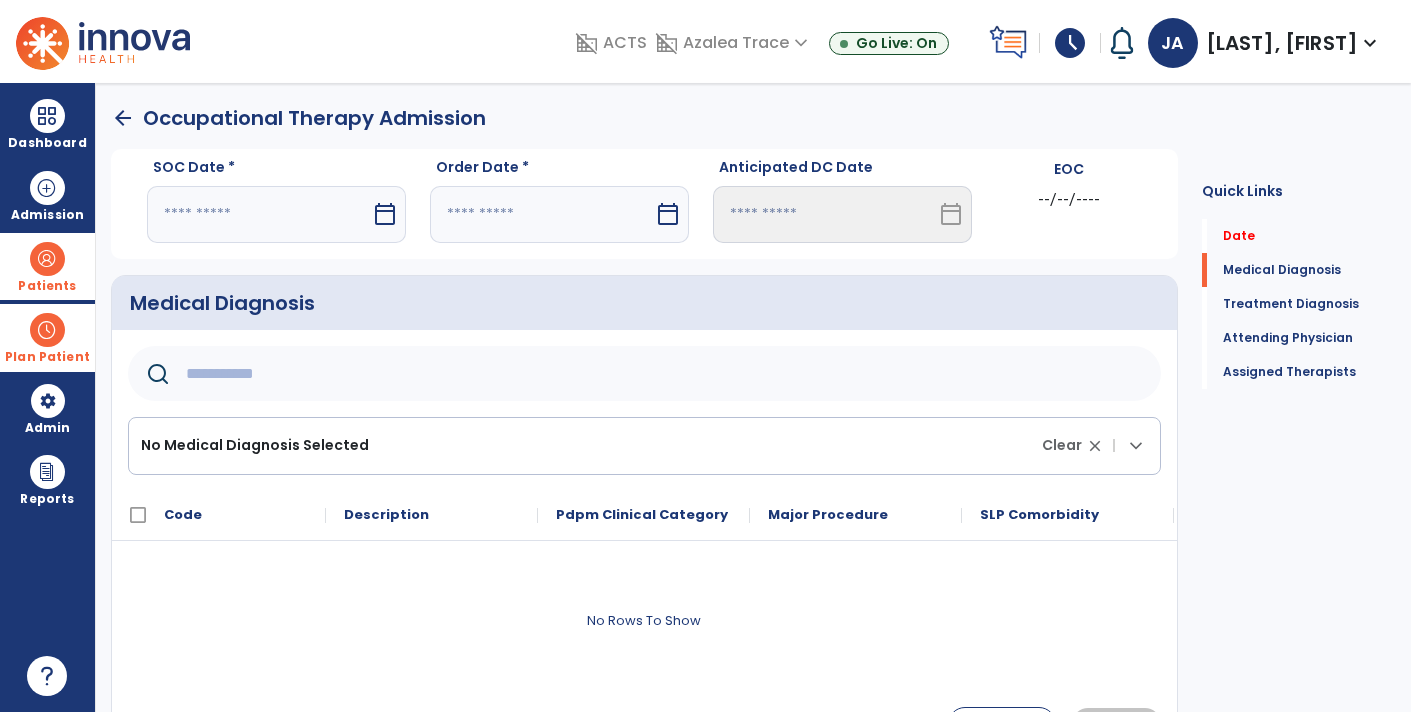 click 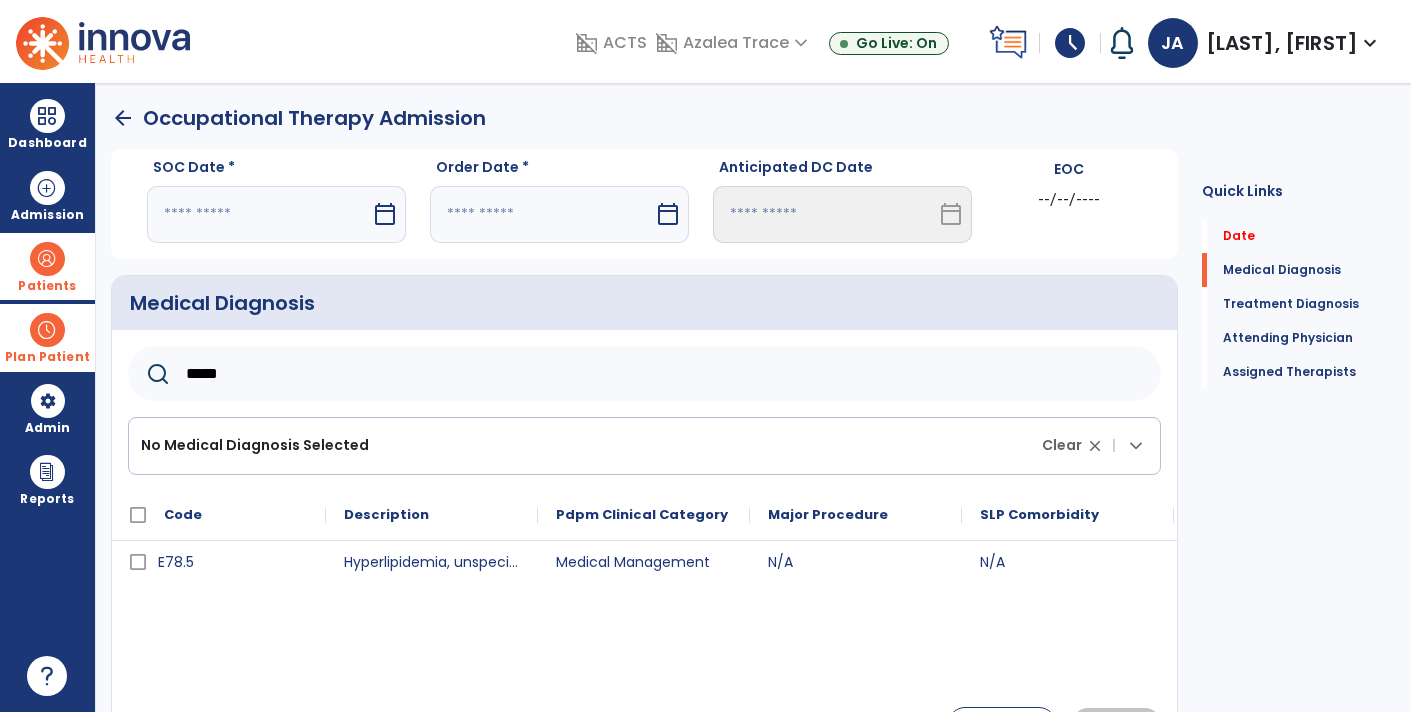 type on "*****" 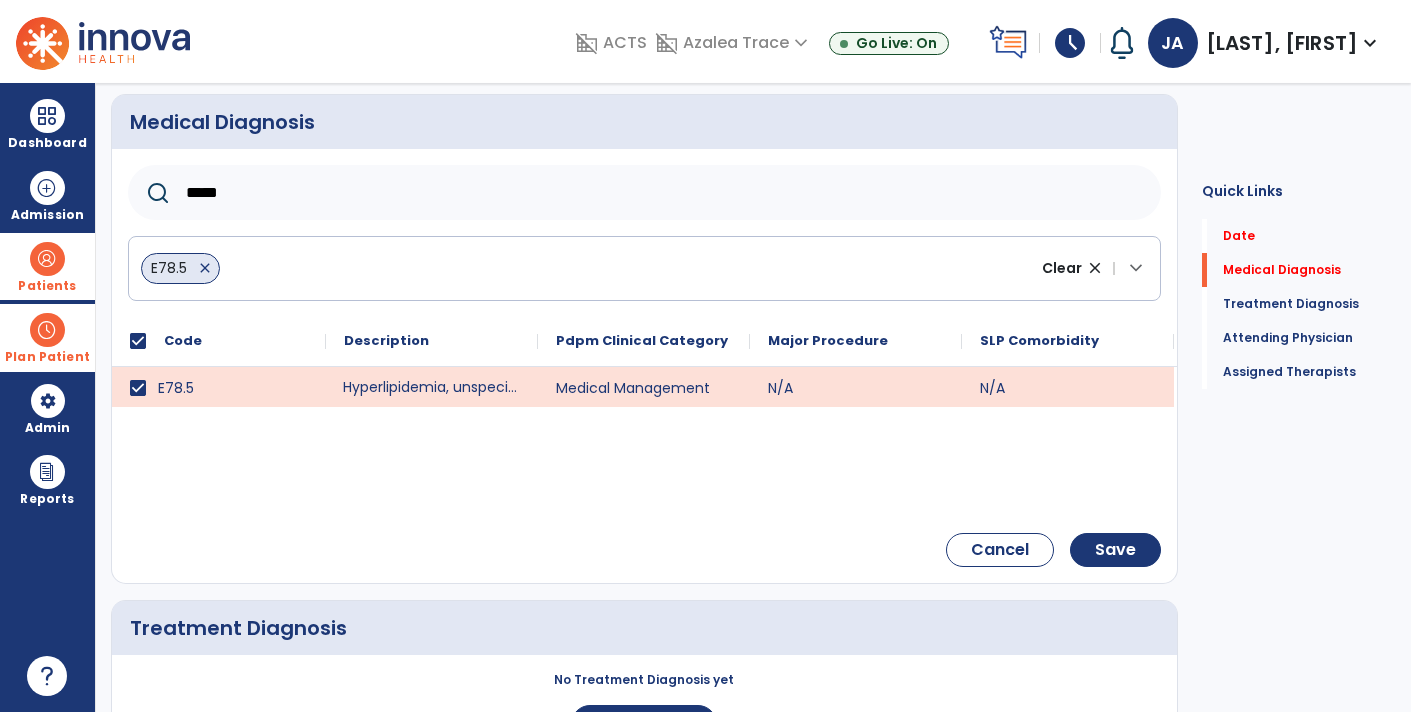 scroll, scrollTop: 185, scrollLeft: 0, axis: vertical 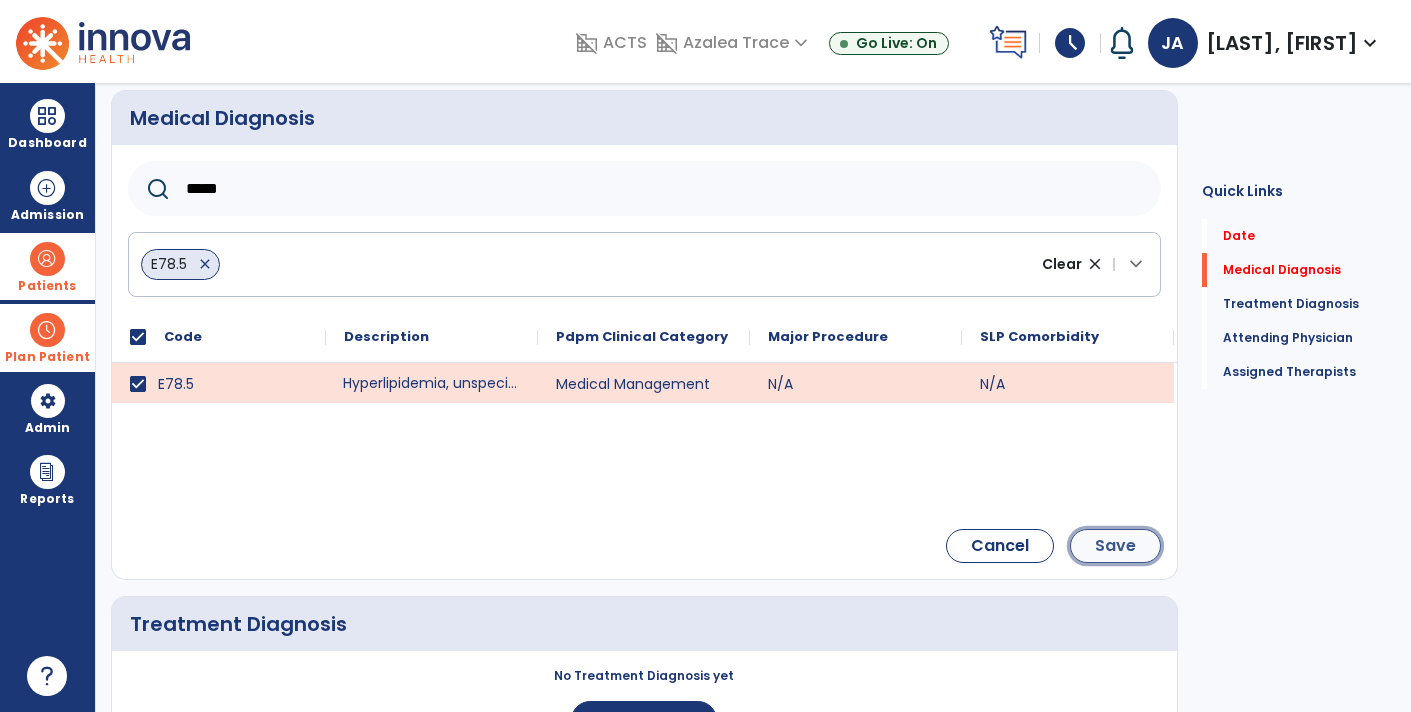 click on "Save" 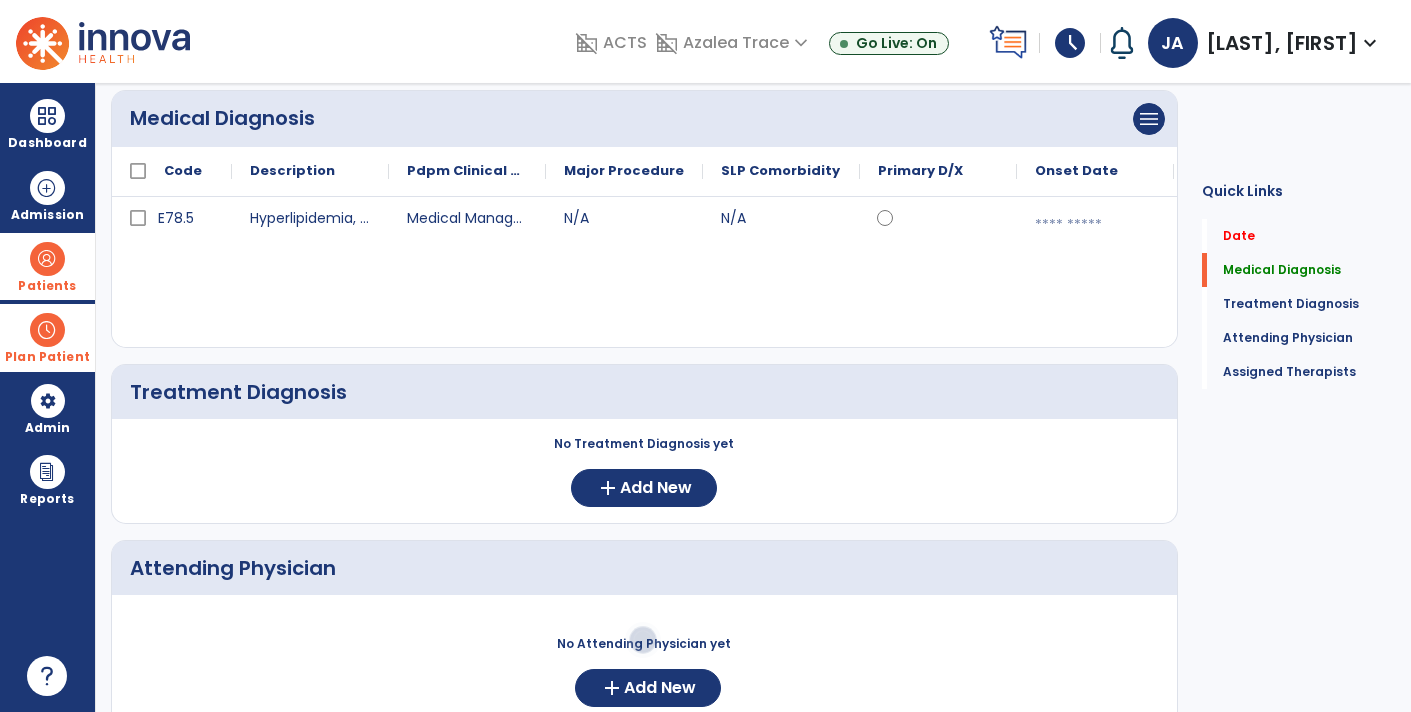 click at bounding box center (1095, 225) 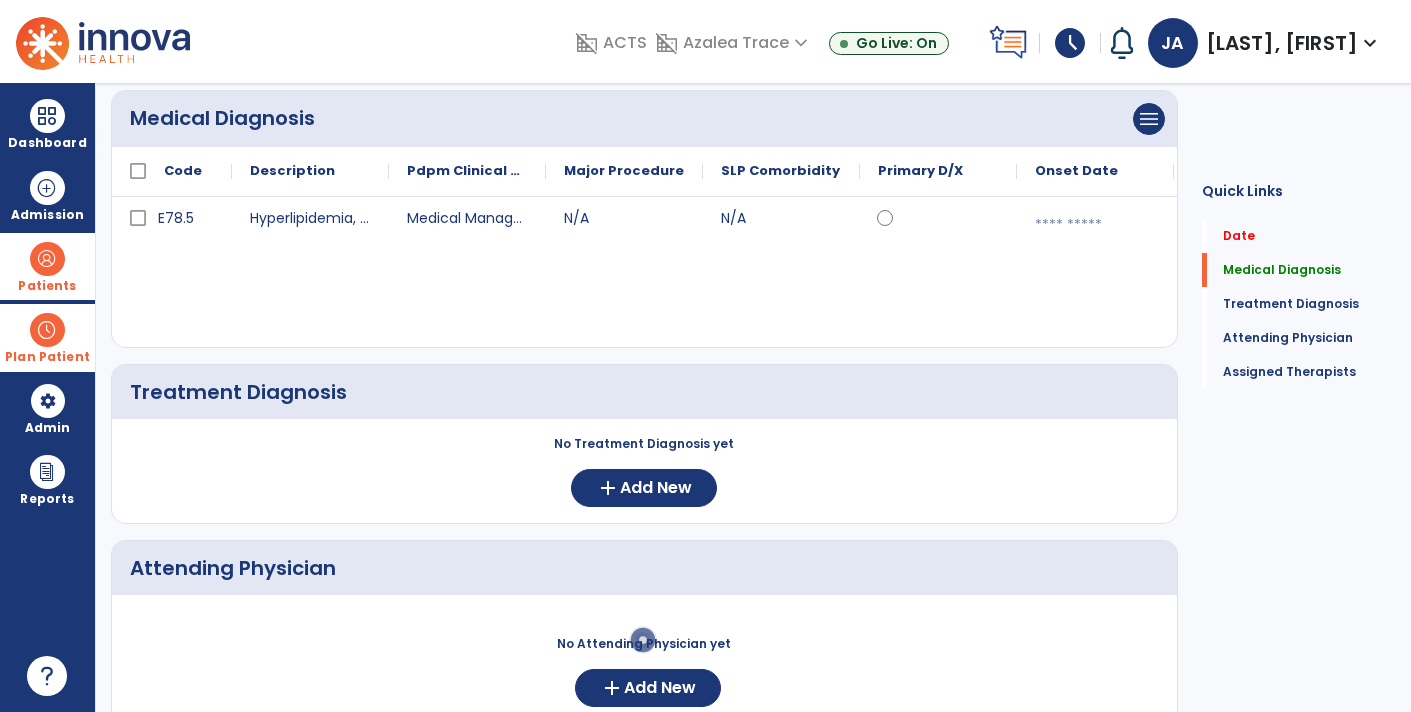 select on "*" 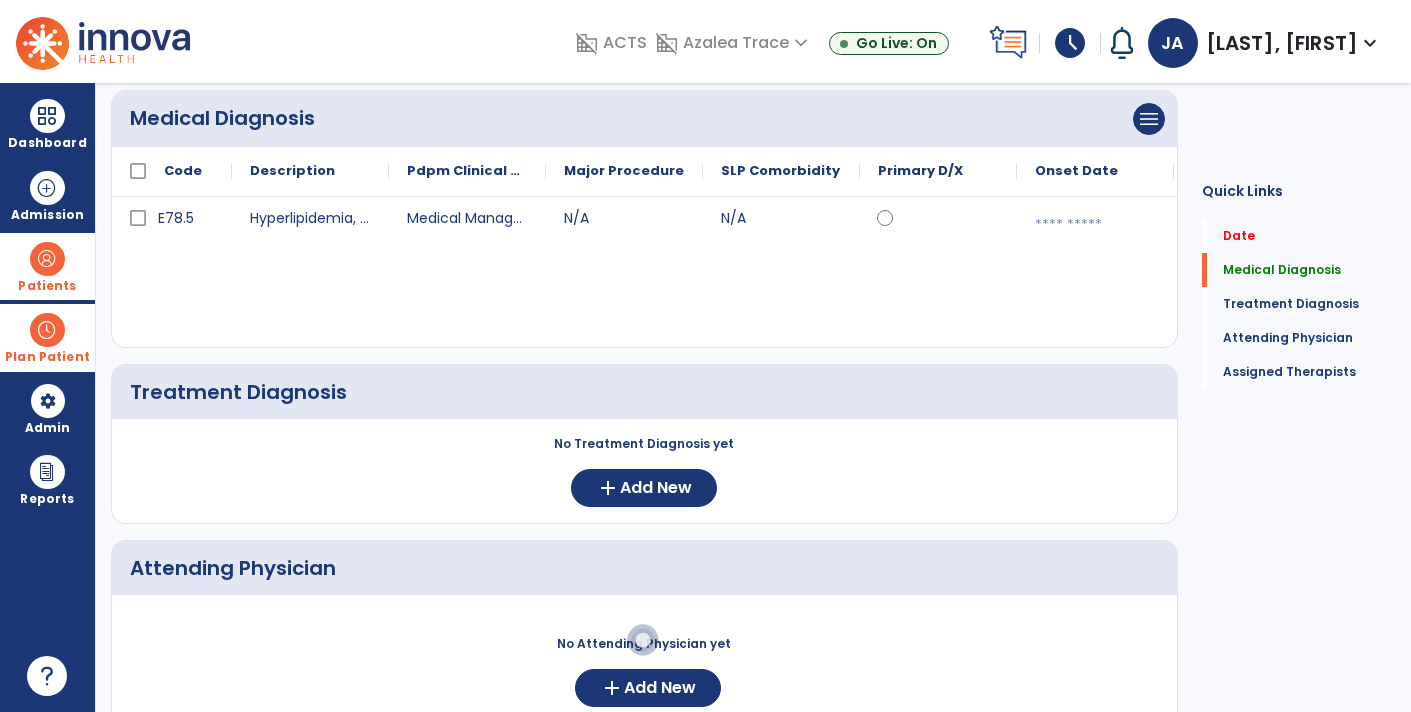 select on "****" 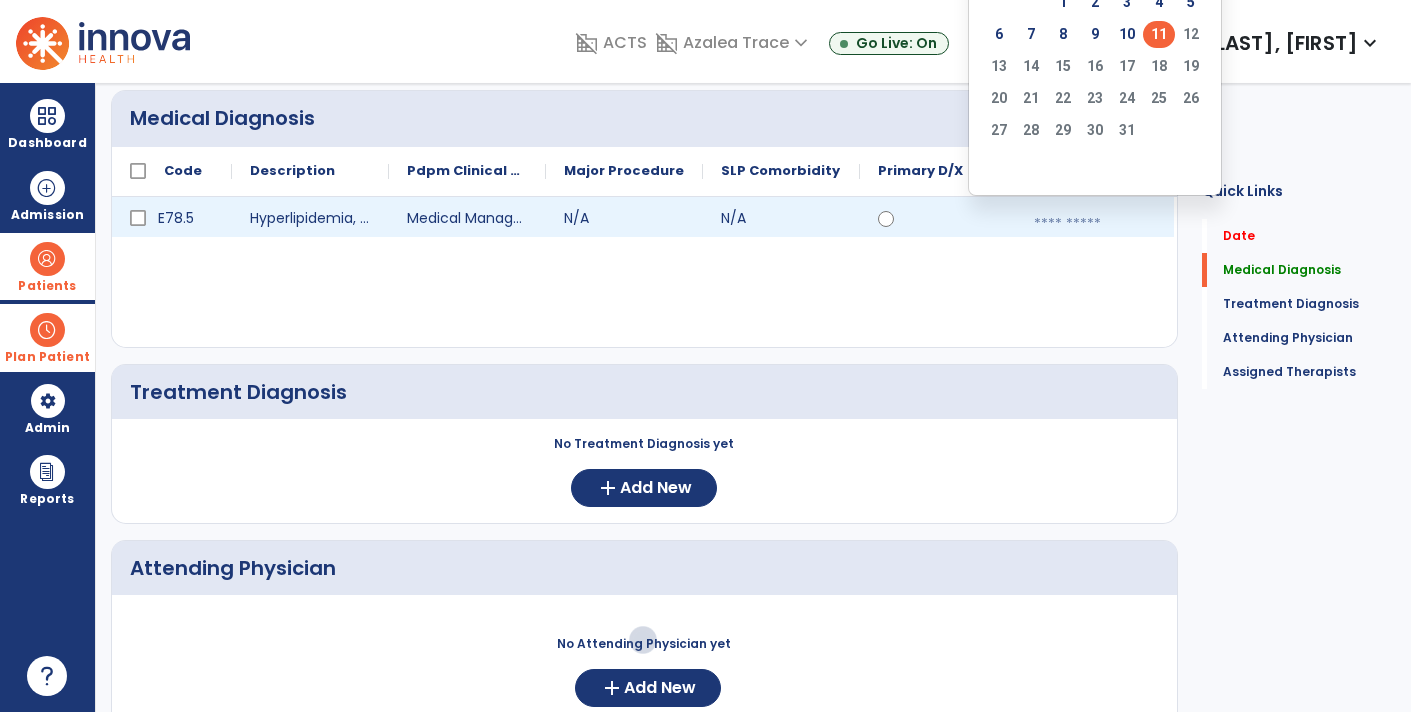 click on "11" 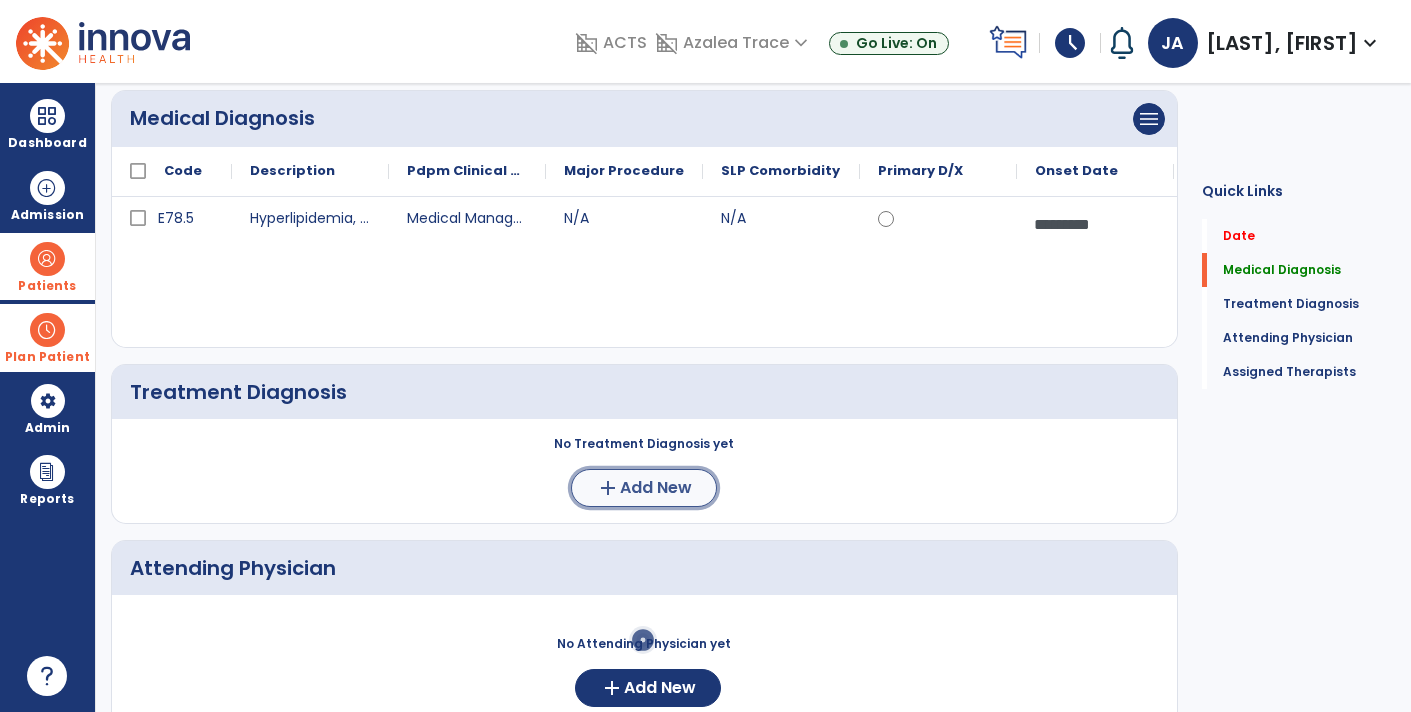 click on "Add New" 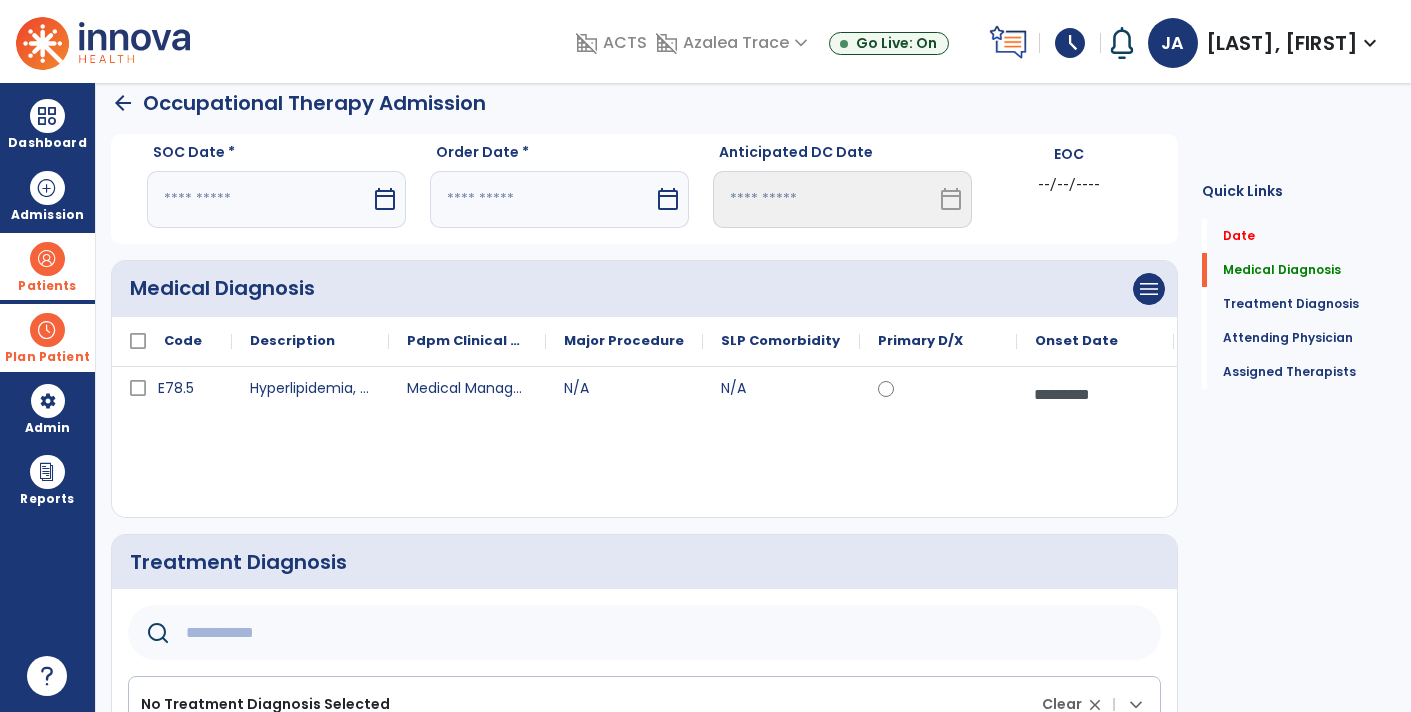 scroll, scrollTop: 0, scrollLeft: 0, axis: both 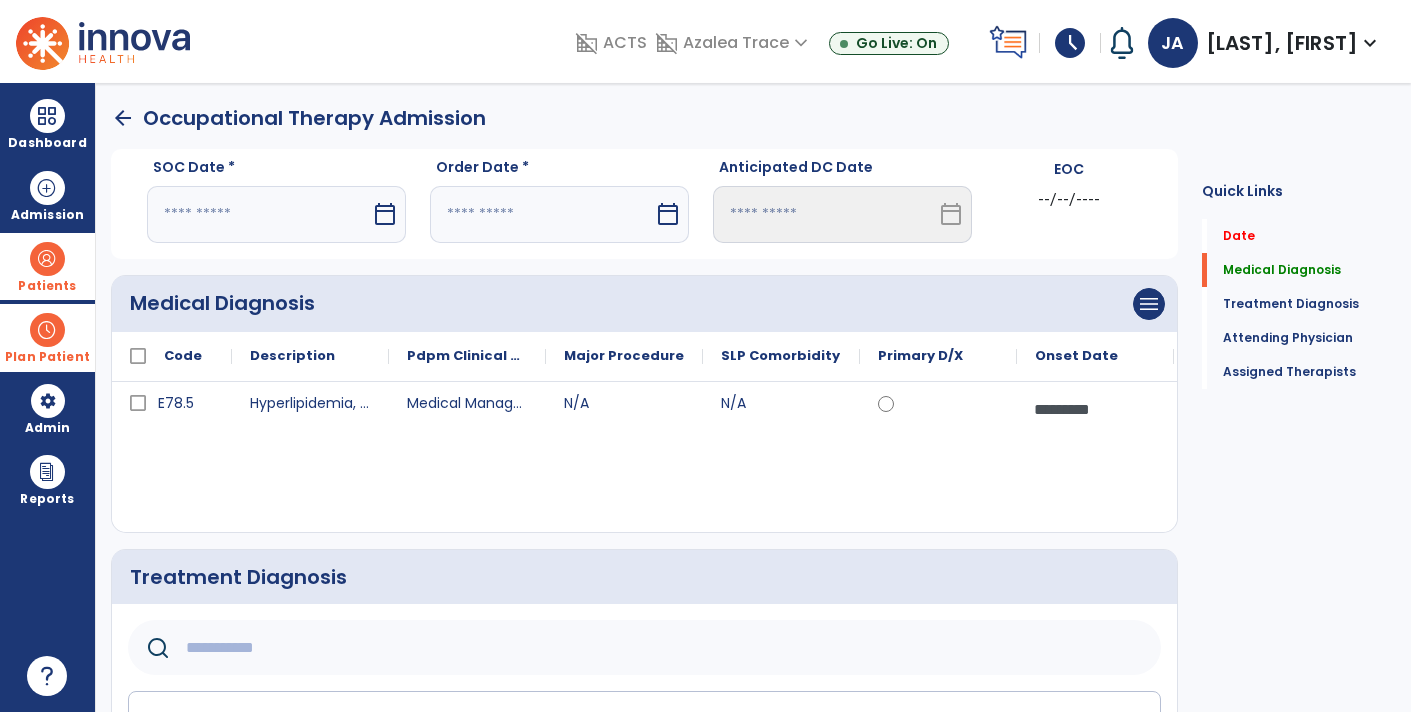click on "calendar_today" at bounding box center (387, 214) 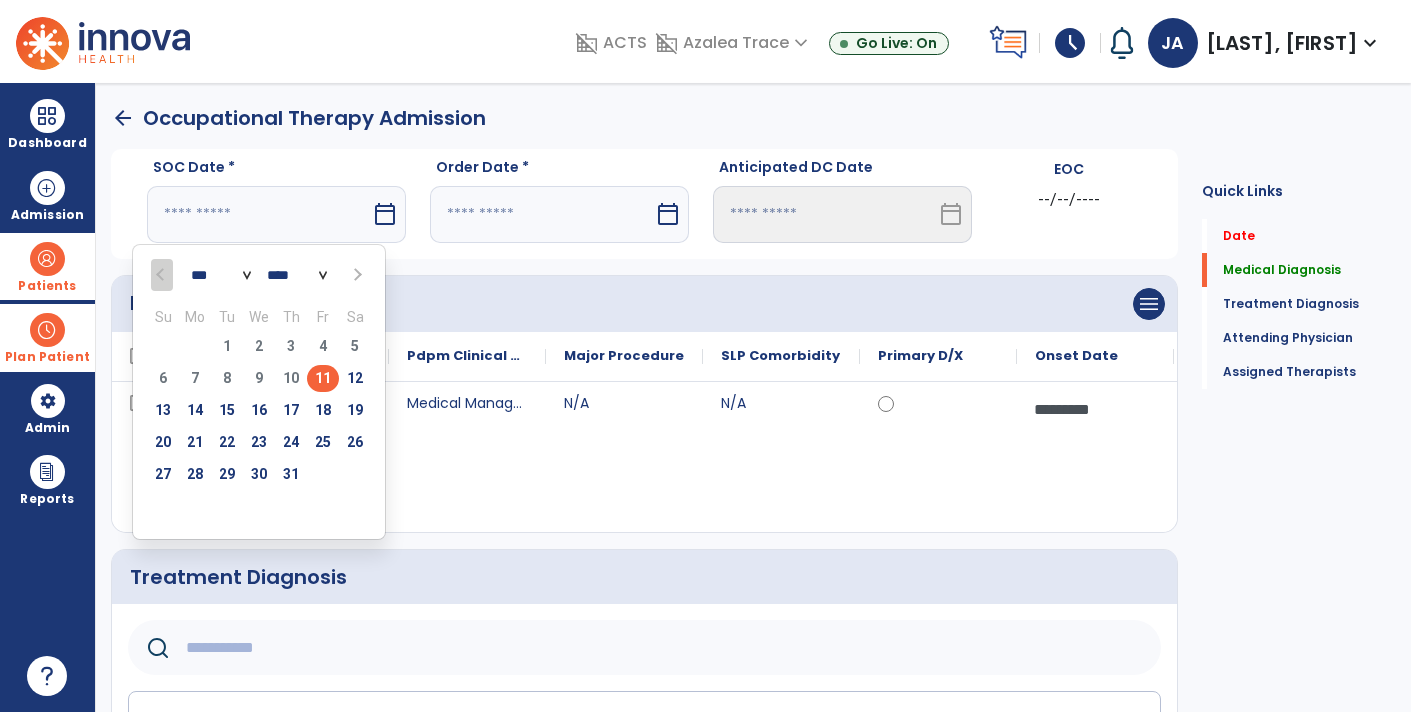 click on "11" at bounding box center [323, 378] 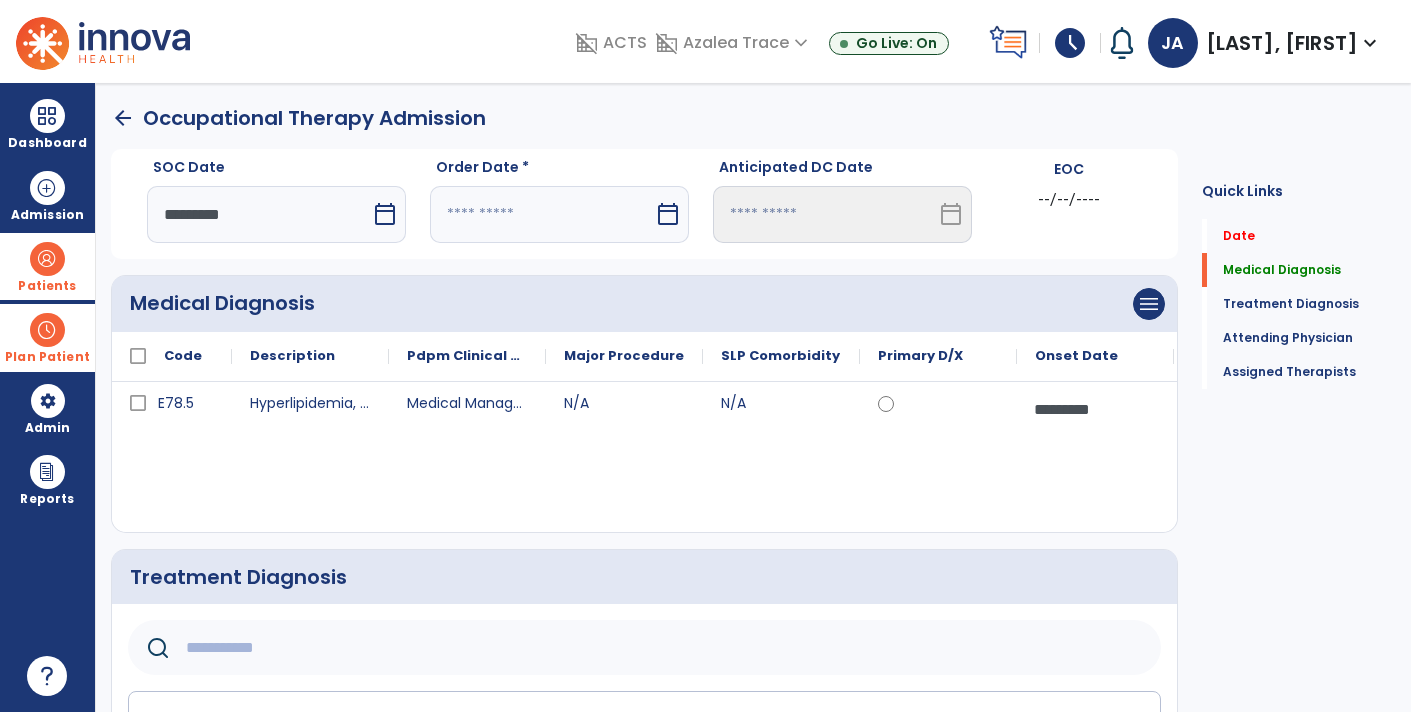 click on "calendar_today" at bounding box center (668, 214) 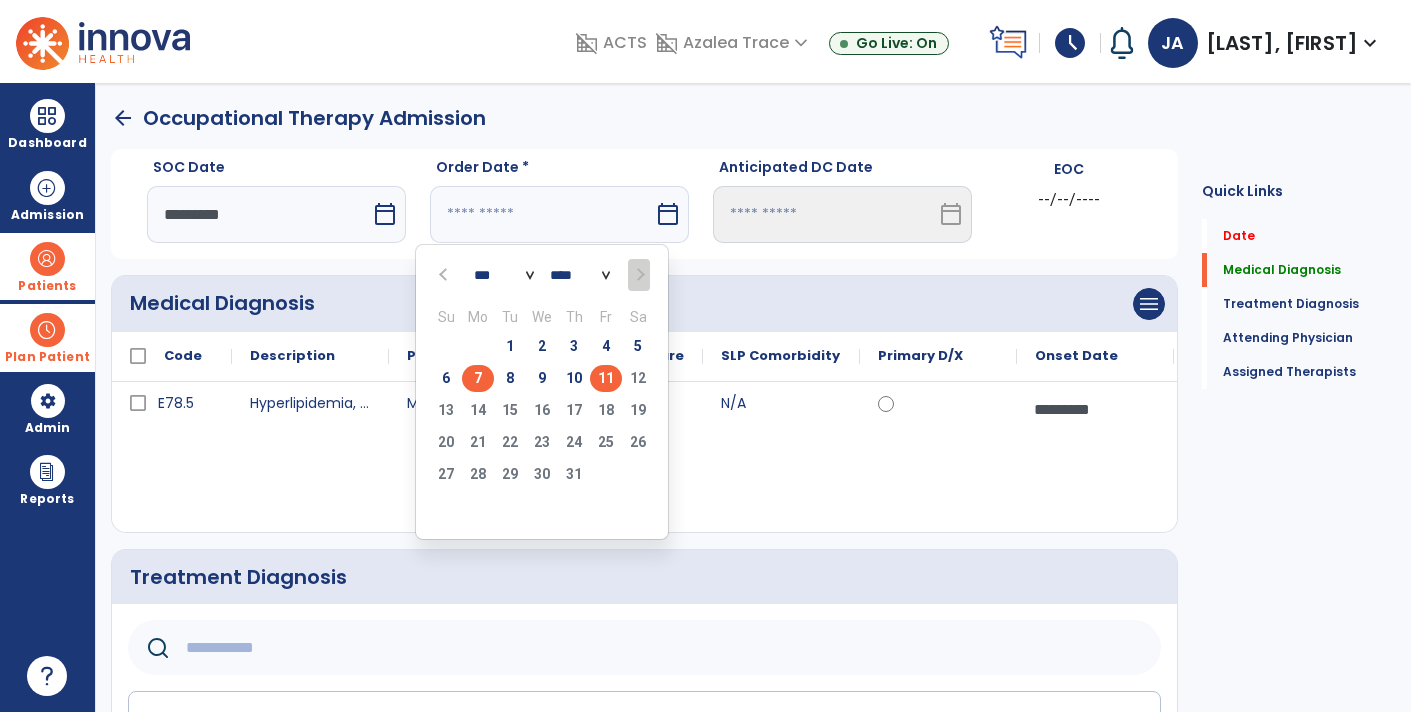 click on "7" at bounding box center (478, 378) 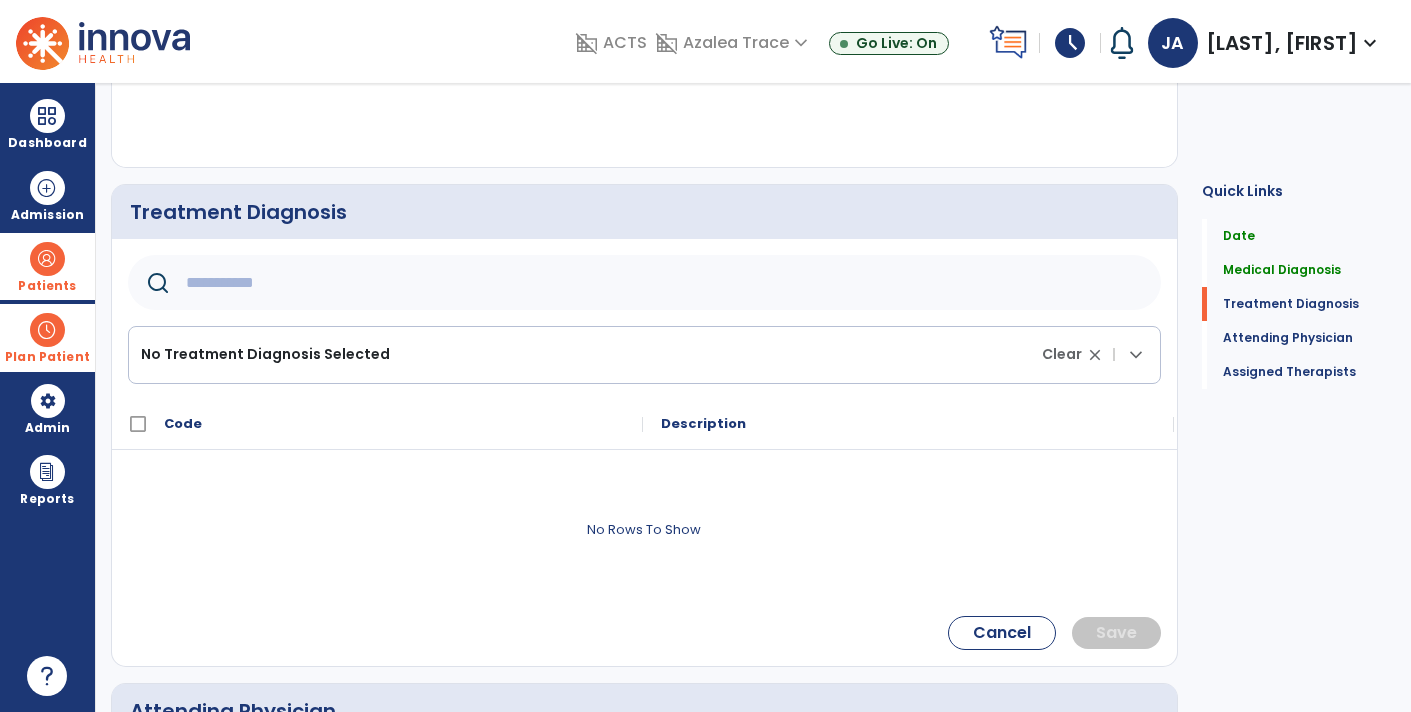 scroll, scrollTop: 377, scrollLeft: 0, axis: vertical 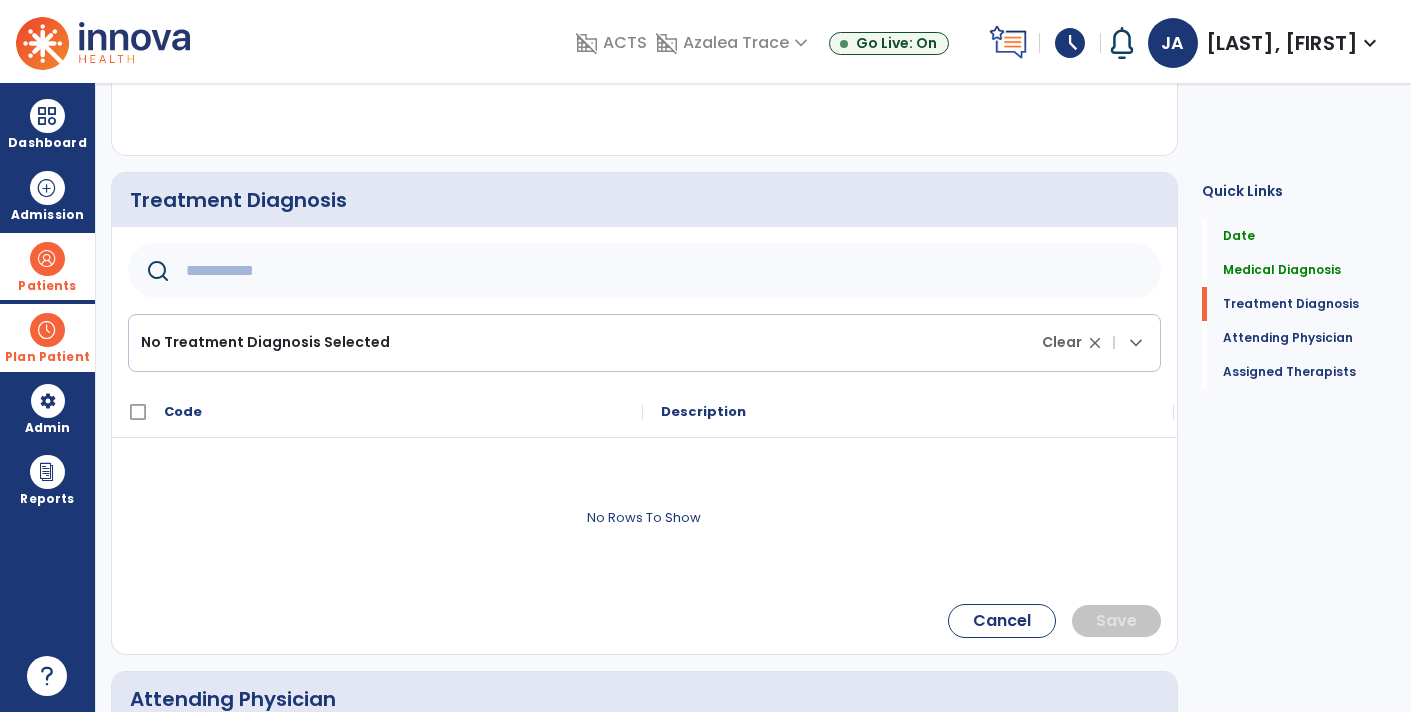 click 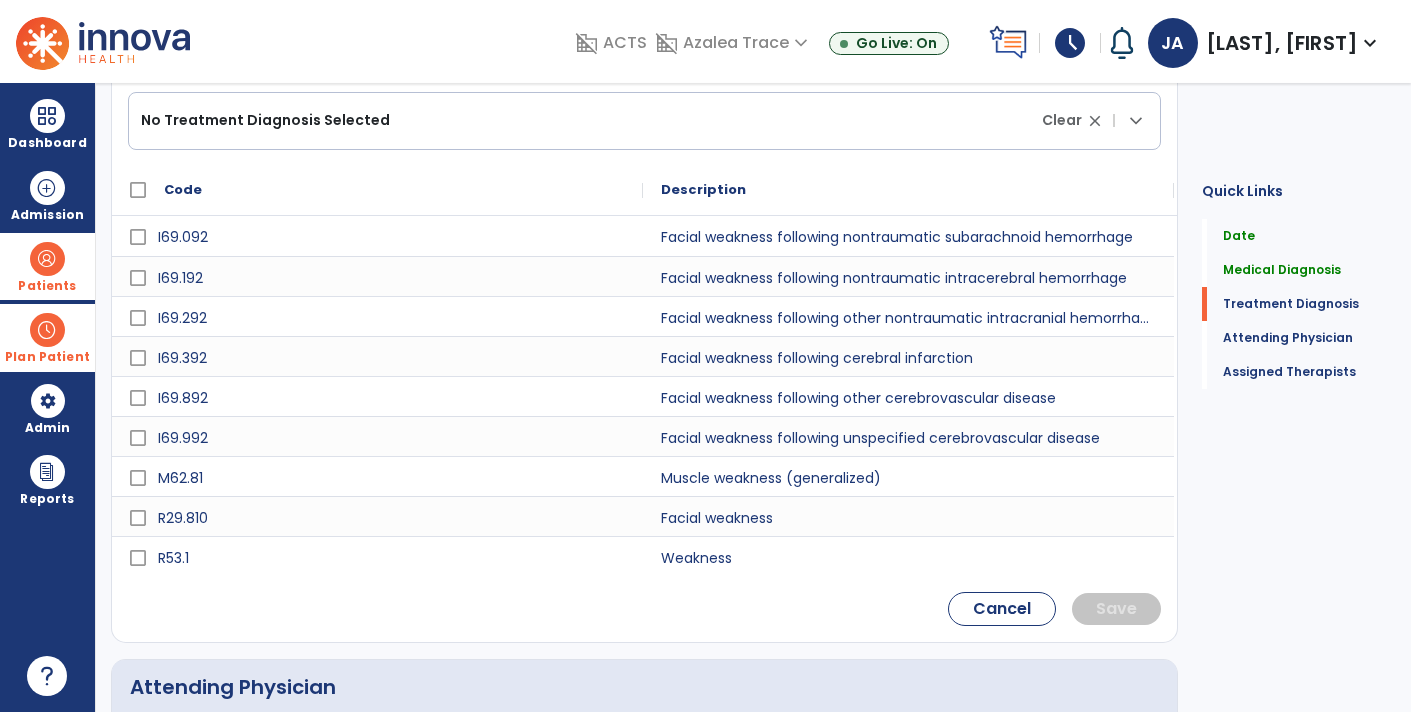 scroll, scrollTop: 596, scrollLeft: 0, axis: vertical 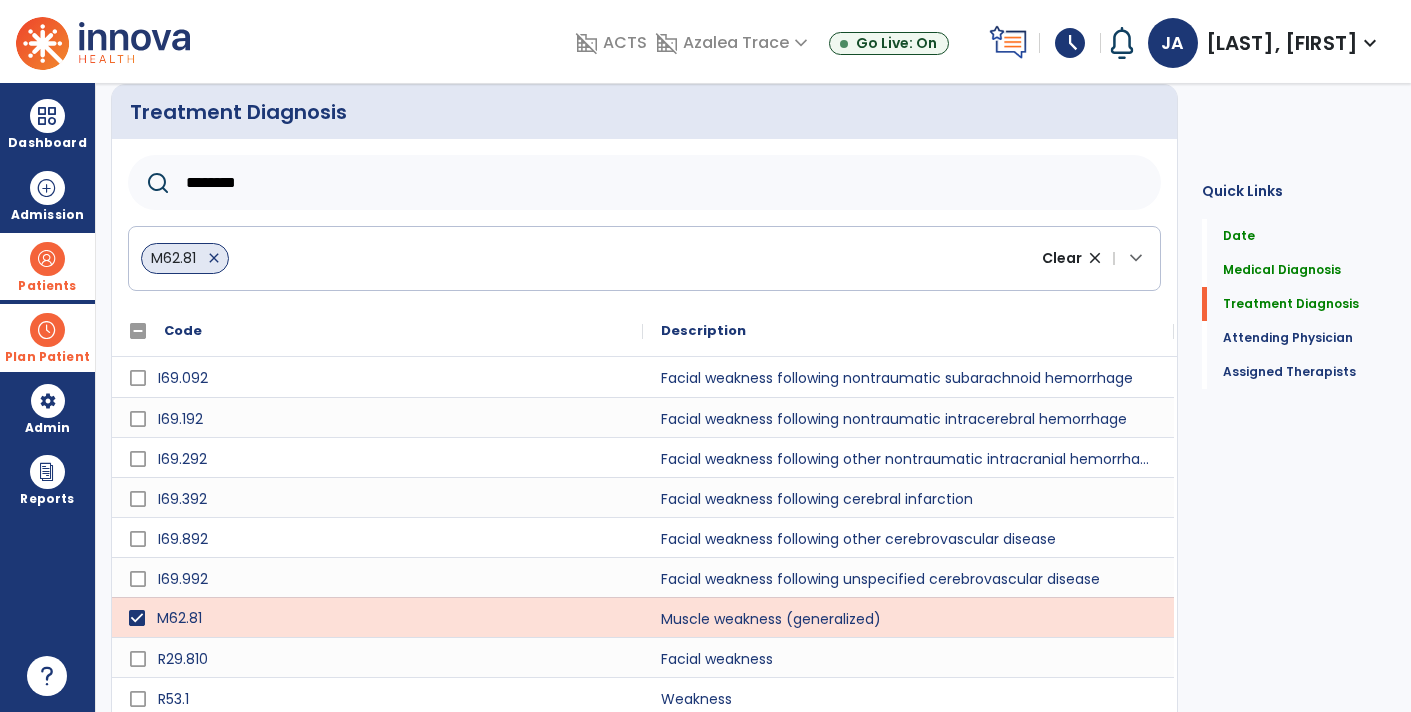 click on "********" 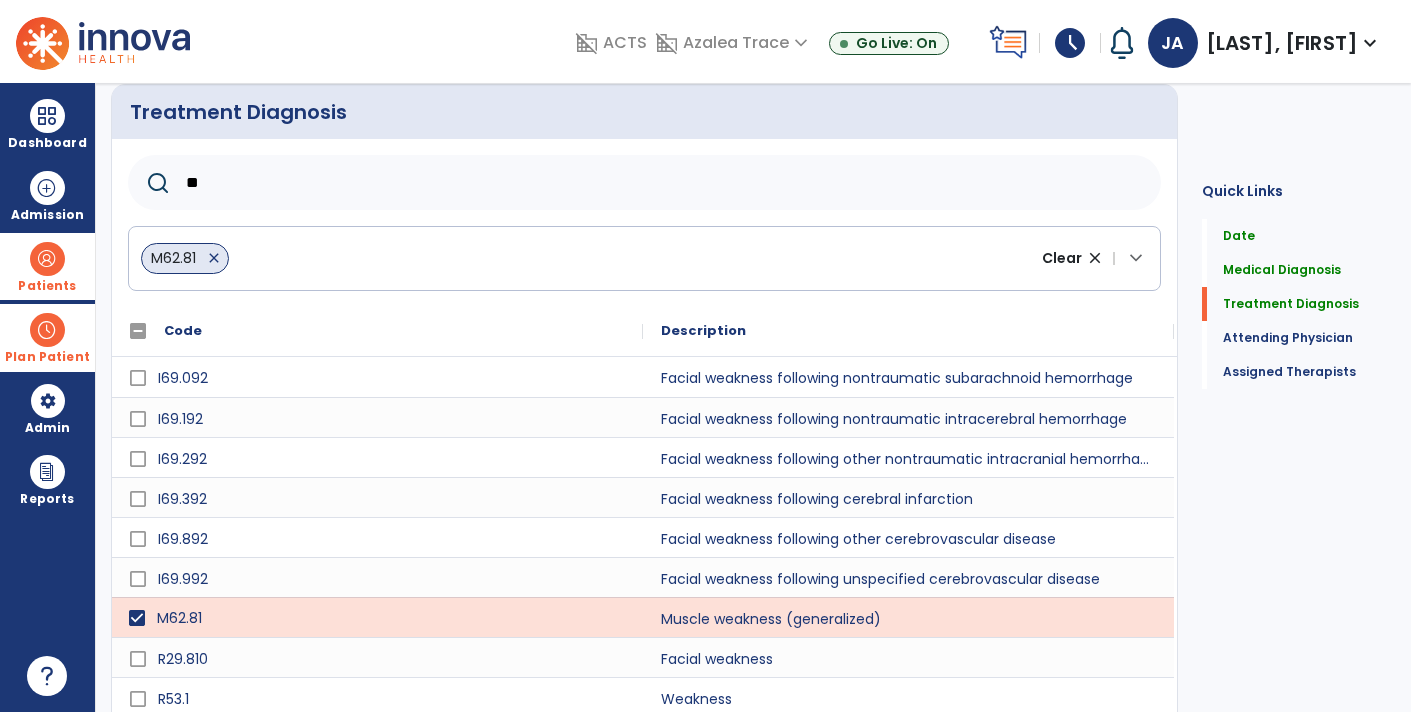 type on "*" 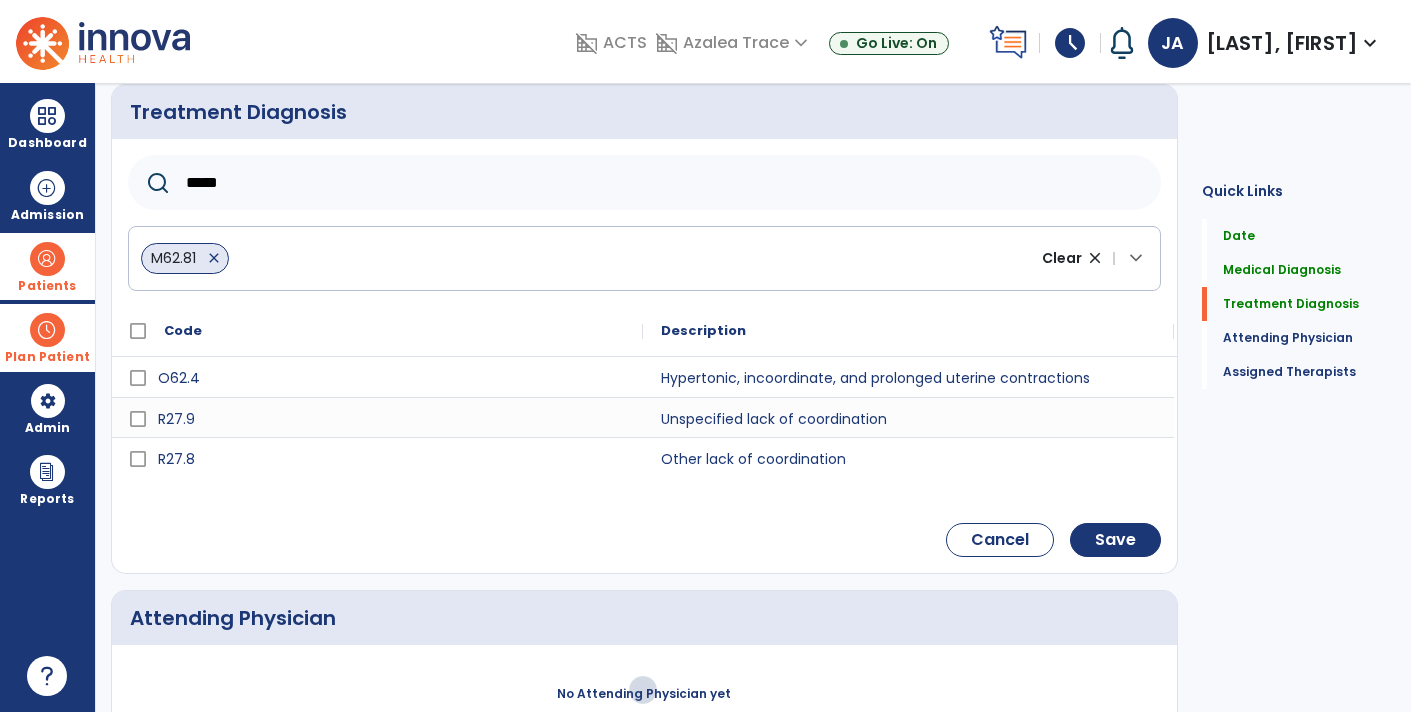 type on "*****" 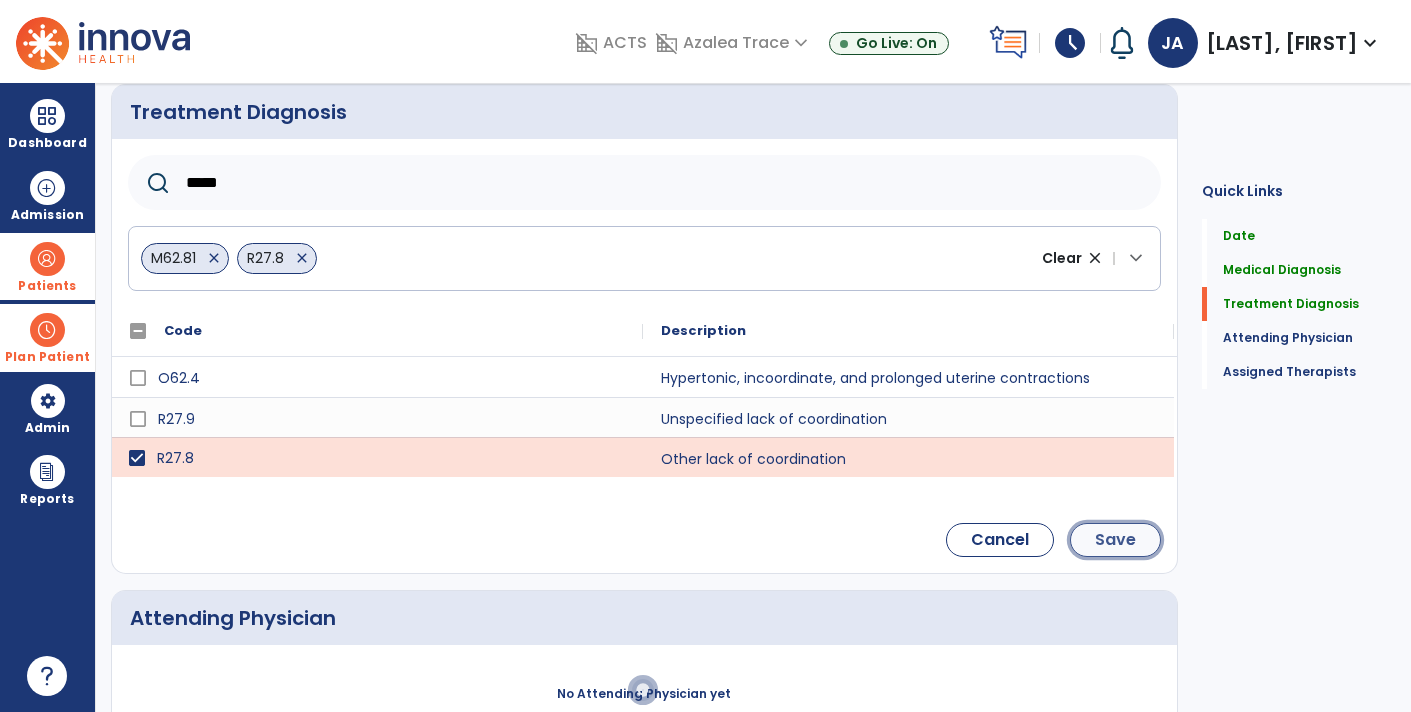 click on "Save" 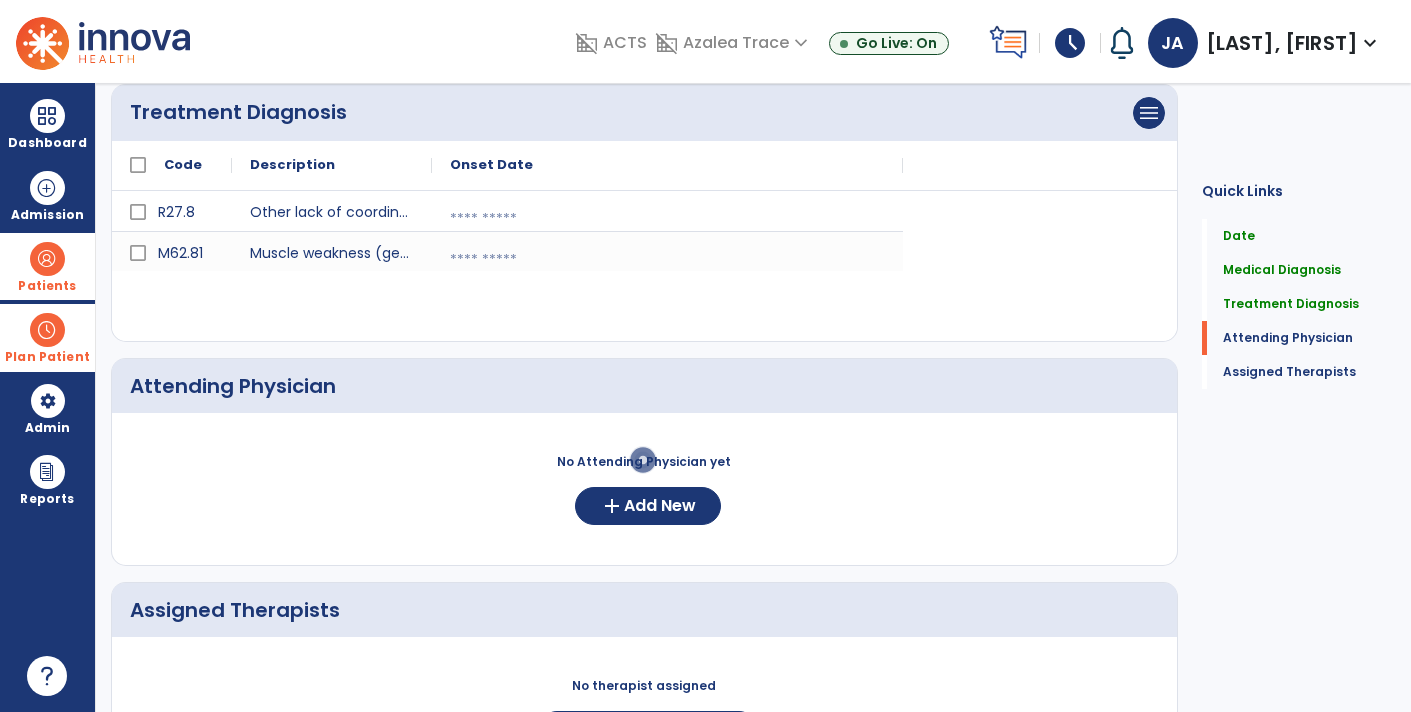 click at bounding box center (667, 219) 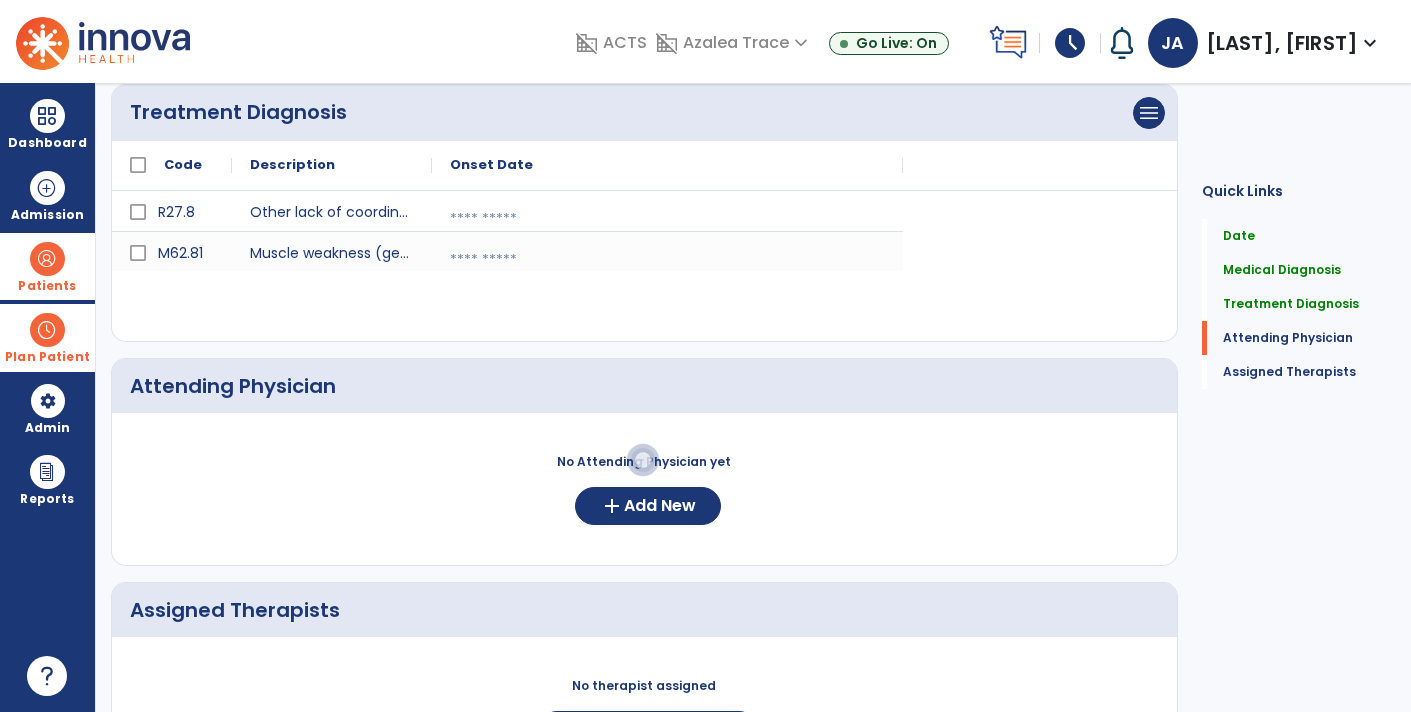 select on "*" 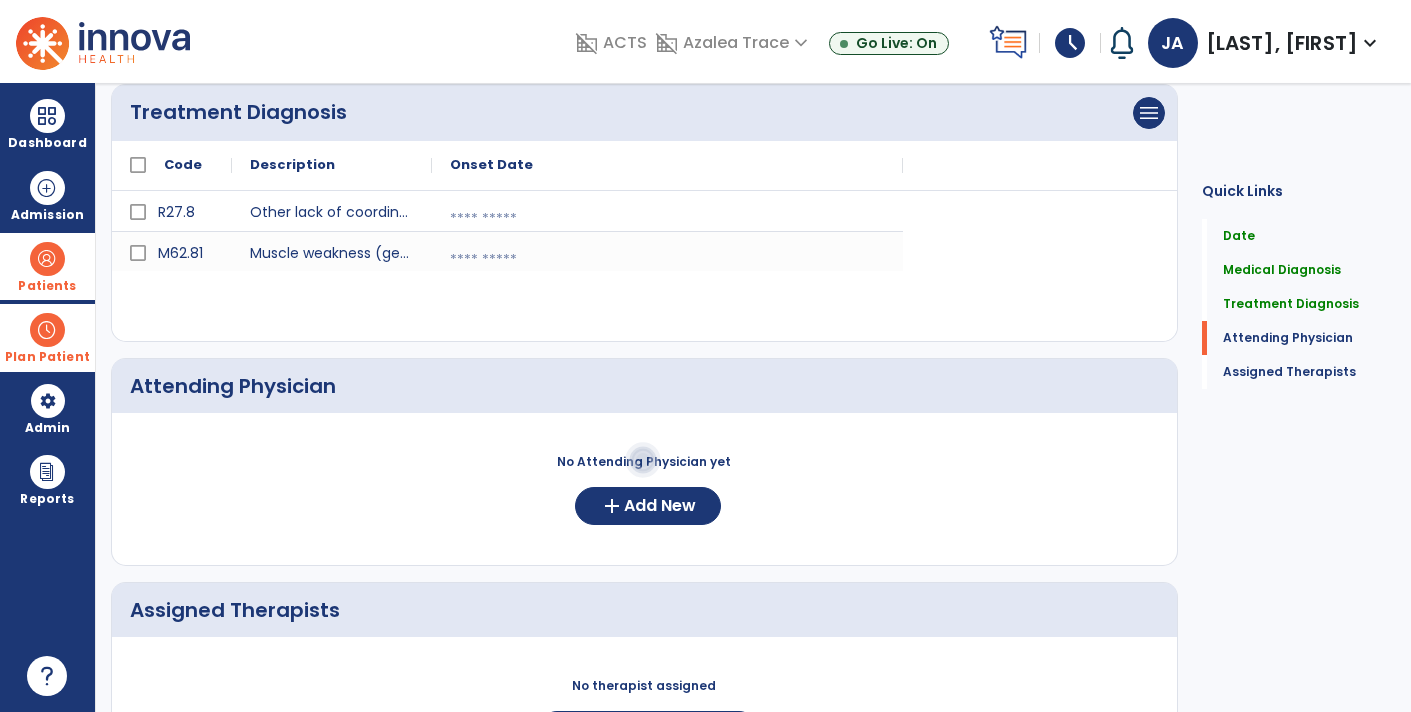select on "****" 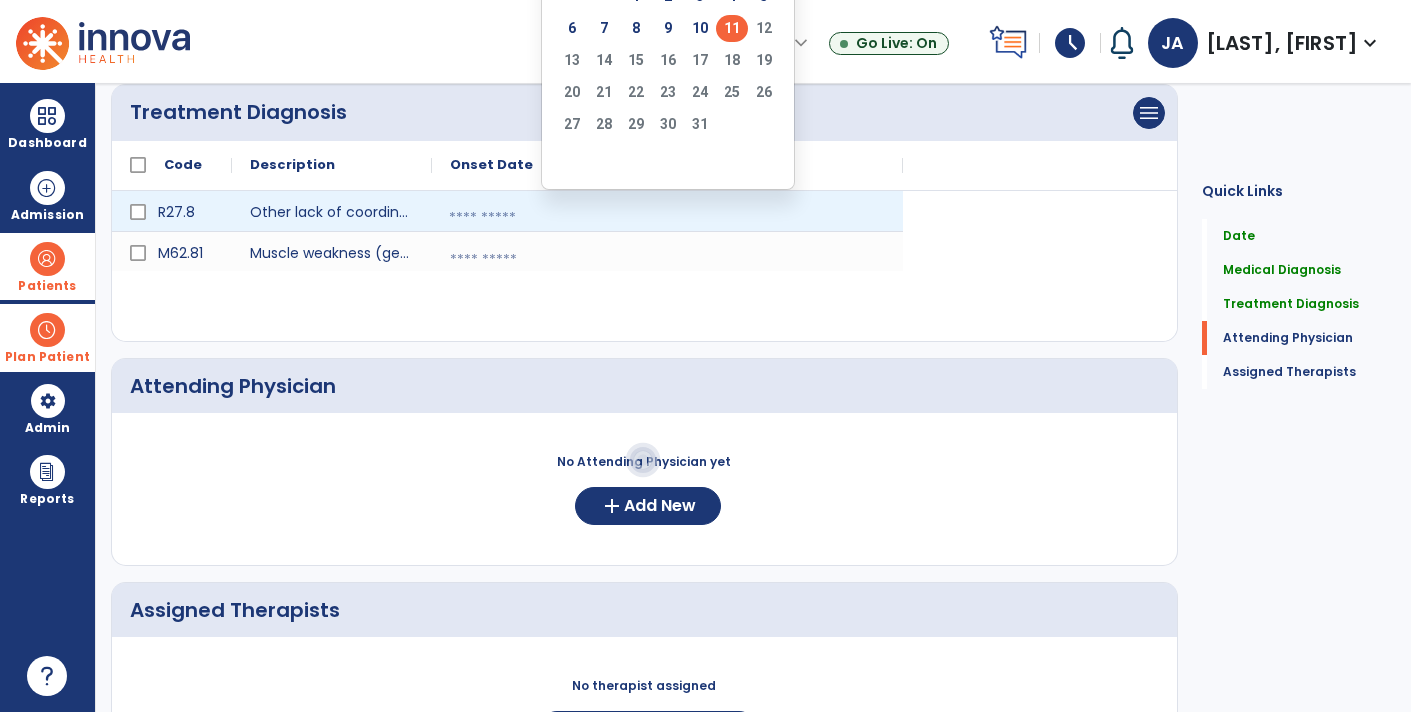 click on "11" 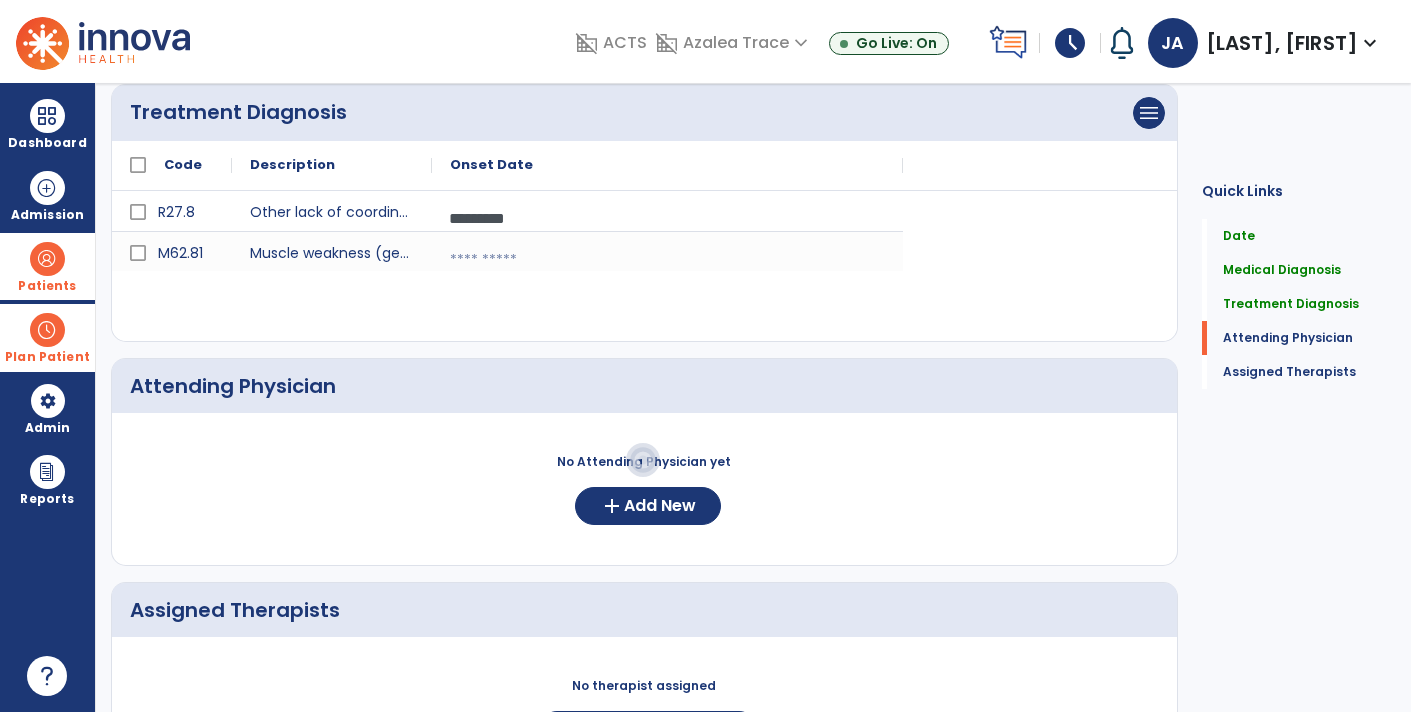 click on "R27.8 Other lack of coordination ********* calendar_today
M62.81 Muscle weakness (generalized) calendar_today" 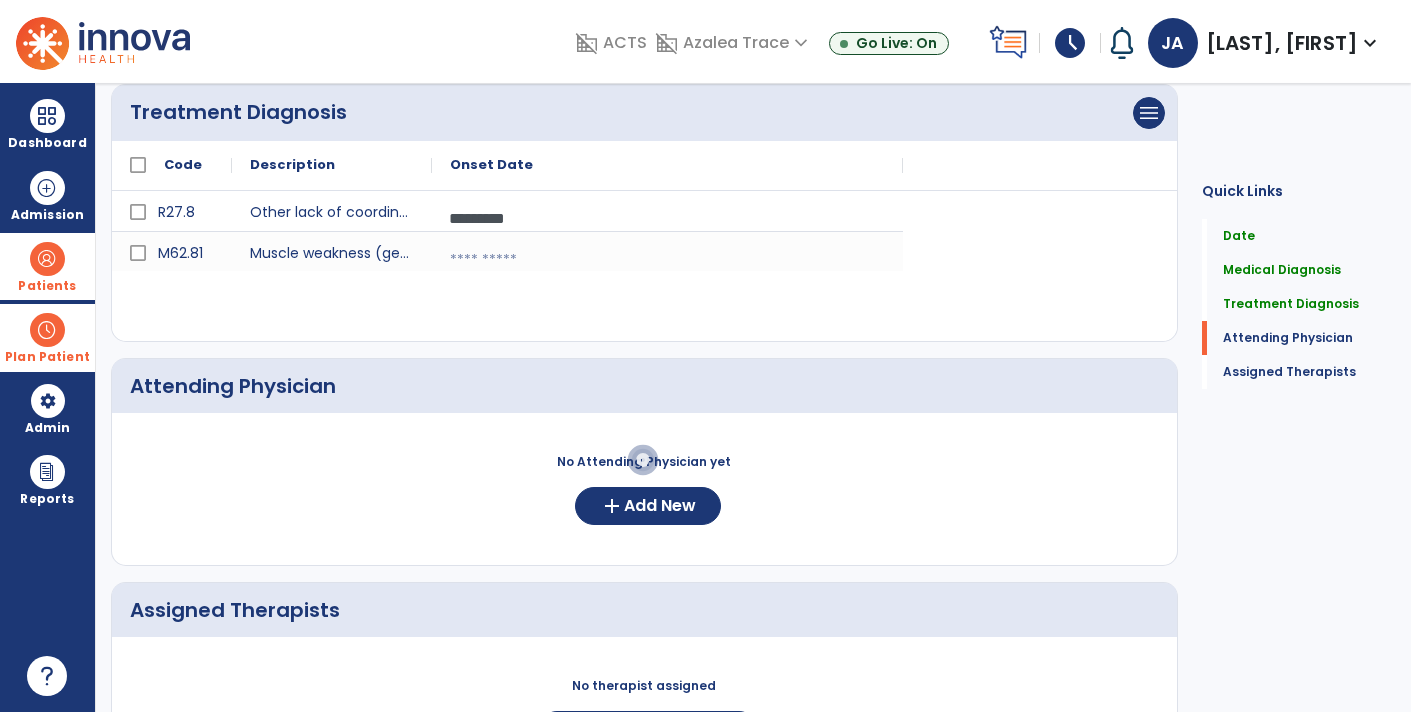 click at bounding box center [667, 260] 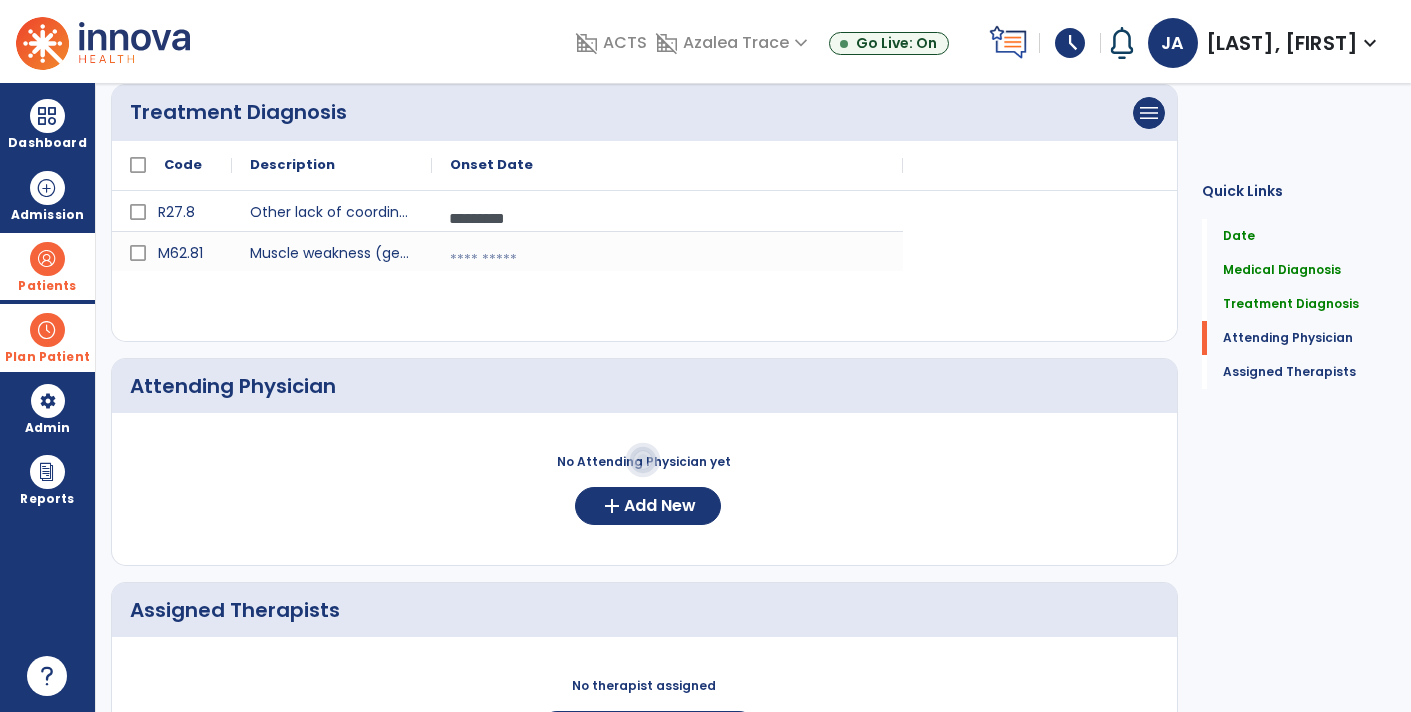 select on "*" 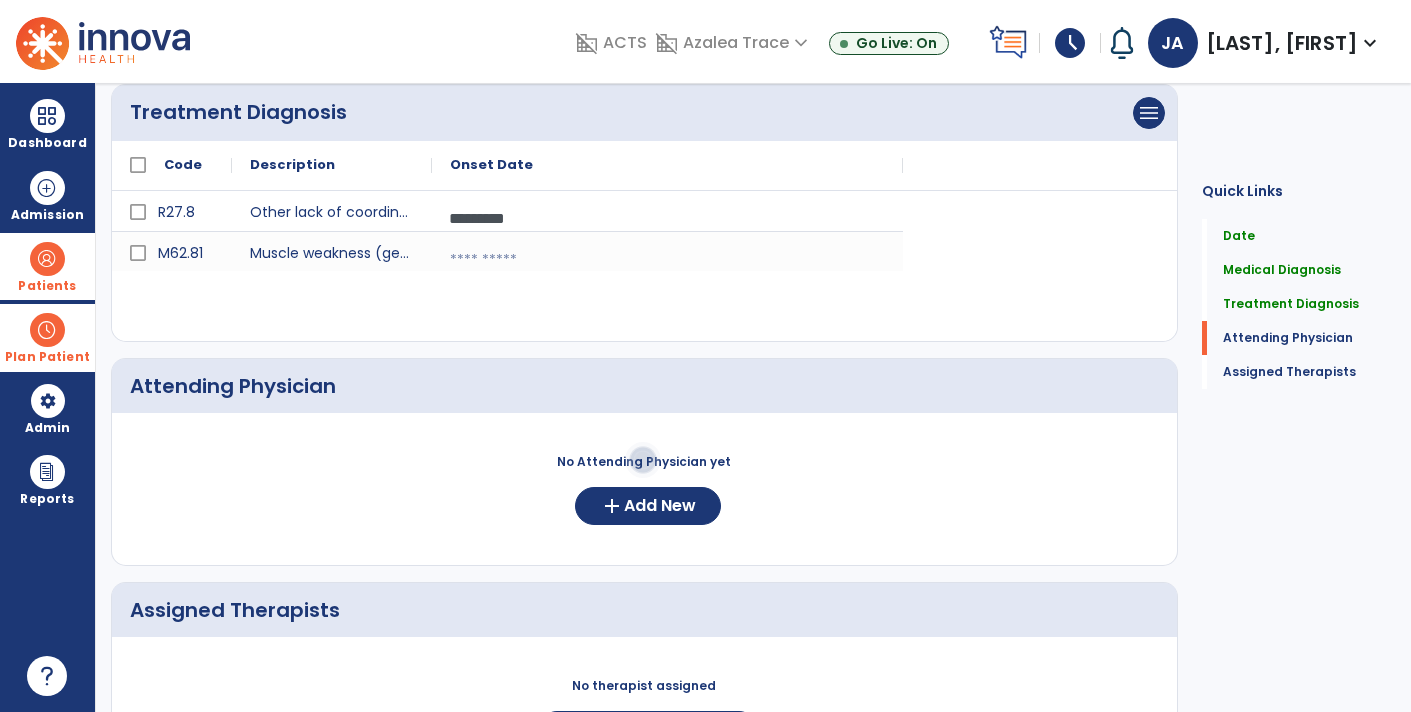select on "****" 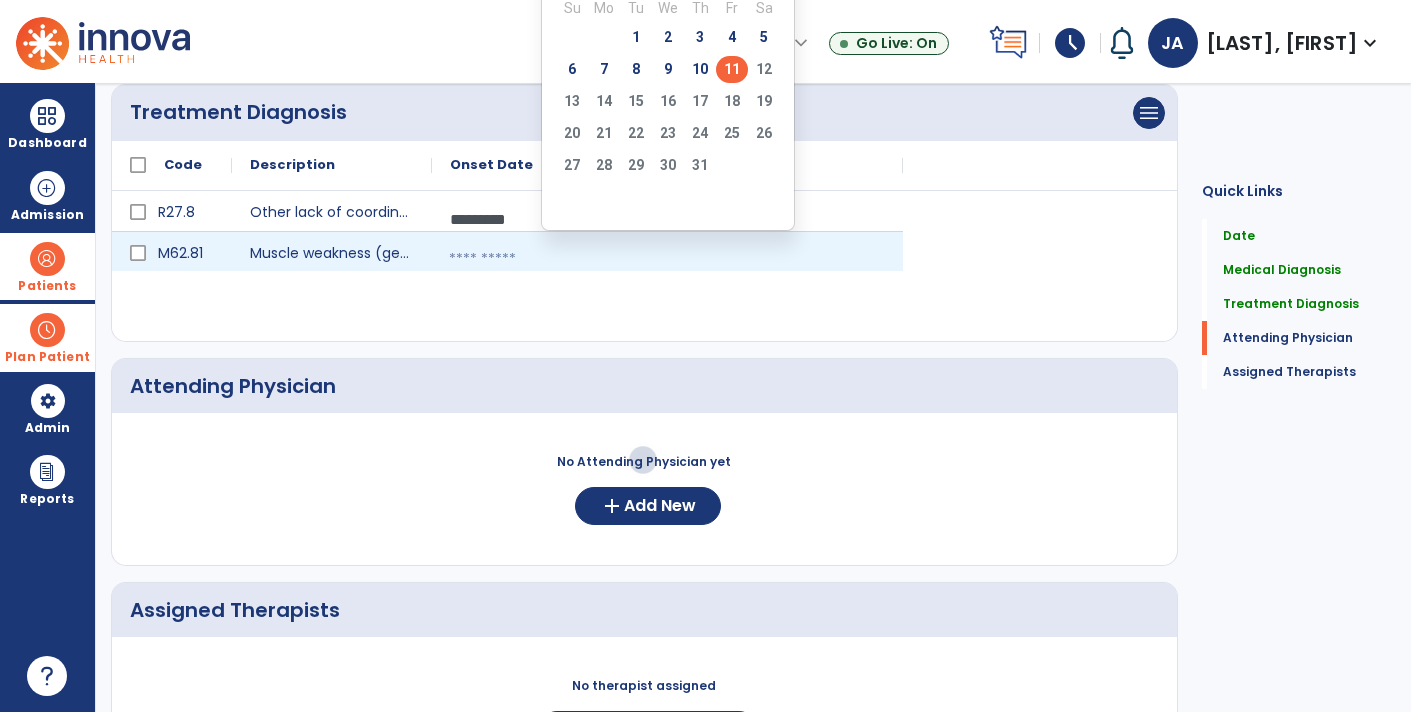 click on "11" 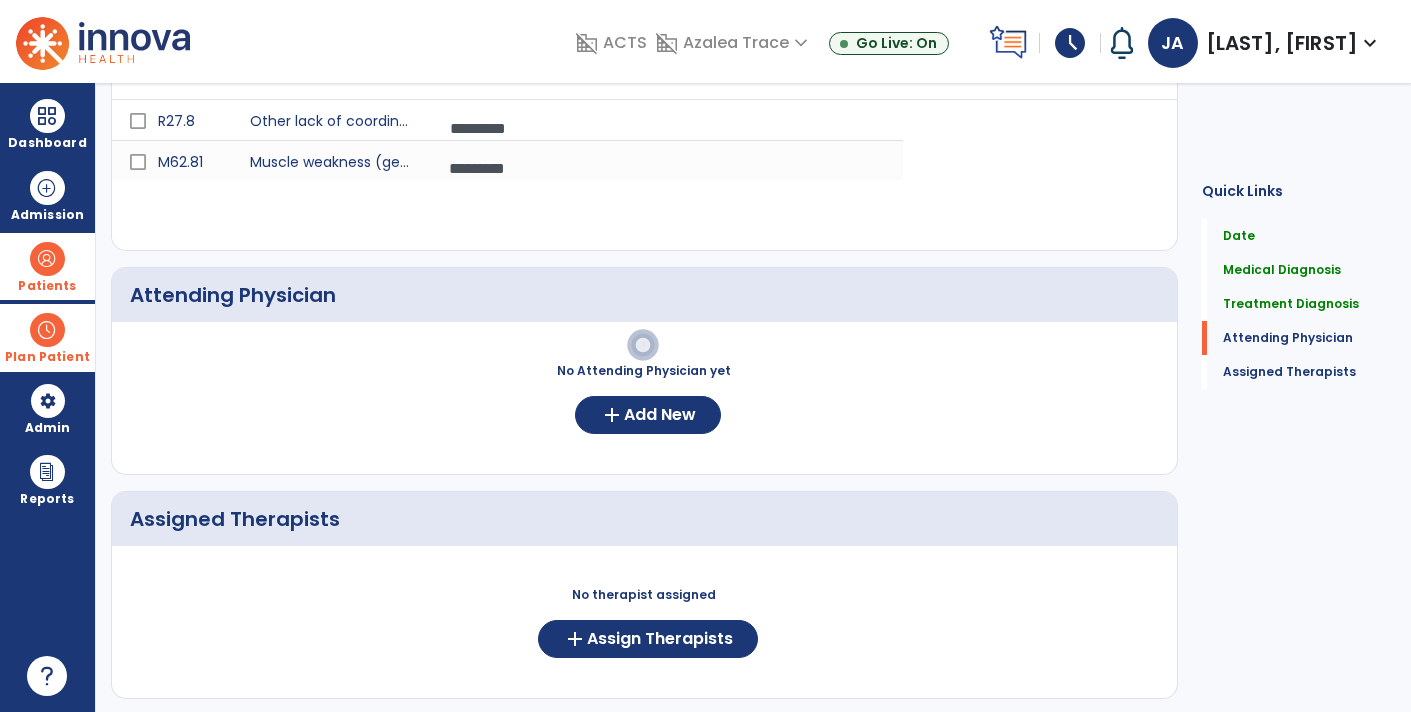 scroll, scrollTop: 598, scrollLeft: 0, axis: vertical 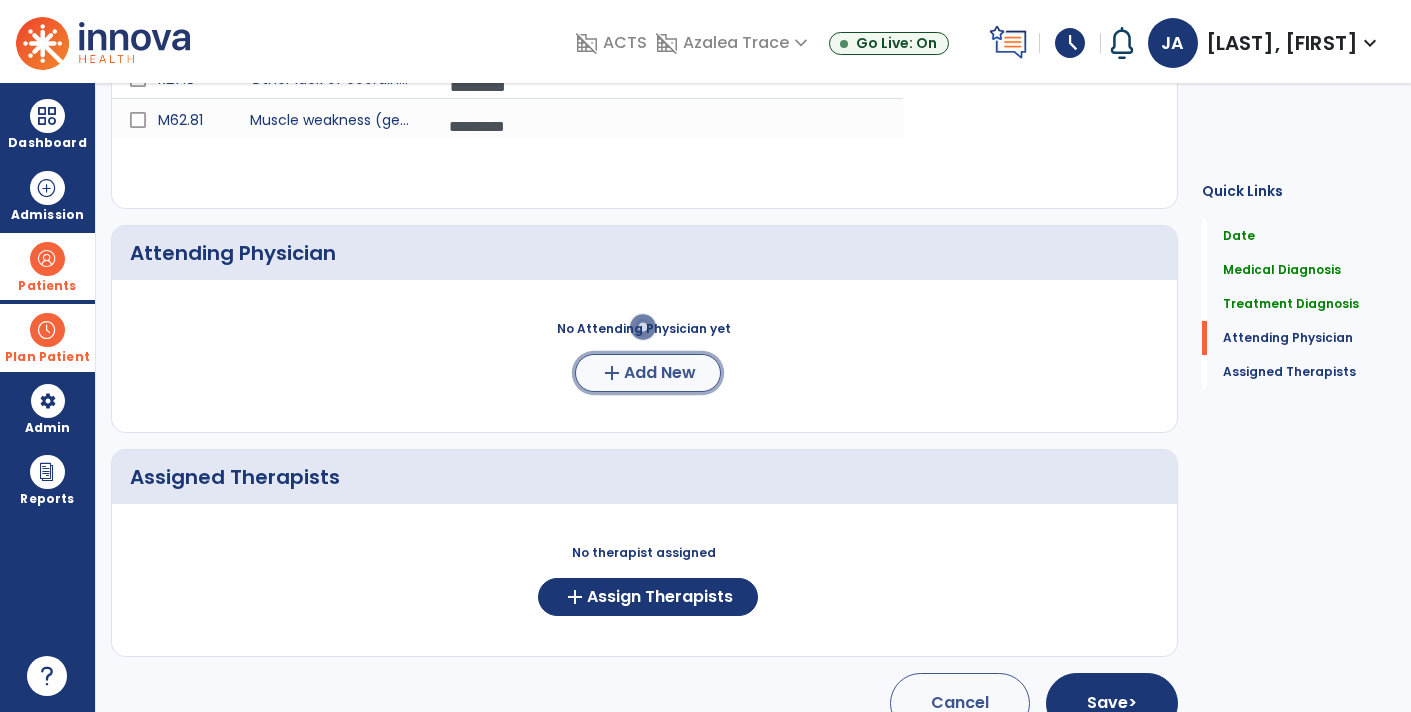 click on "Add New" 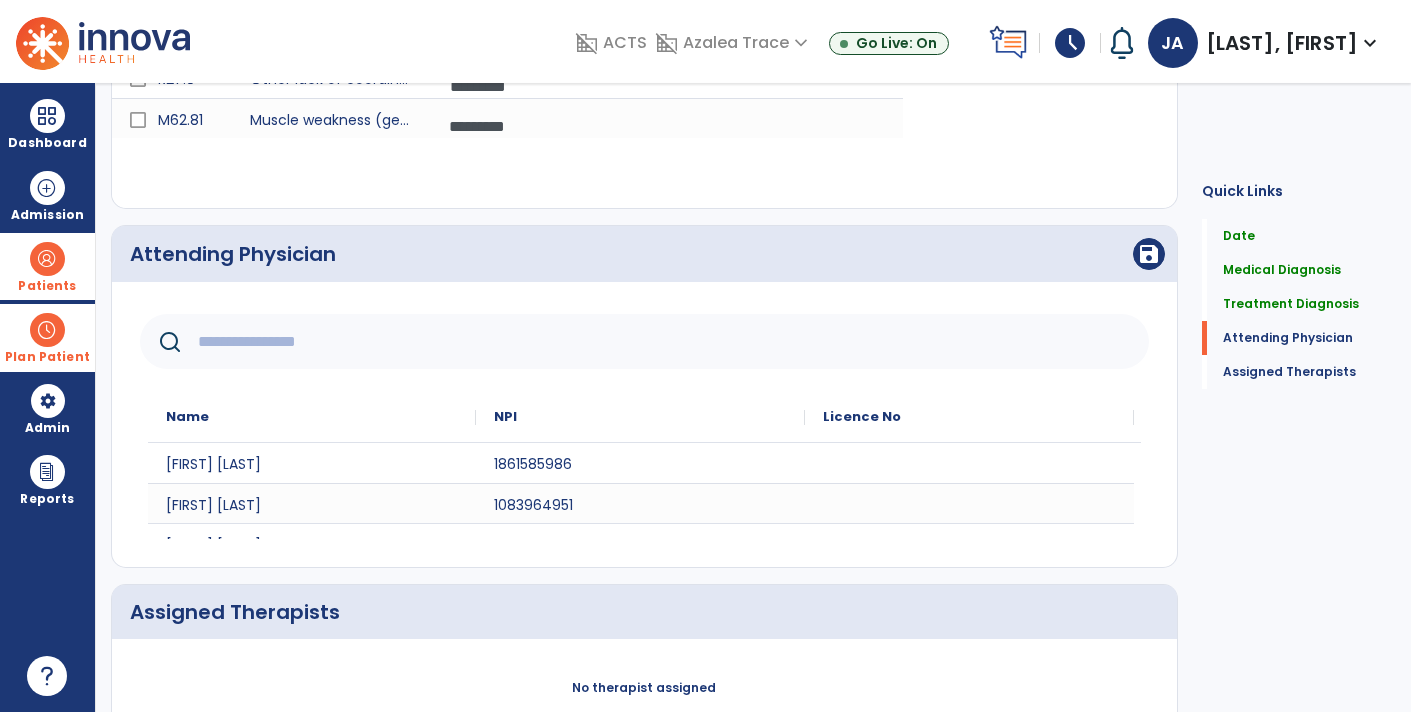 click 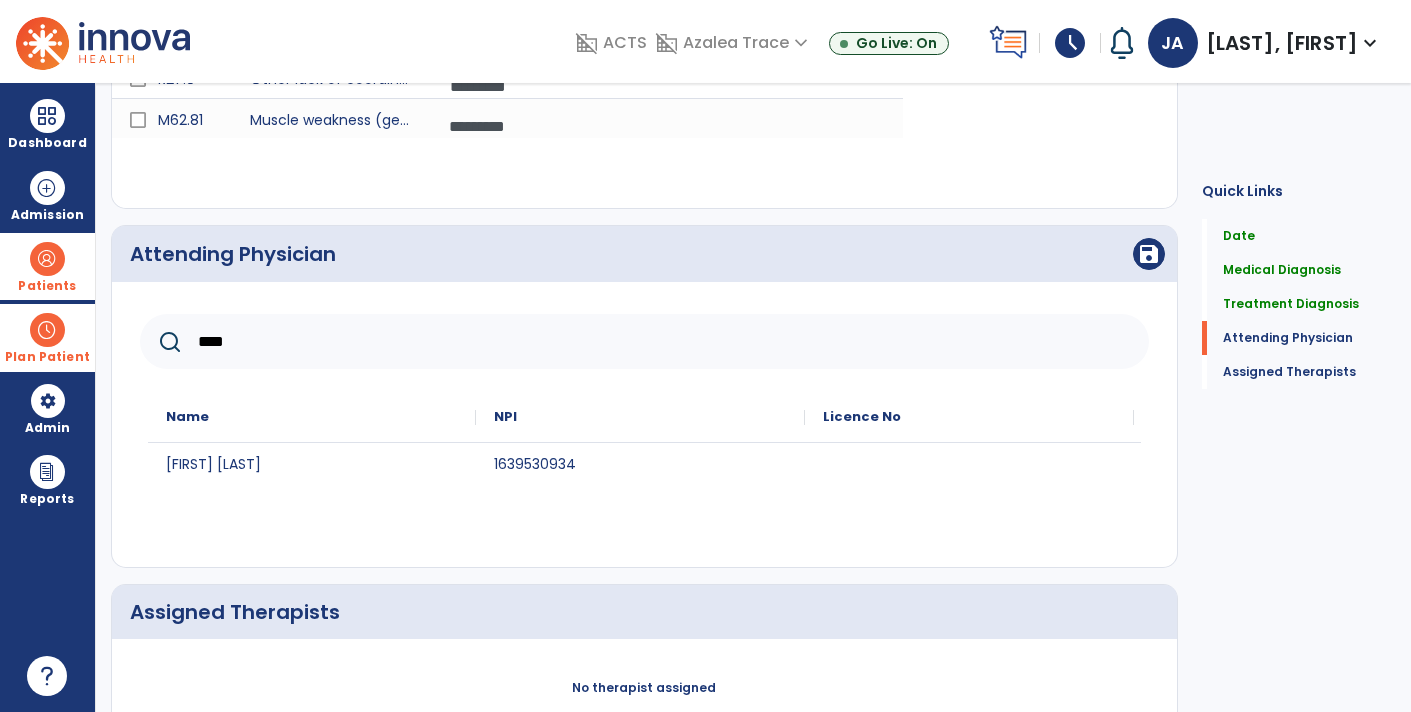 type on "****" 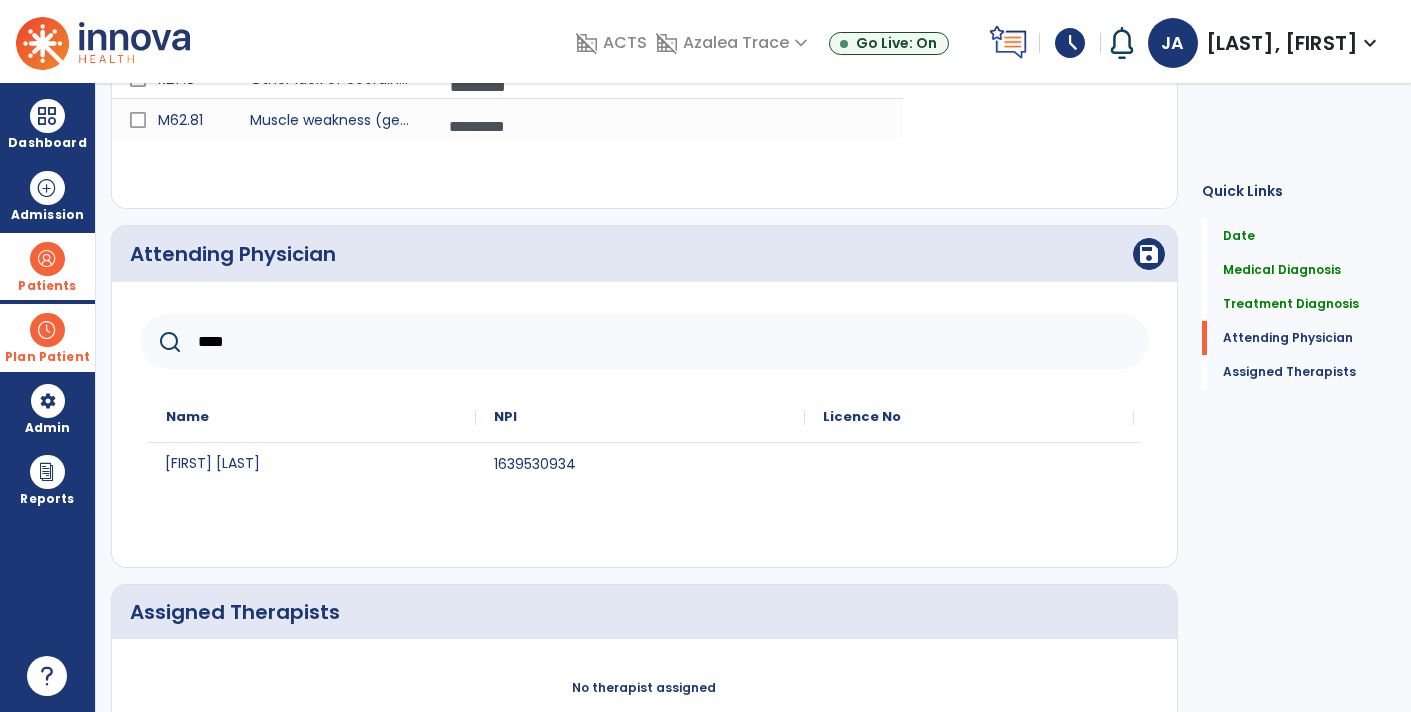 click on "[FIRST] [LAST]" 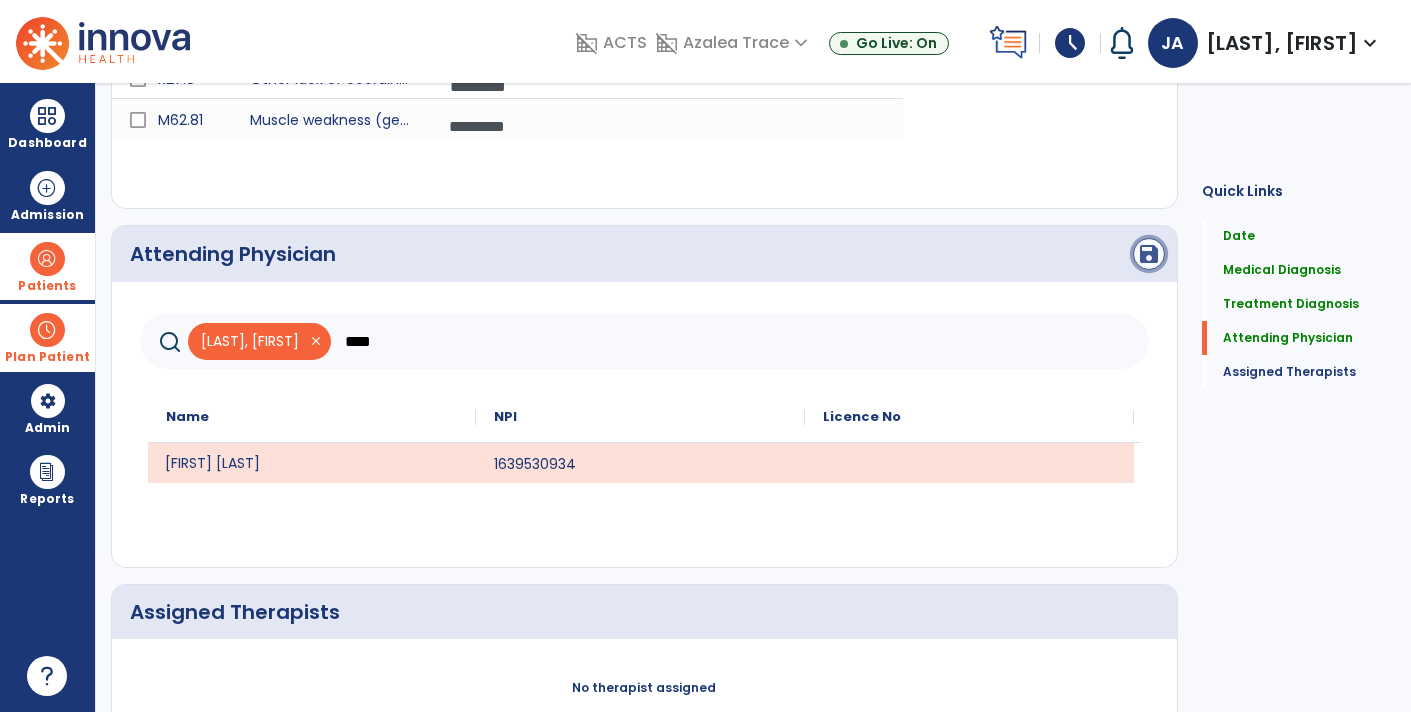 click on "save" 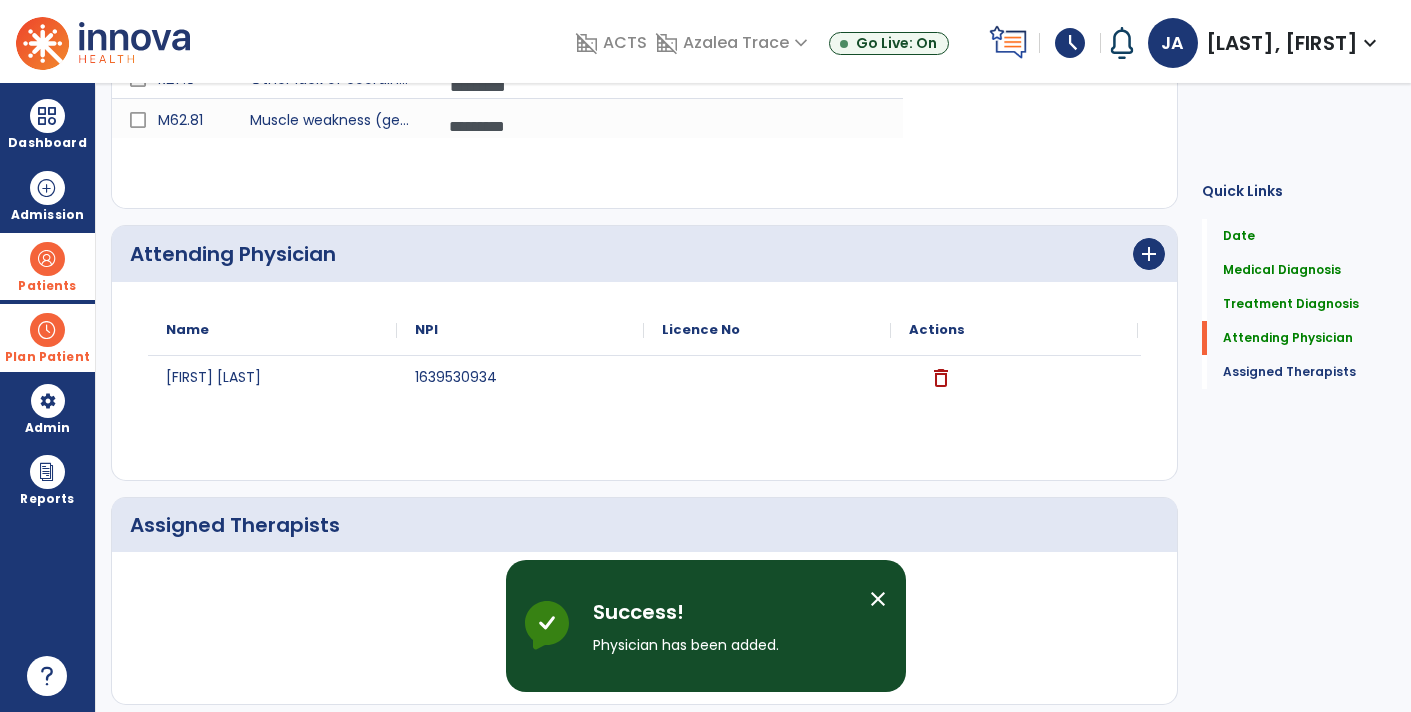 scroll, scrollTop: 680, scrollLeft: 0, axis: vertical 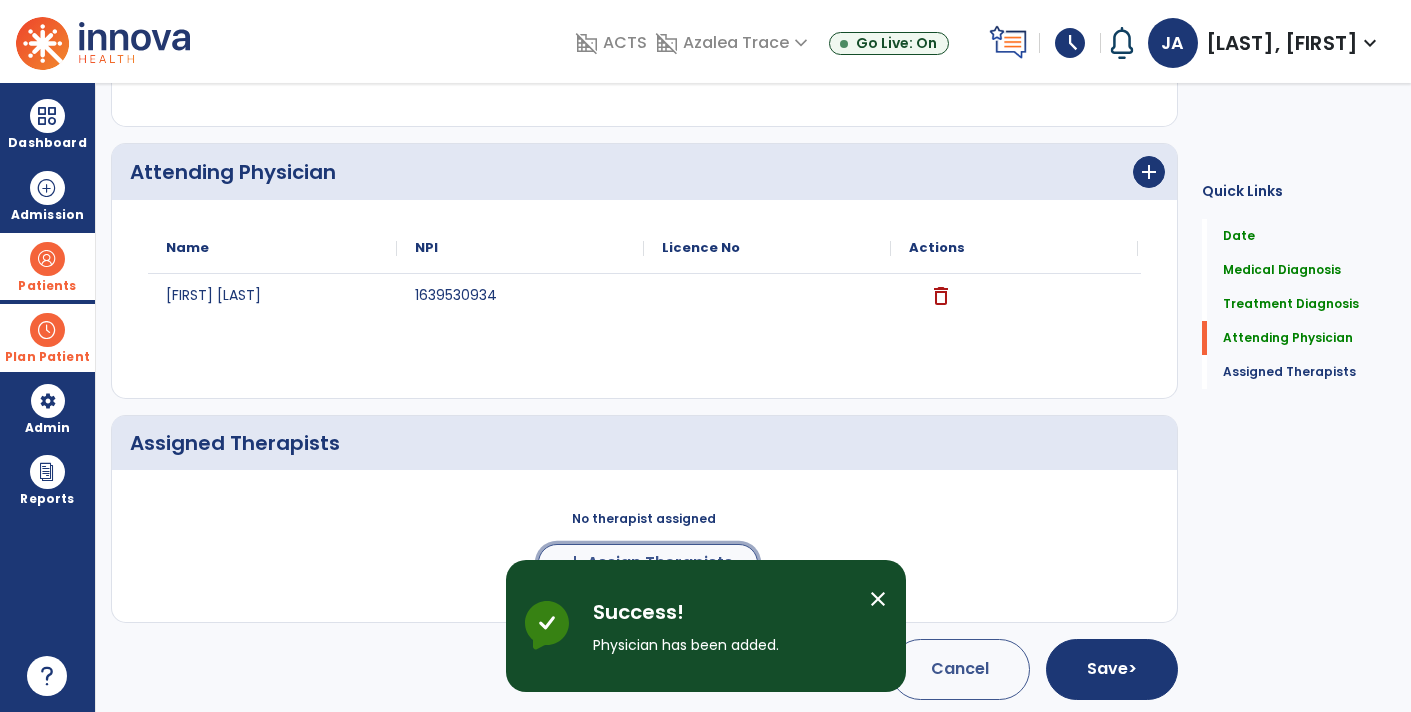 click on "Assign Therapists" 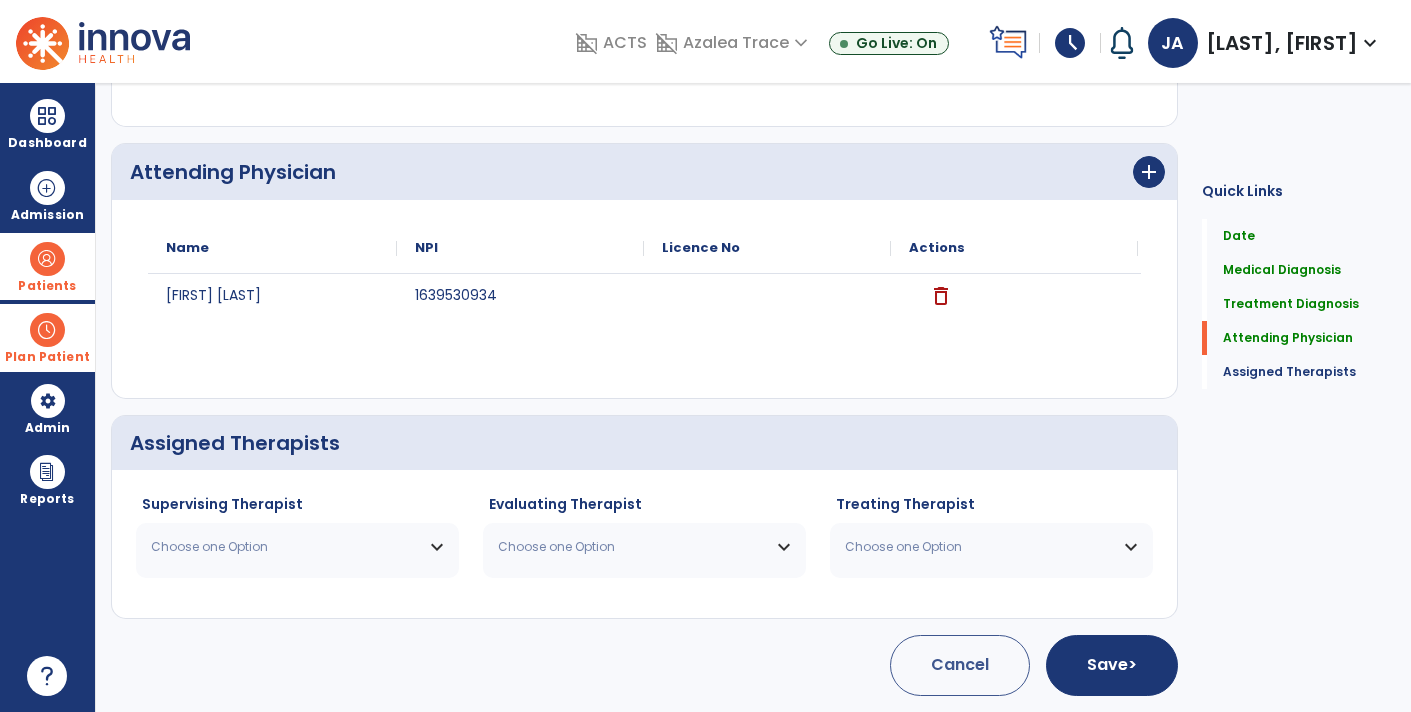 scroll, scrollTop: 676, scrollLeft: 0, axis: vertical 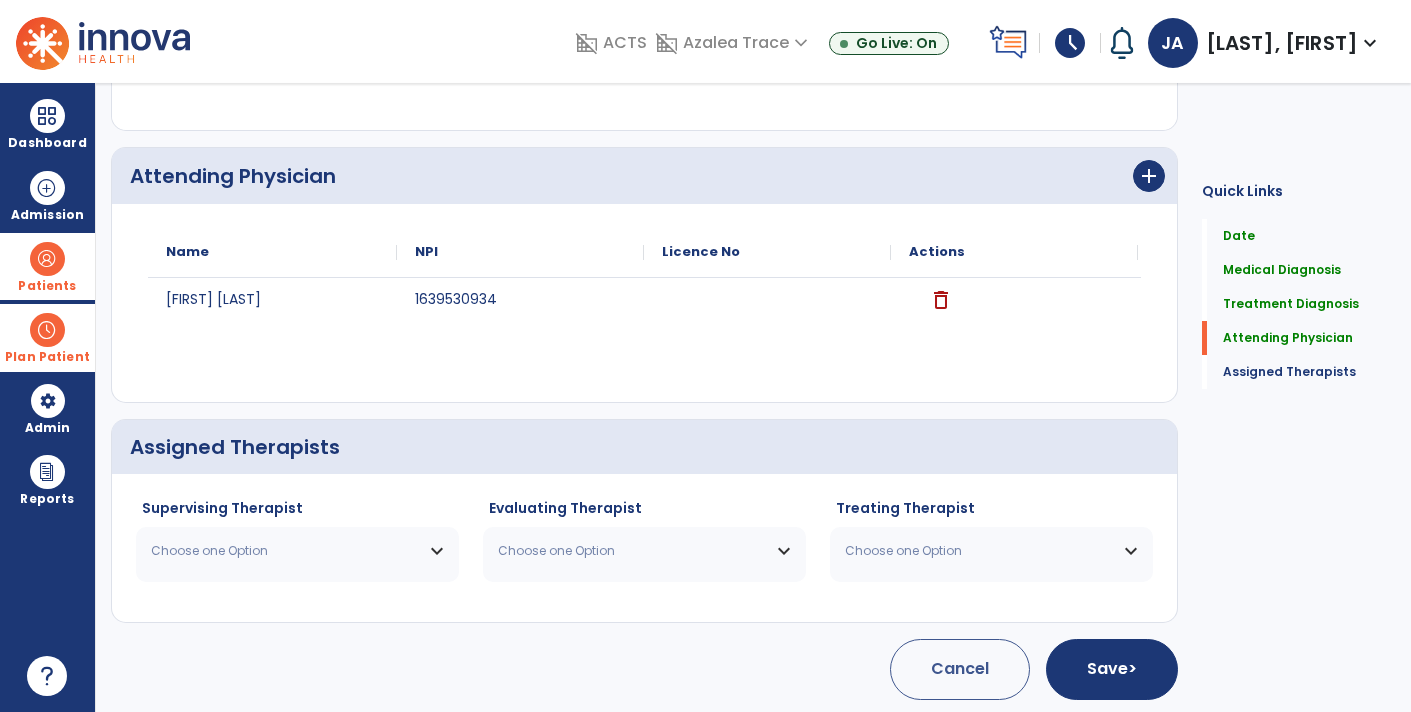 click on "Choose one Option" at bounding box center [285, 551] 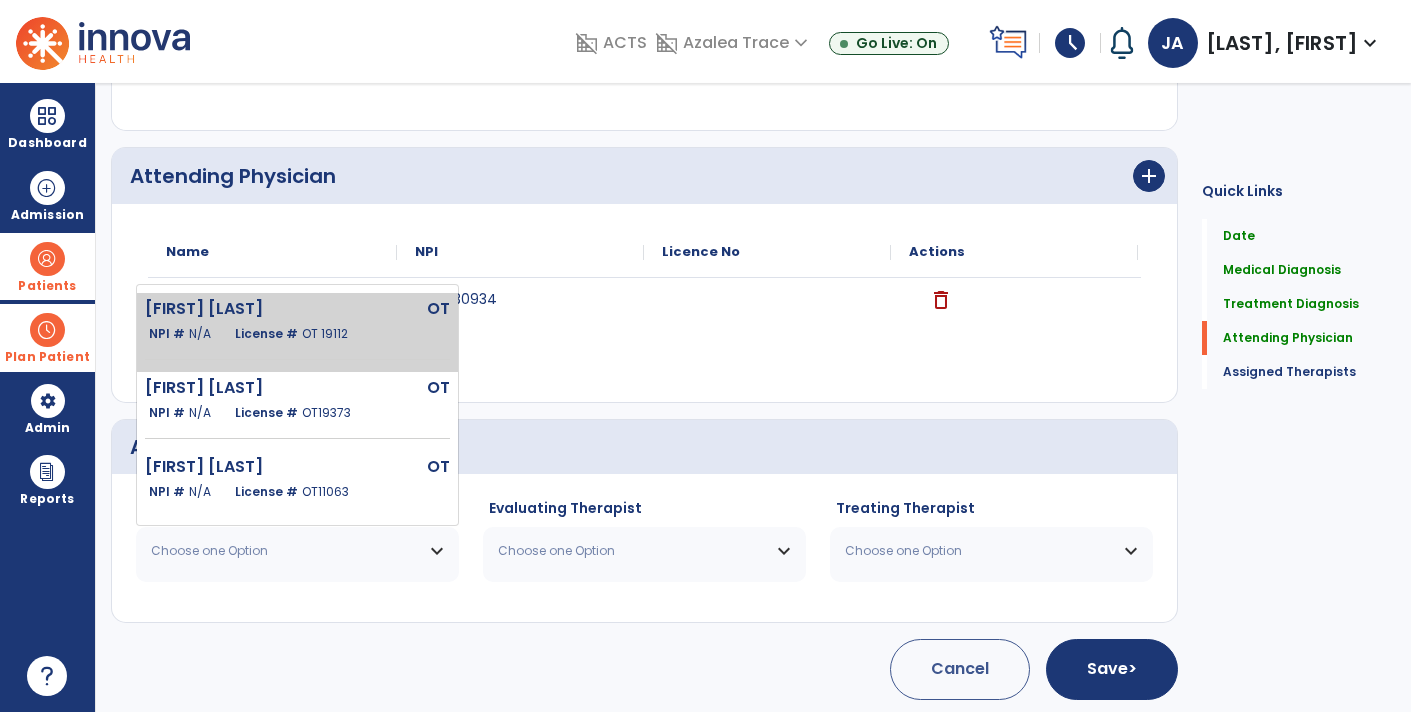 click on "OT 19112" 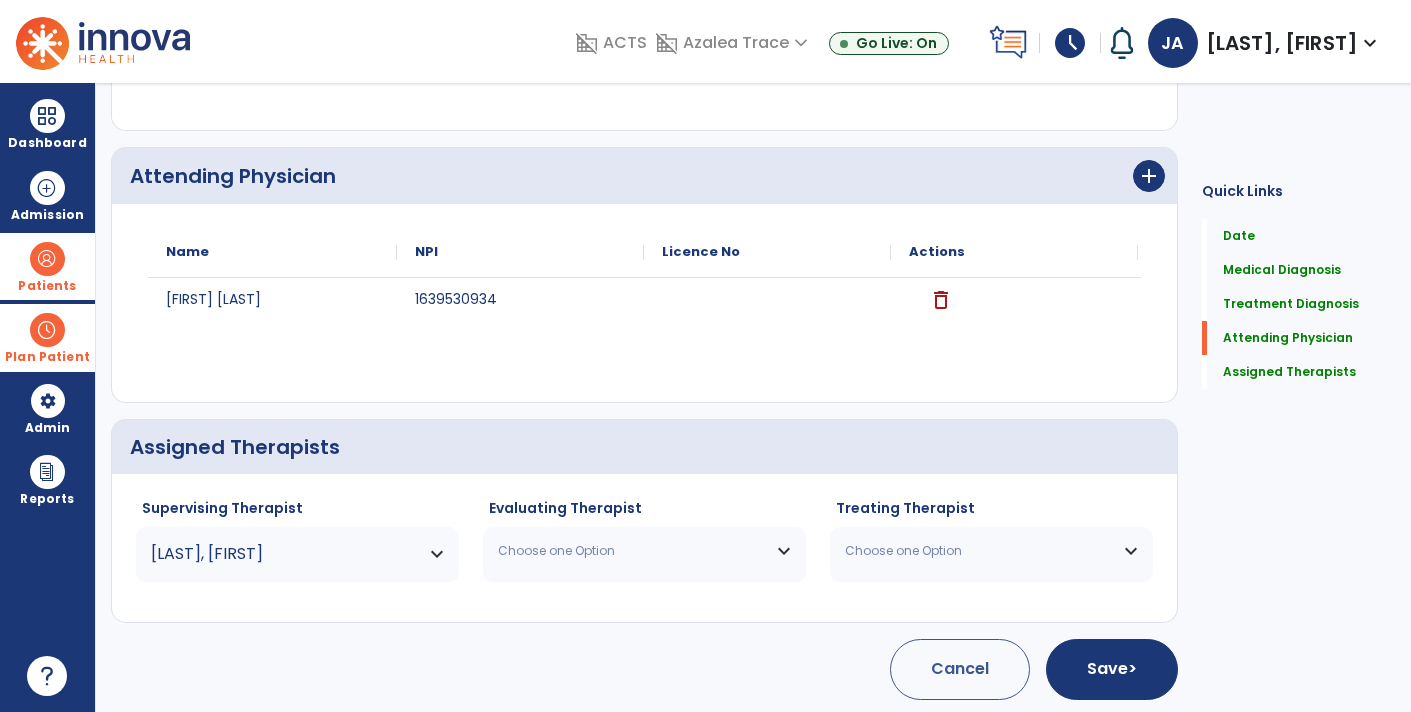 click on "Choose one Option" at bounding box center (644, 551) 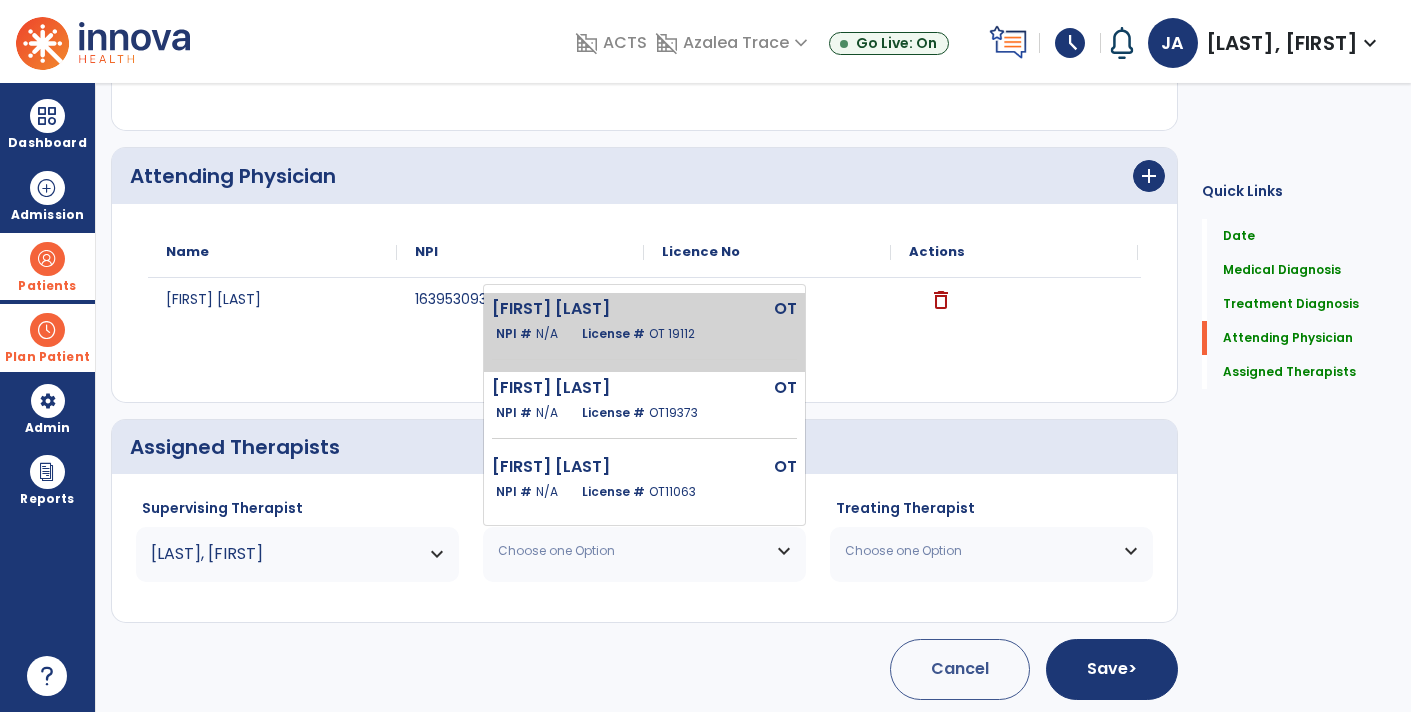 click on "[FIRST] [LAST] OT NPI # N/A License # OT [NUMBER]" 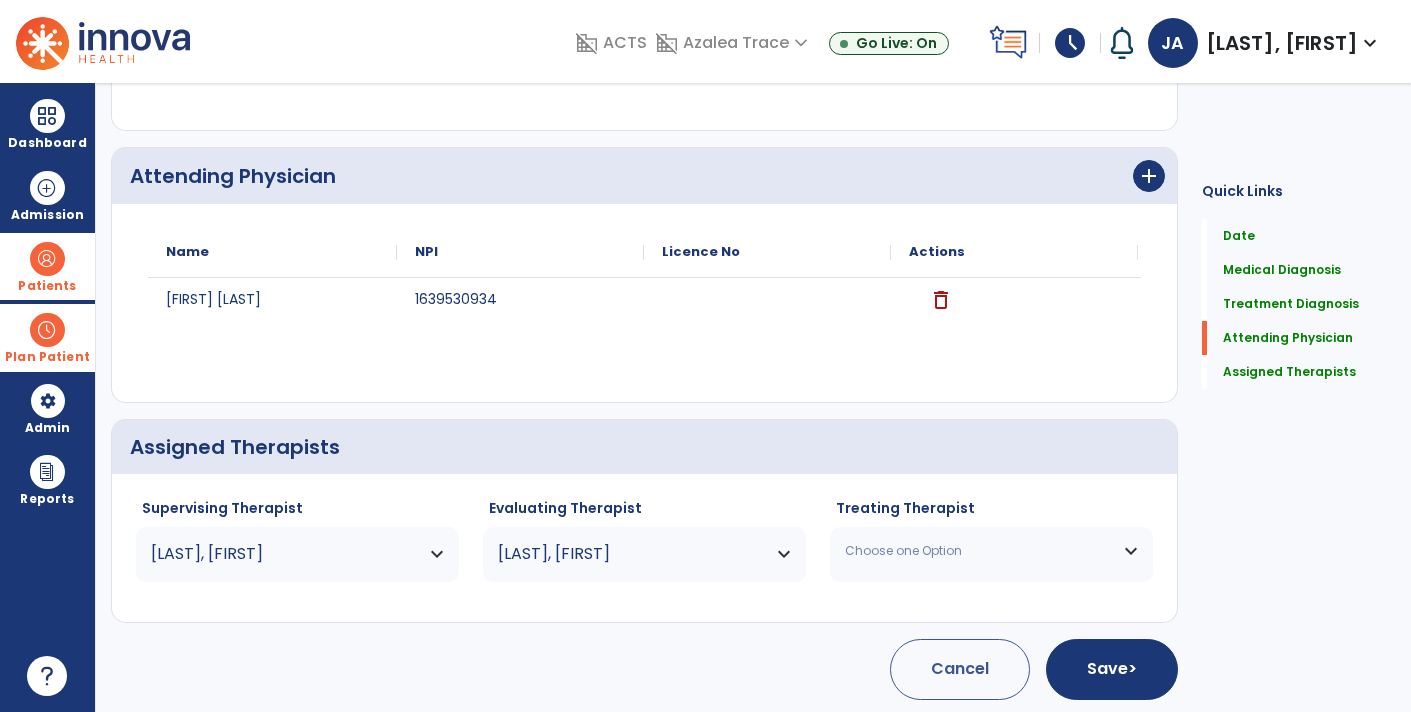 click on "Choose one Option" at bounding box center [979, 551] 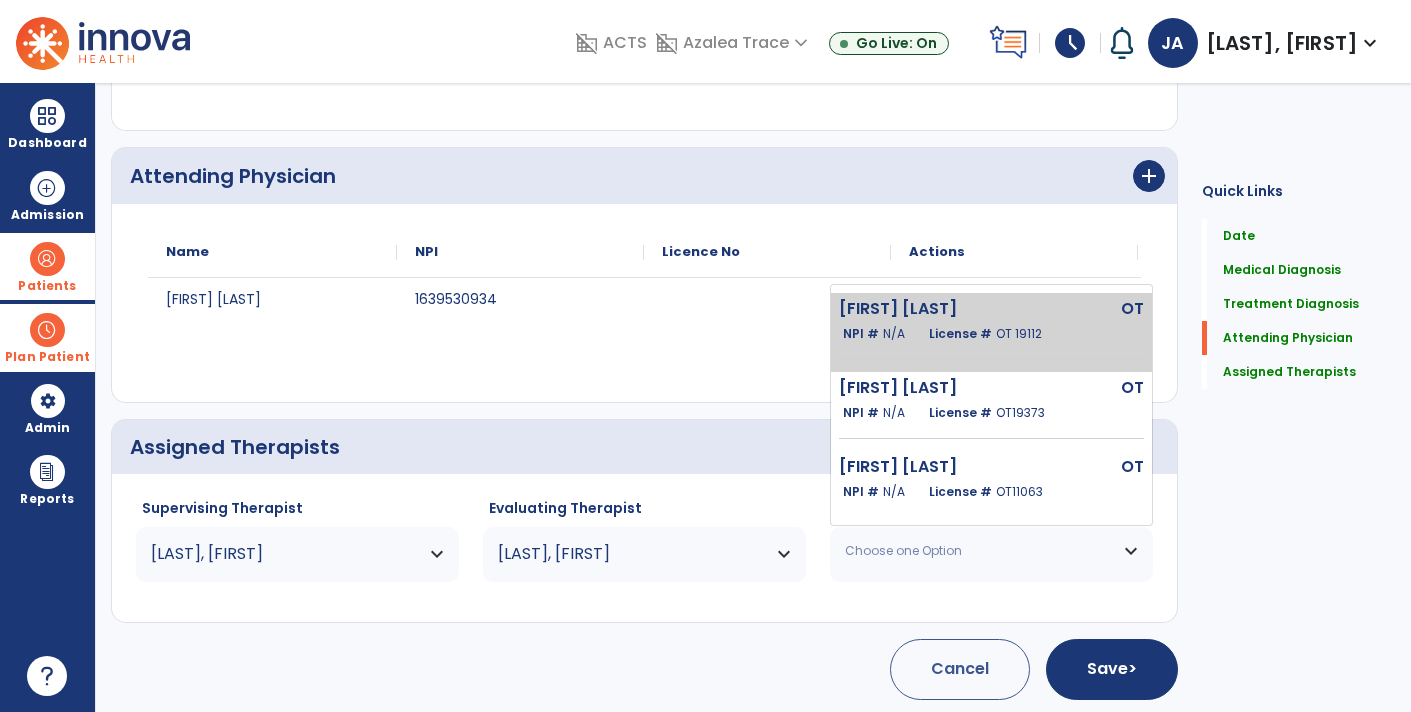 click on "[FIRST] [LAST]" 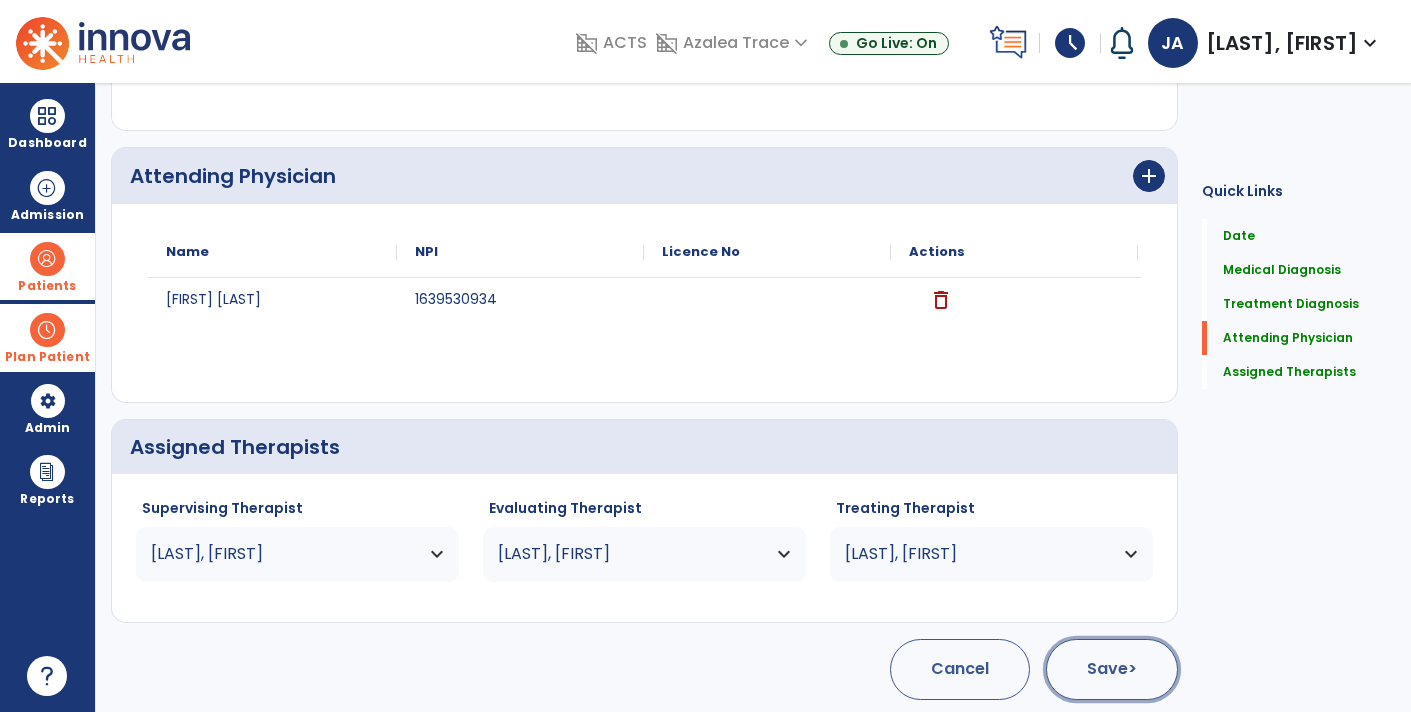 click on "Save  >" 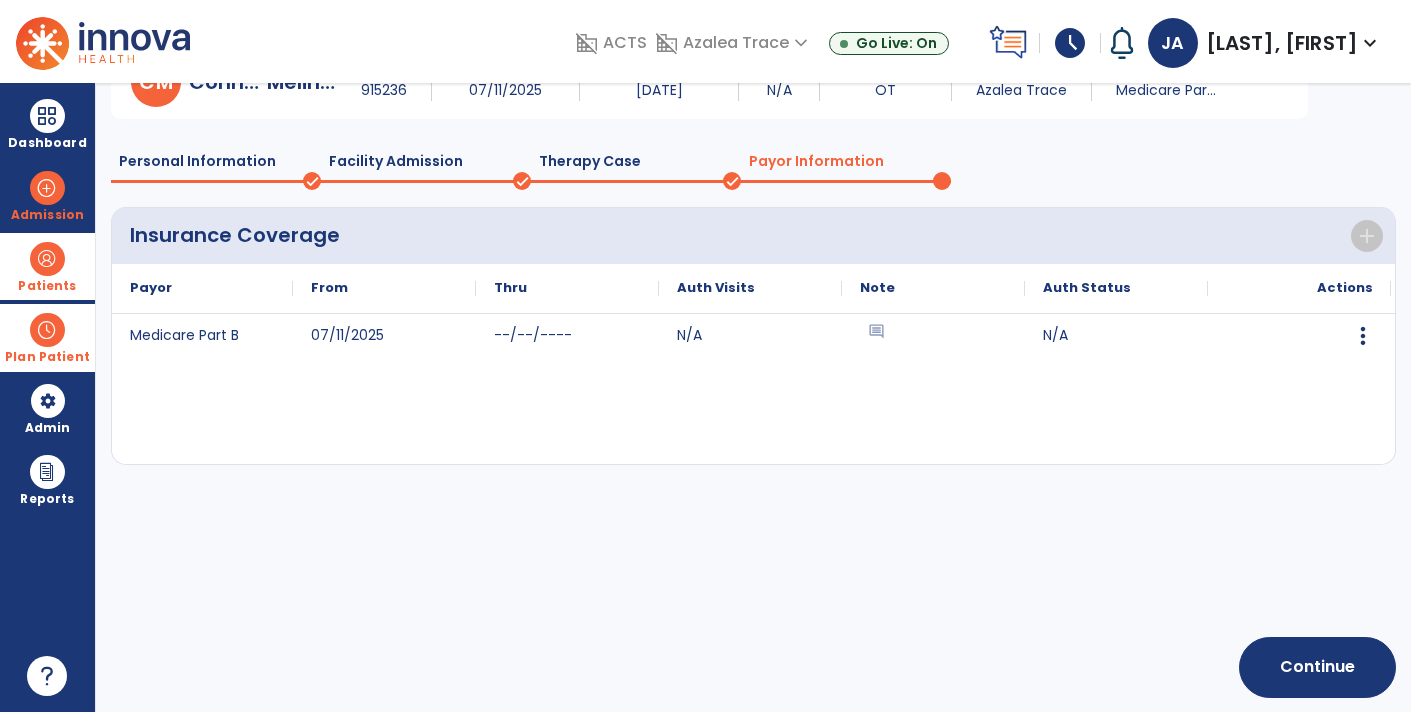 scroll, scrollTop: 112, scrollLeft: 0, axis: vertical 